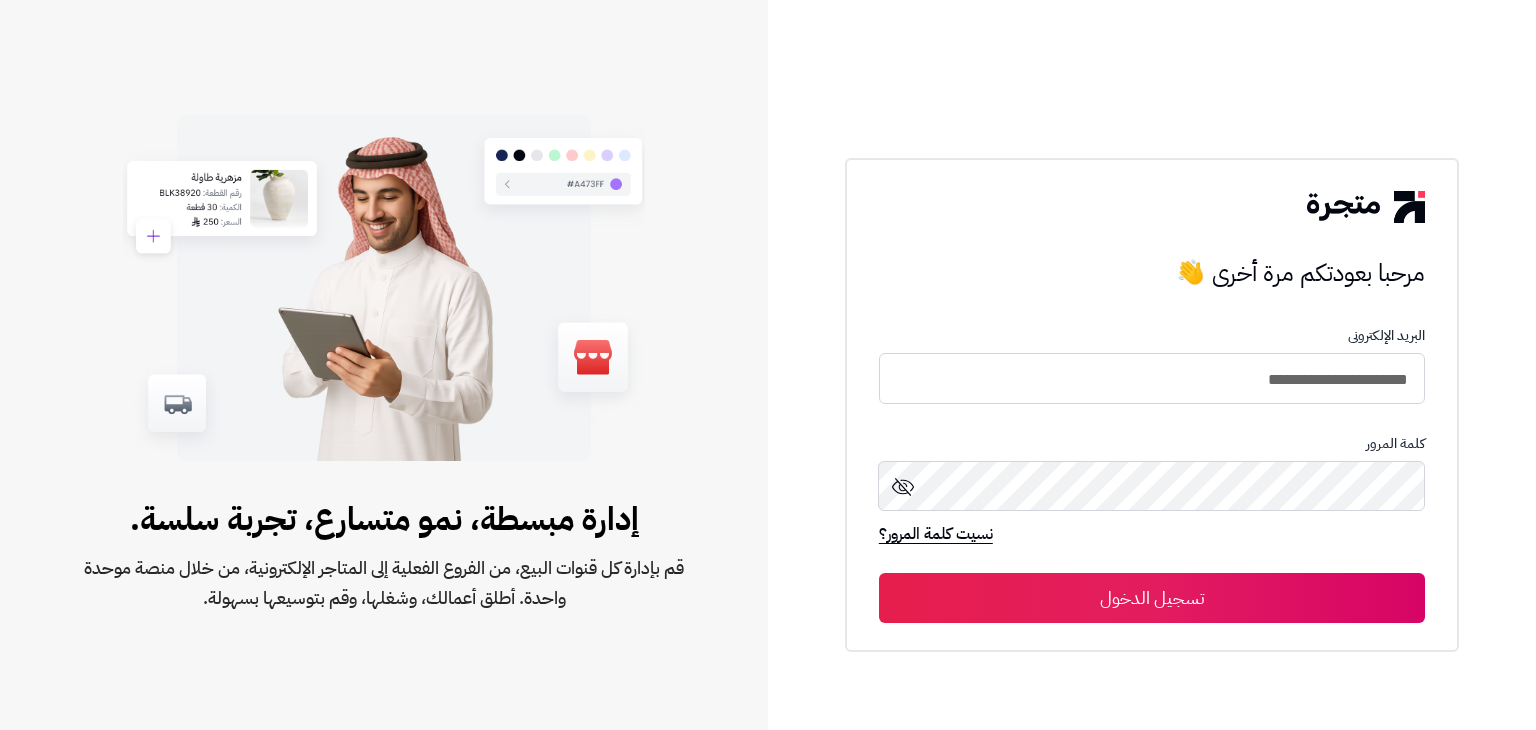 scroll, scrollTop: 0, scrollLeft: 0, axis: both 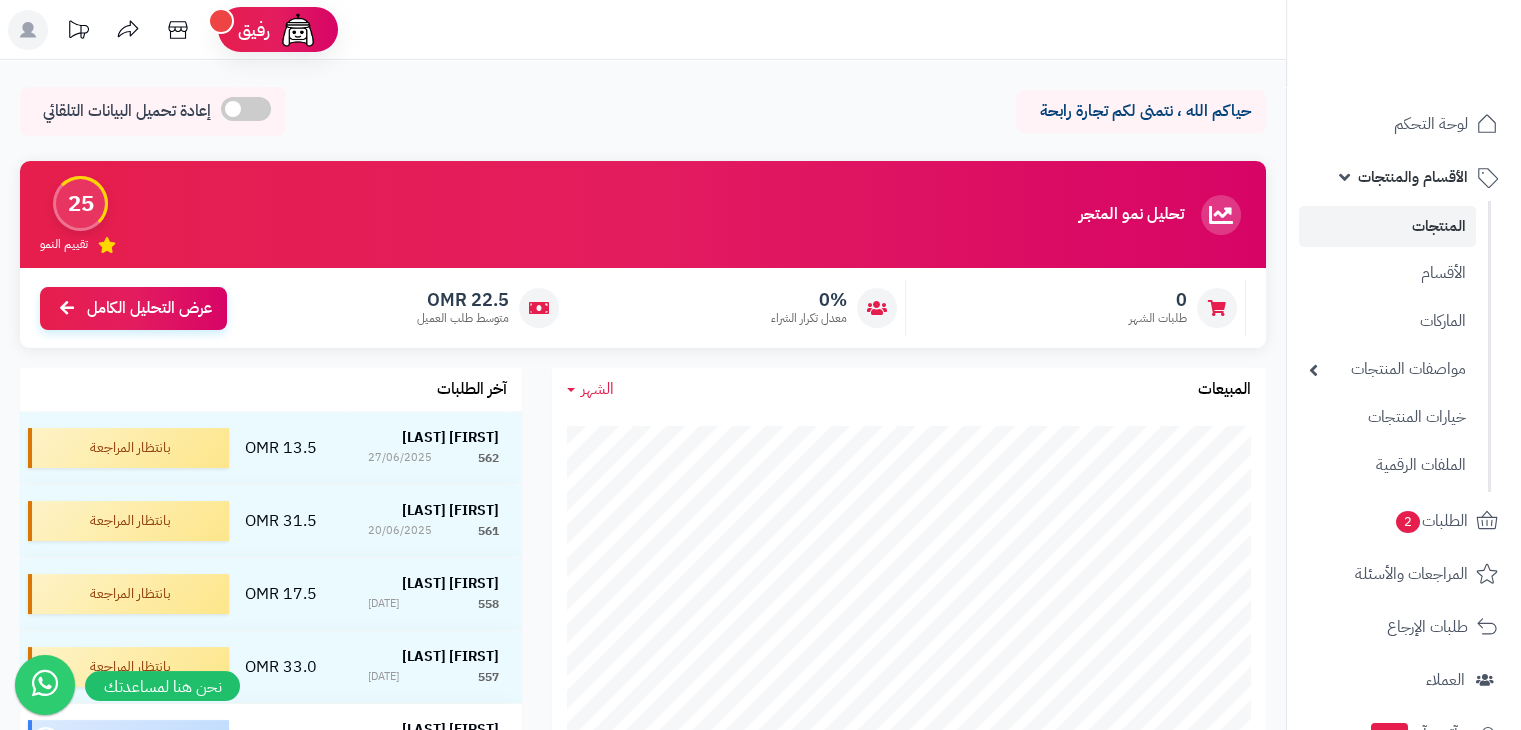 click on "المنتجات" at bounding box center (1387, 226) 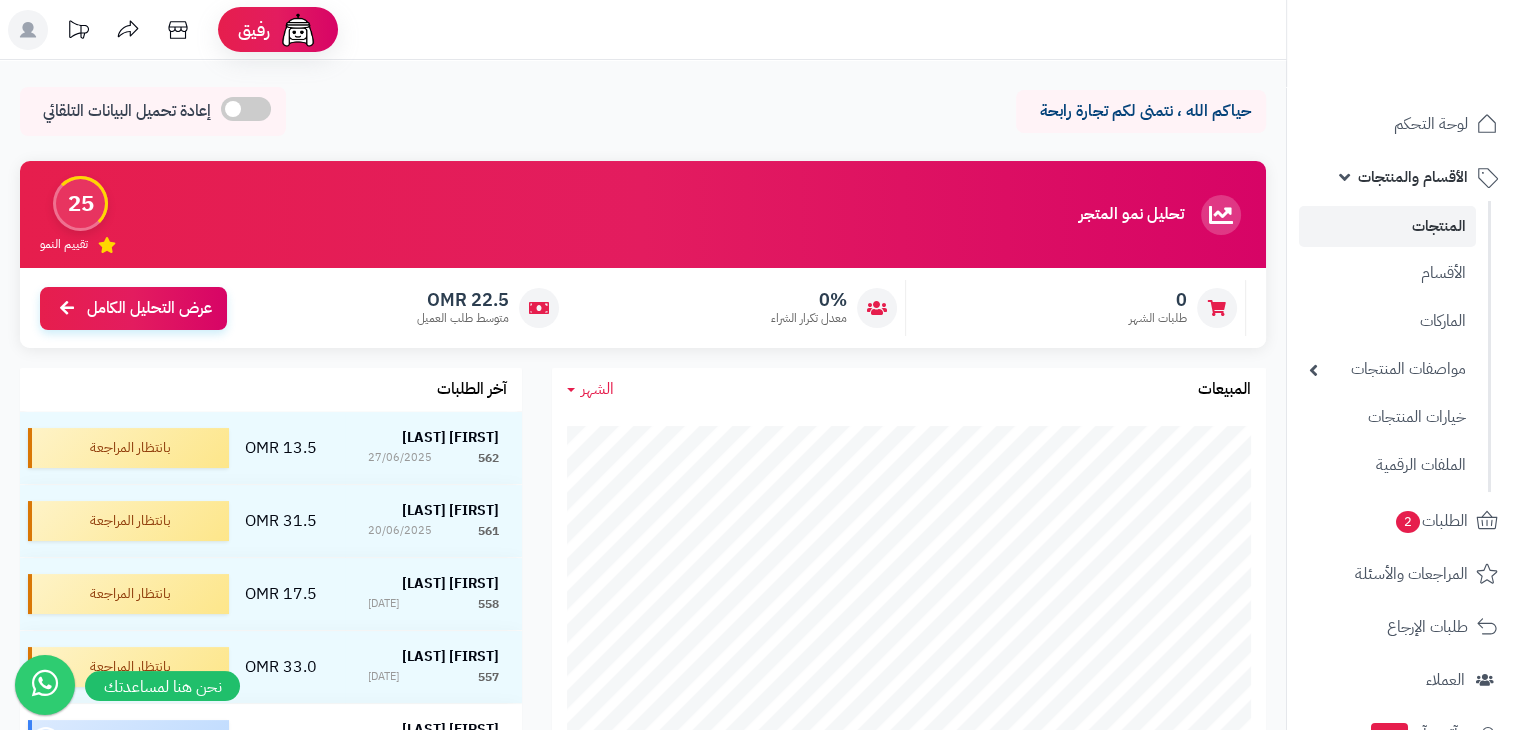 click on "الأقسام والمنتجات" at bounding box center (1413, 177) 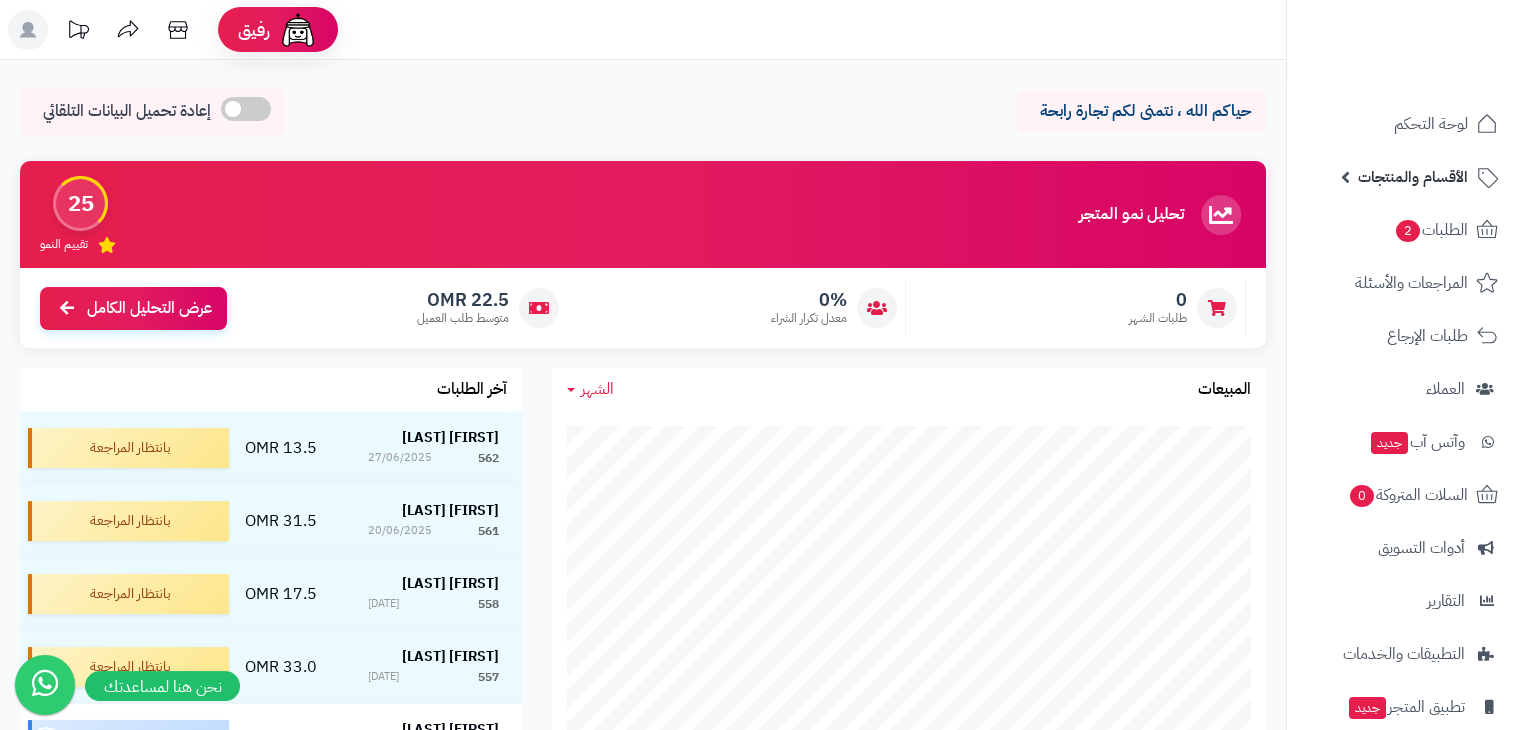 click on "الأقسام والمنتجات" at bounding box center (1413, 177) 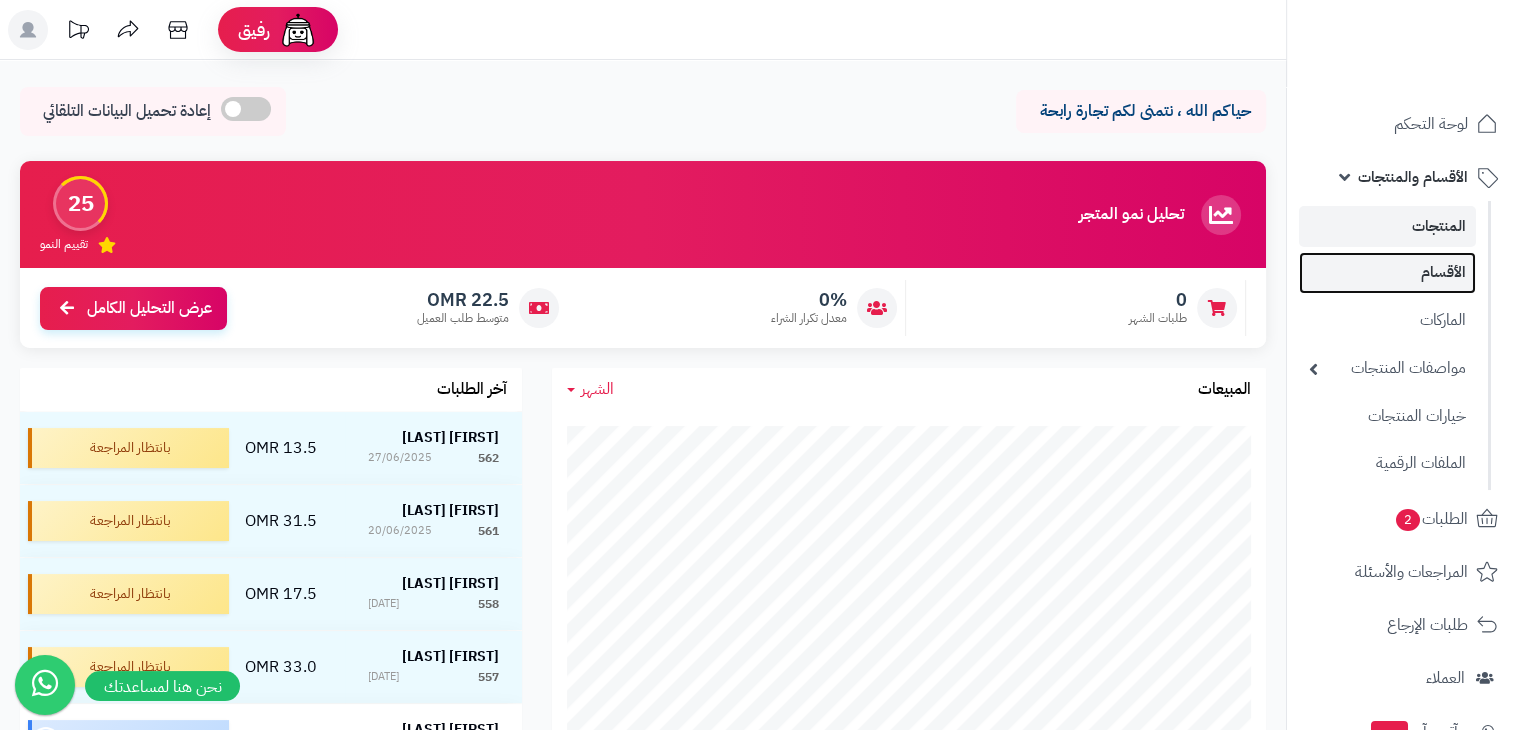 click on "الأقسام" at bounding box center [1387, 272] 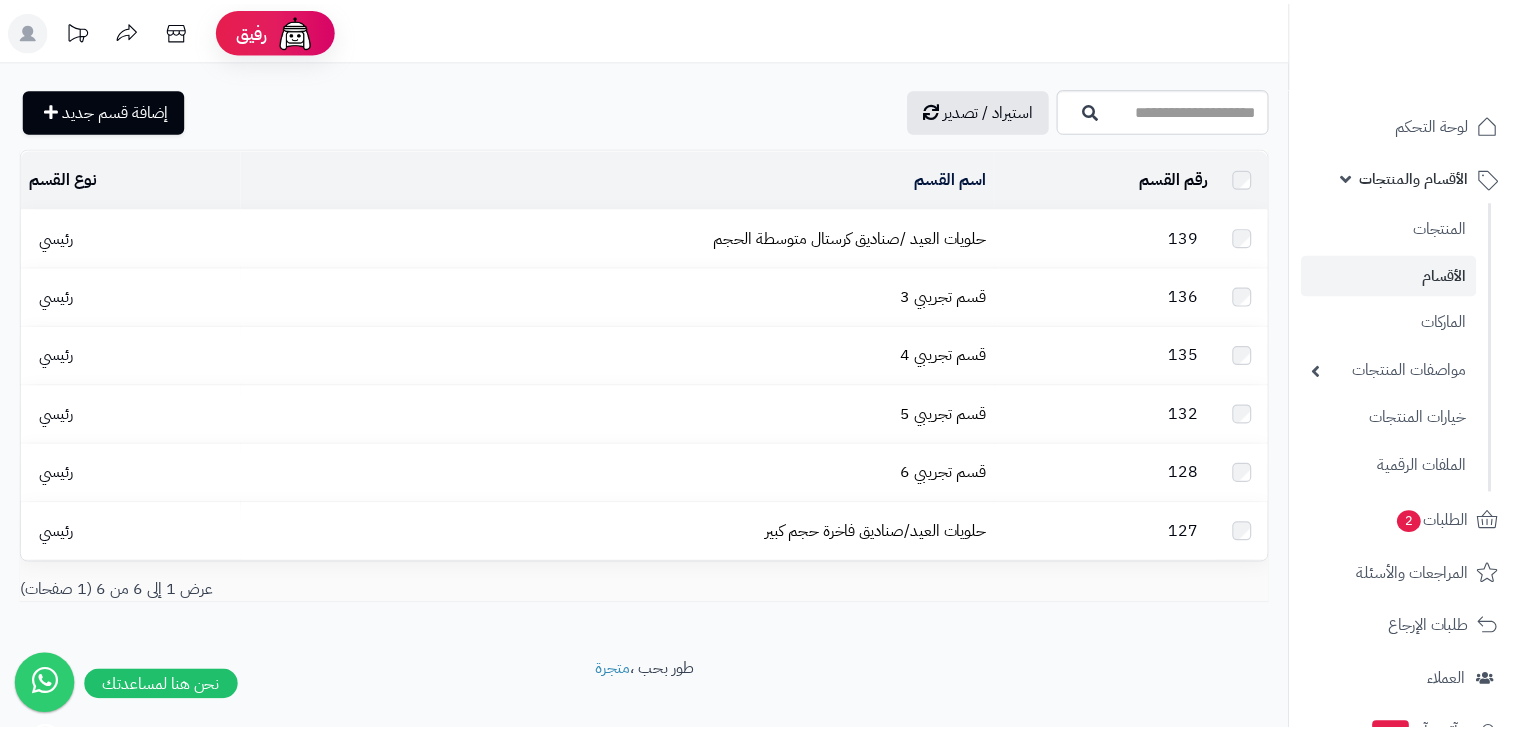 scroll, scrollTop: 0, scrollLeft: 0, axis: both 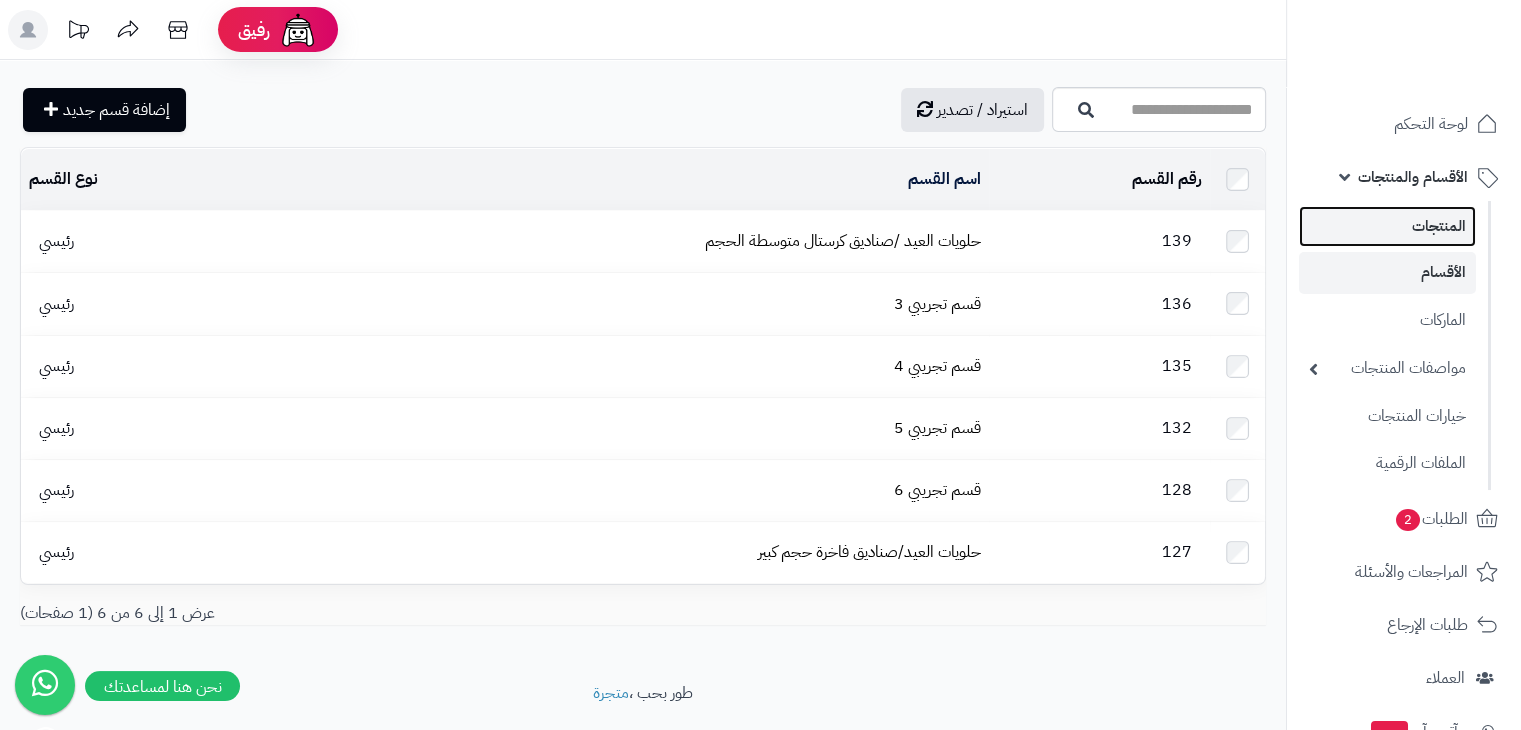 click on "المنتجات" at bounding box center (1387, 226) 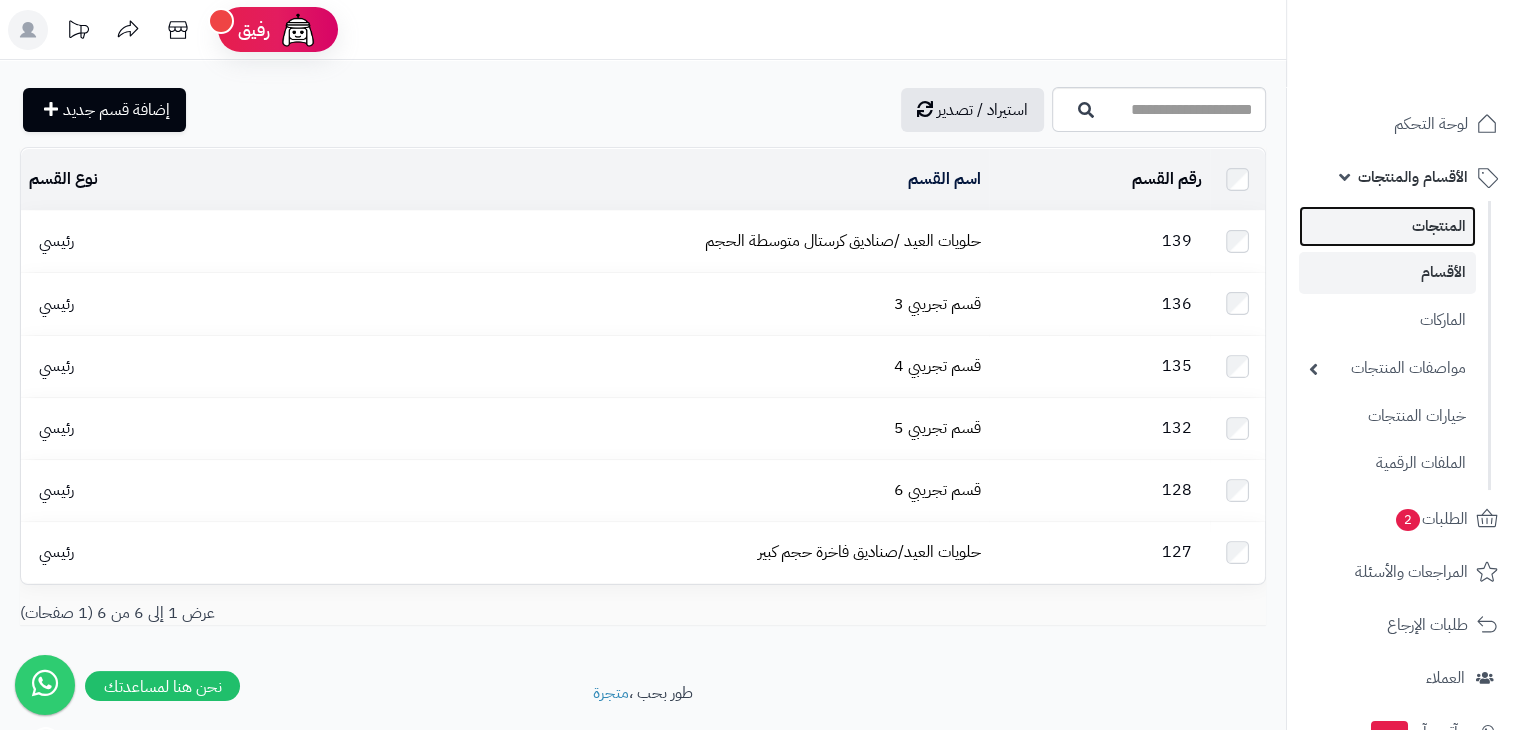click on "المنتجات" at bounding box center (1387, 226) 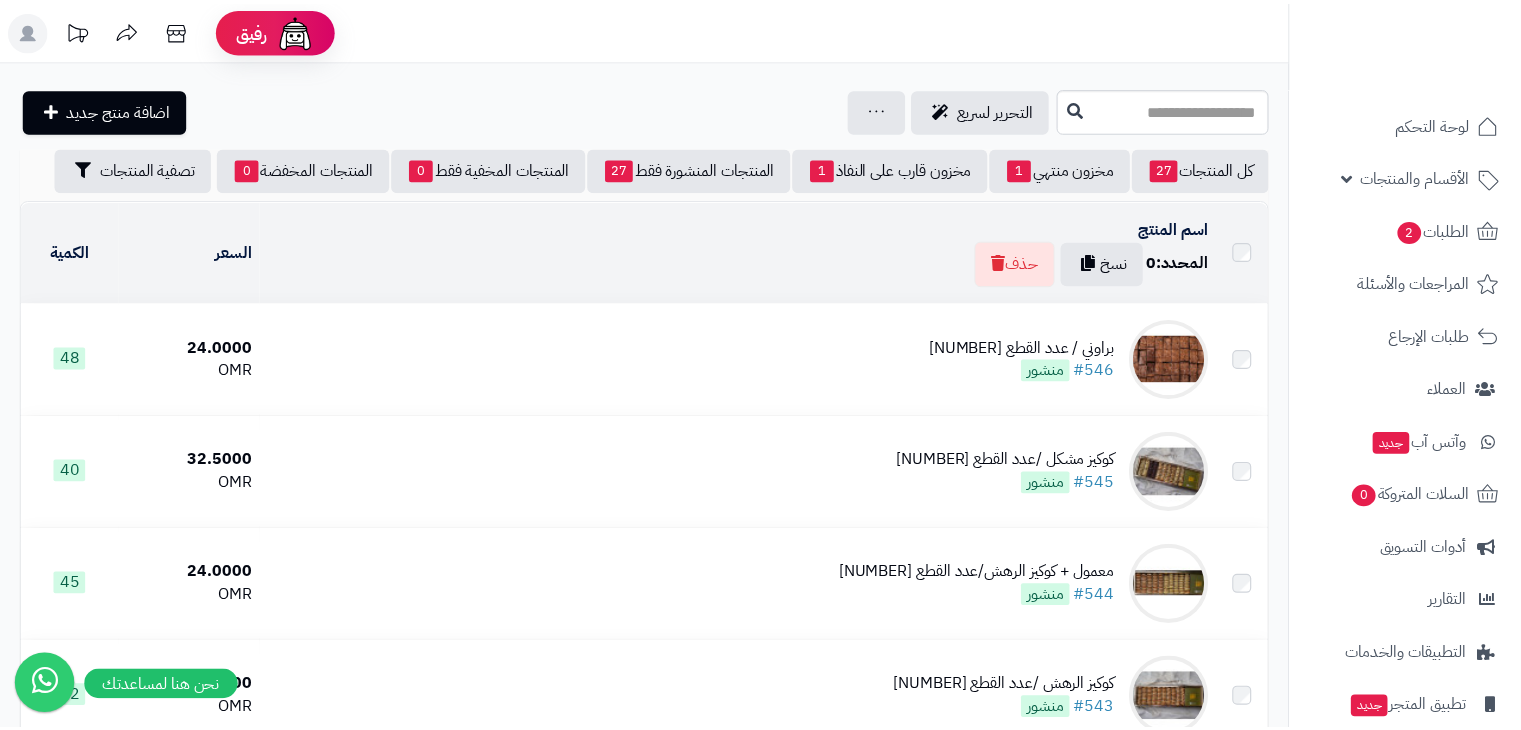 scroll, scrollTop: 0, scrollLeft: 0, axis: both 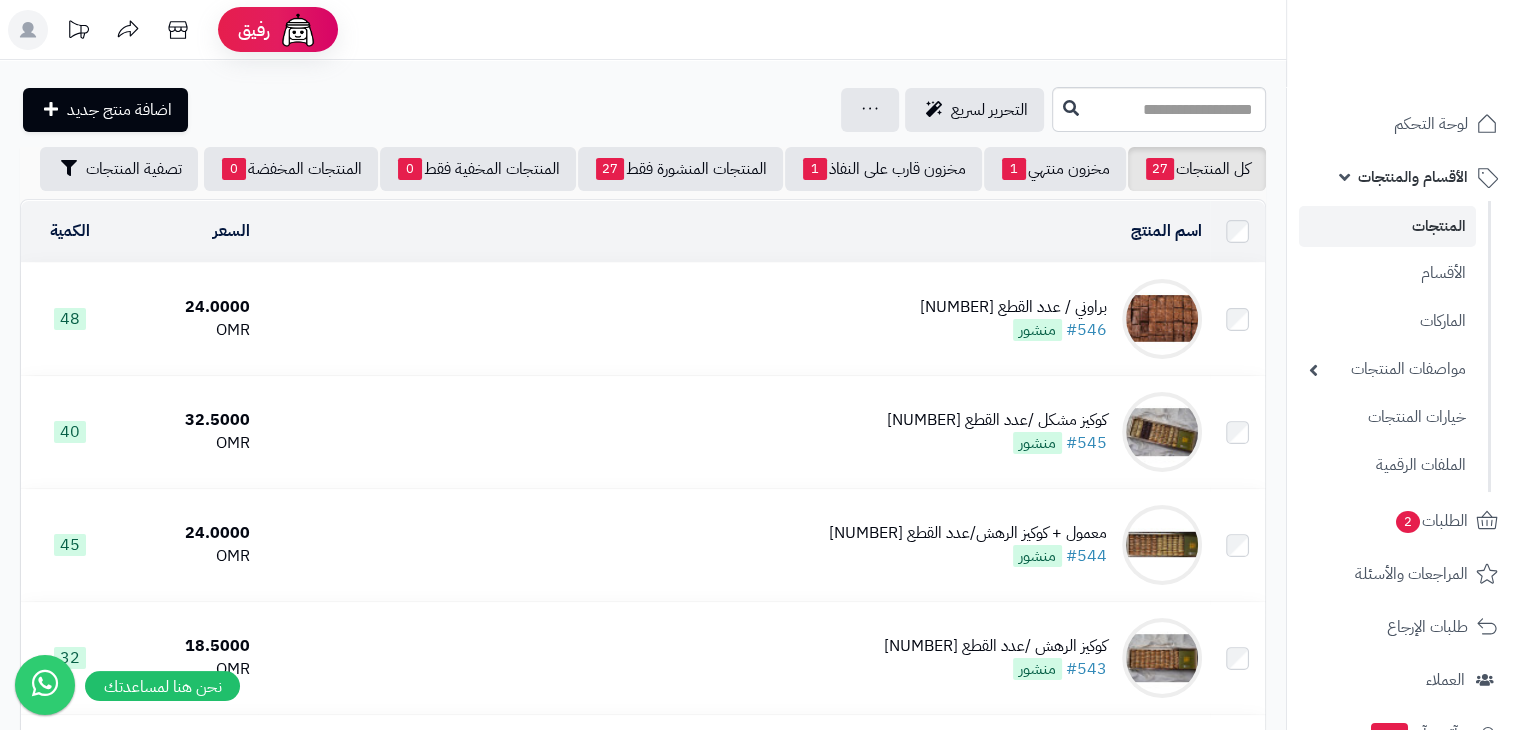 click on "براوني / عدد القطع 84
#546
منشور" at bounding box center [733, 319] 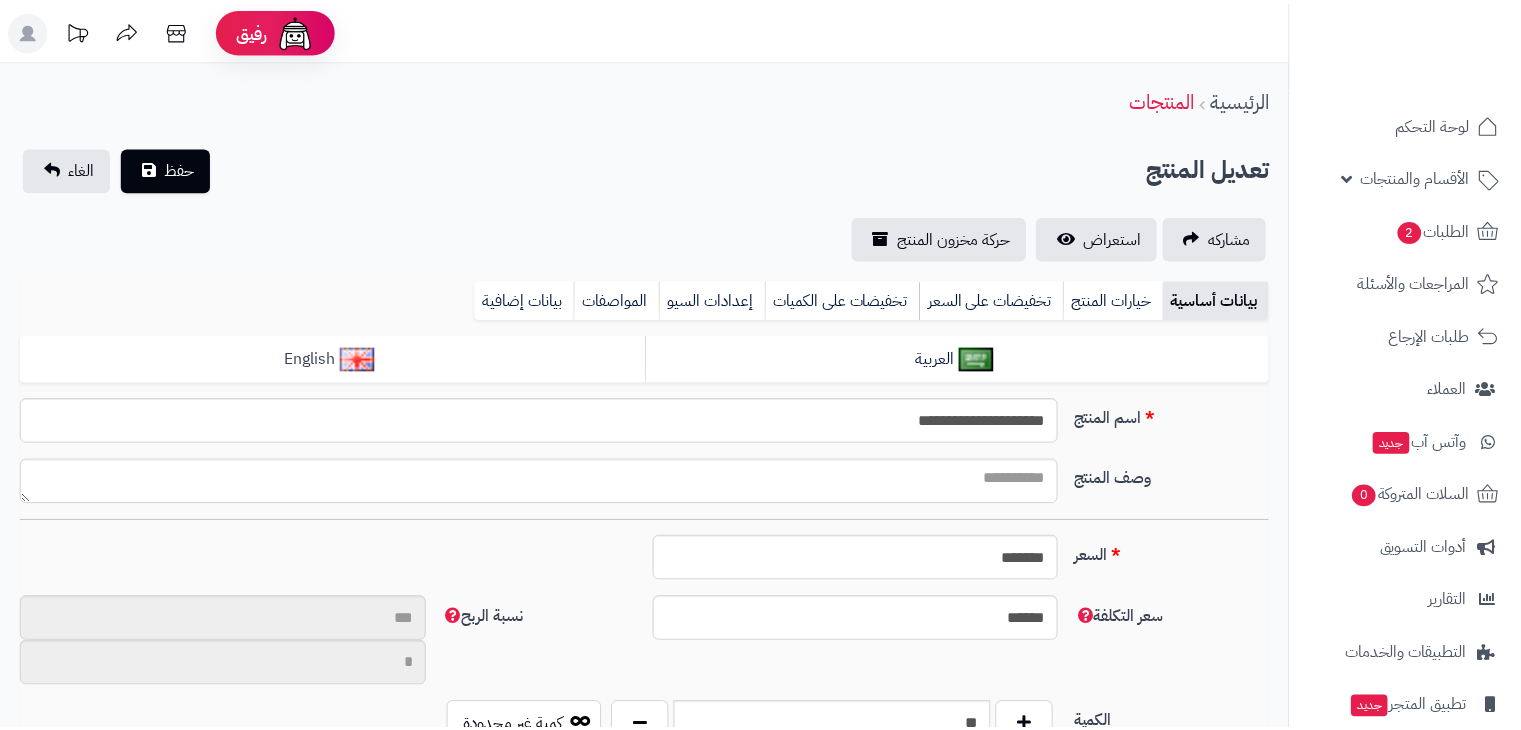 scroll, scrollTop: 0, scrollLeft: 0, axis: both 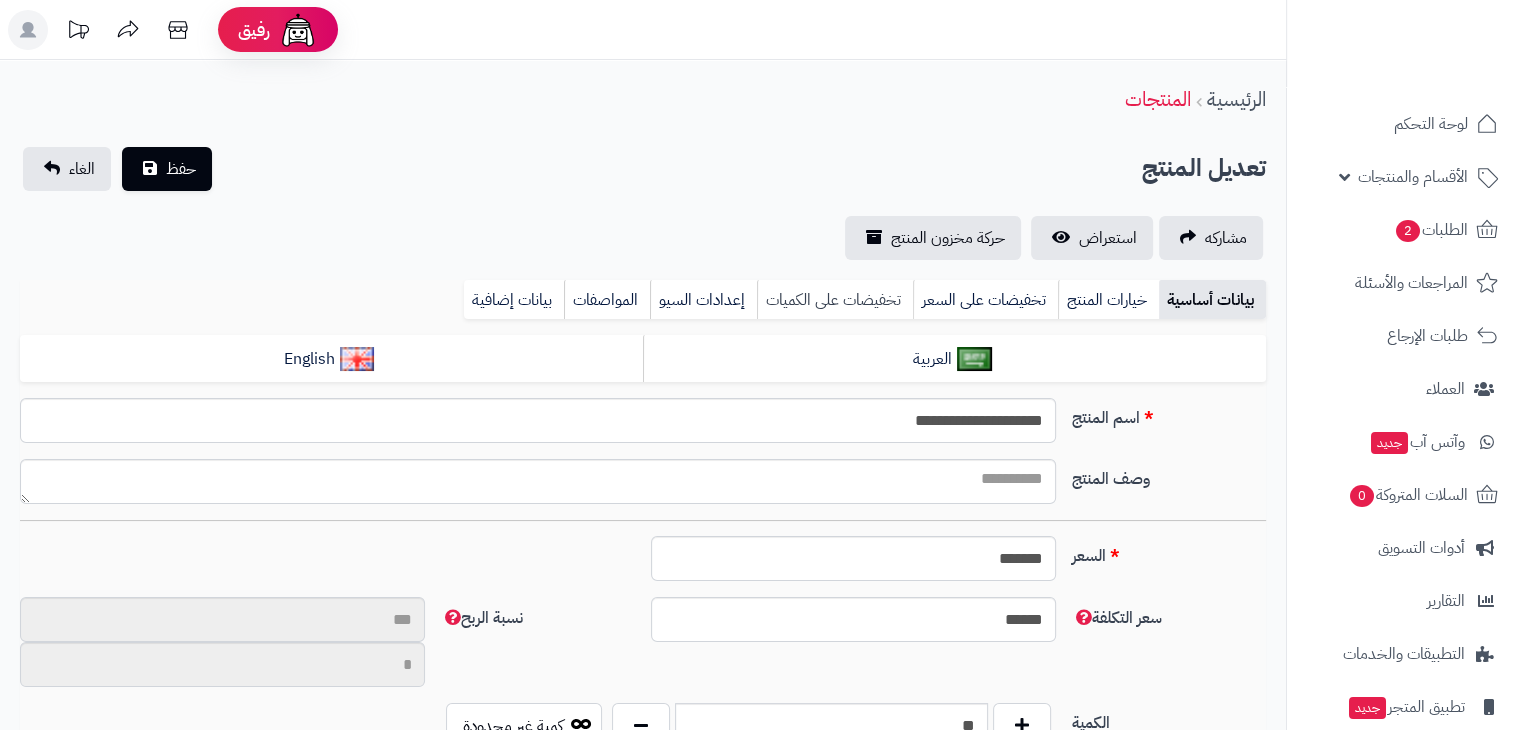 type on "**" 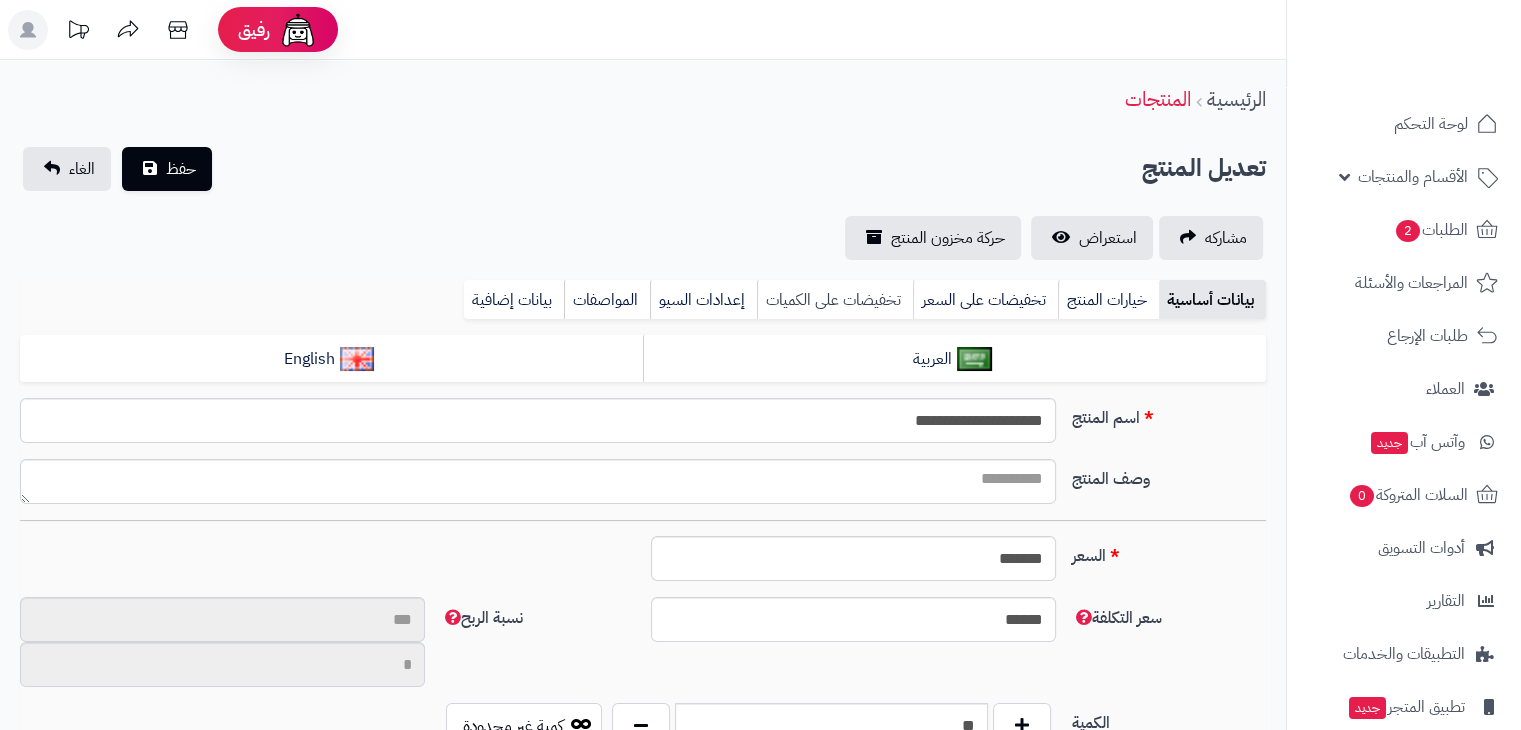 type on "*********" 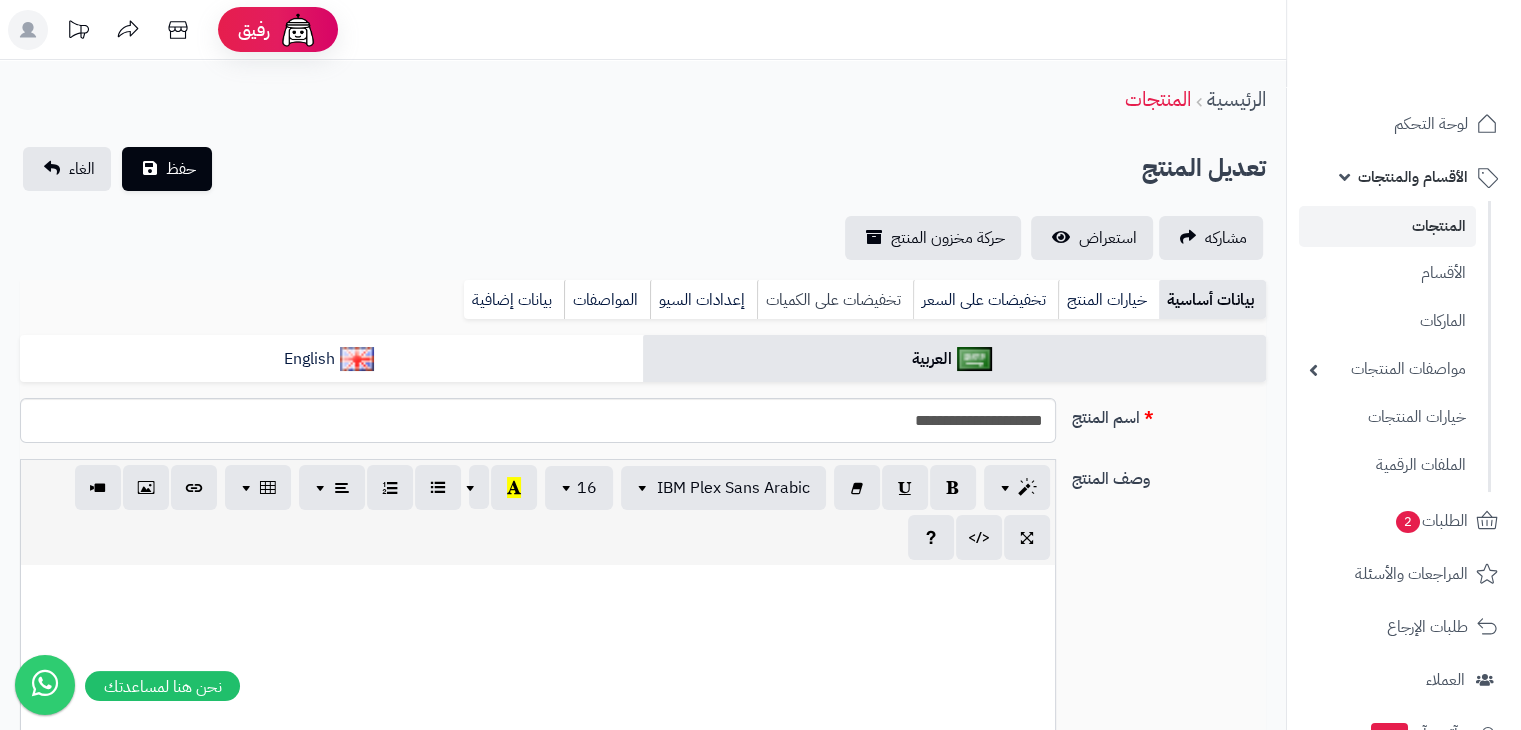 type on "*****" 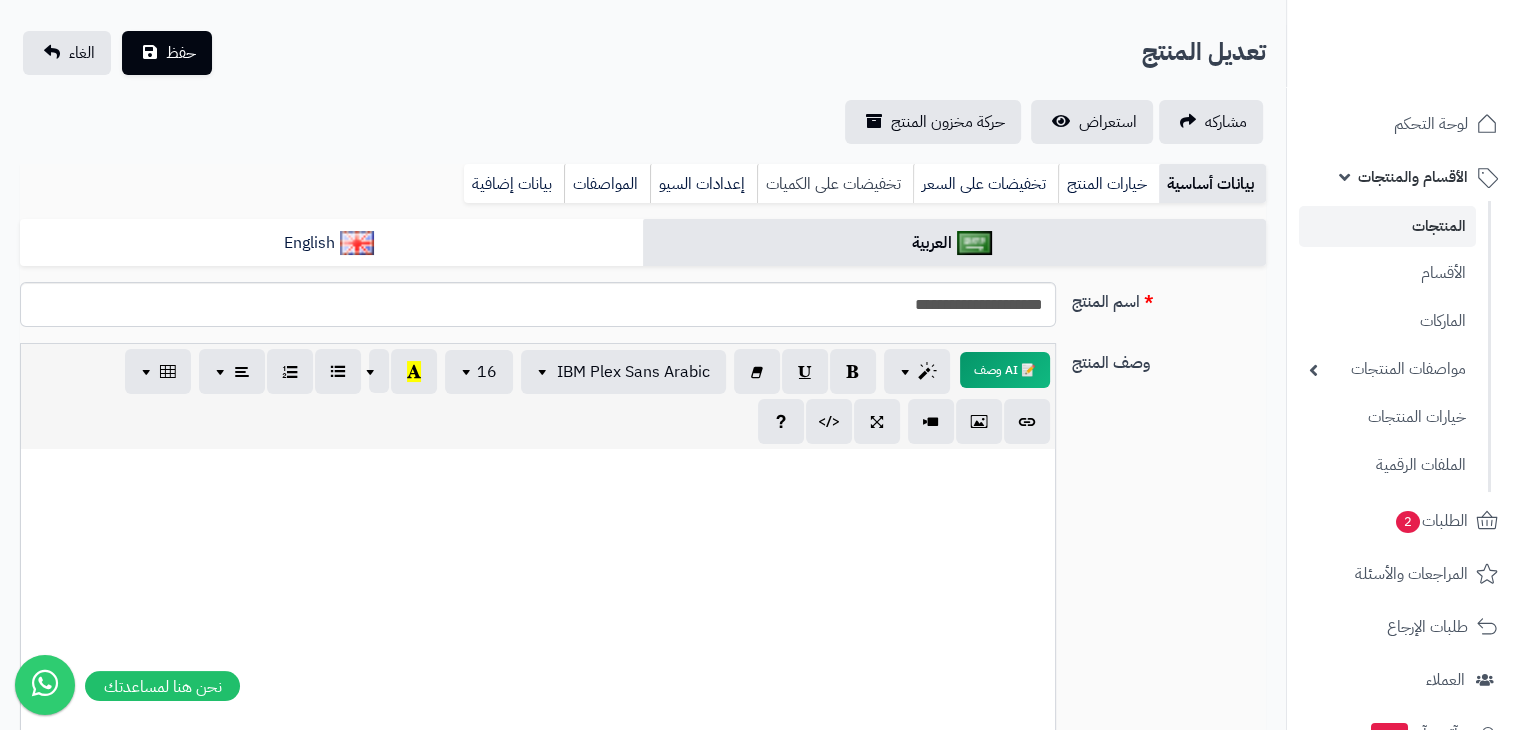 scroll, scrollTop: 116, scrollLeft: 0, axis: vertical 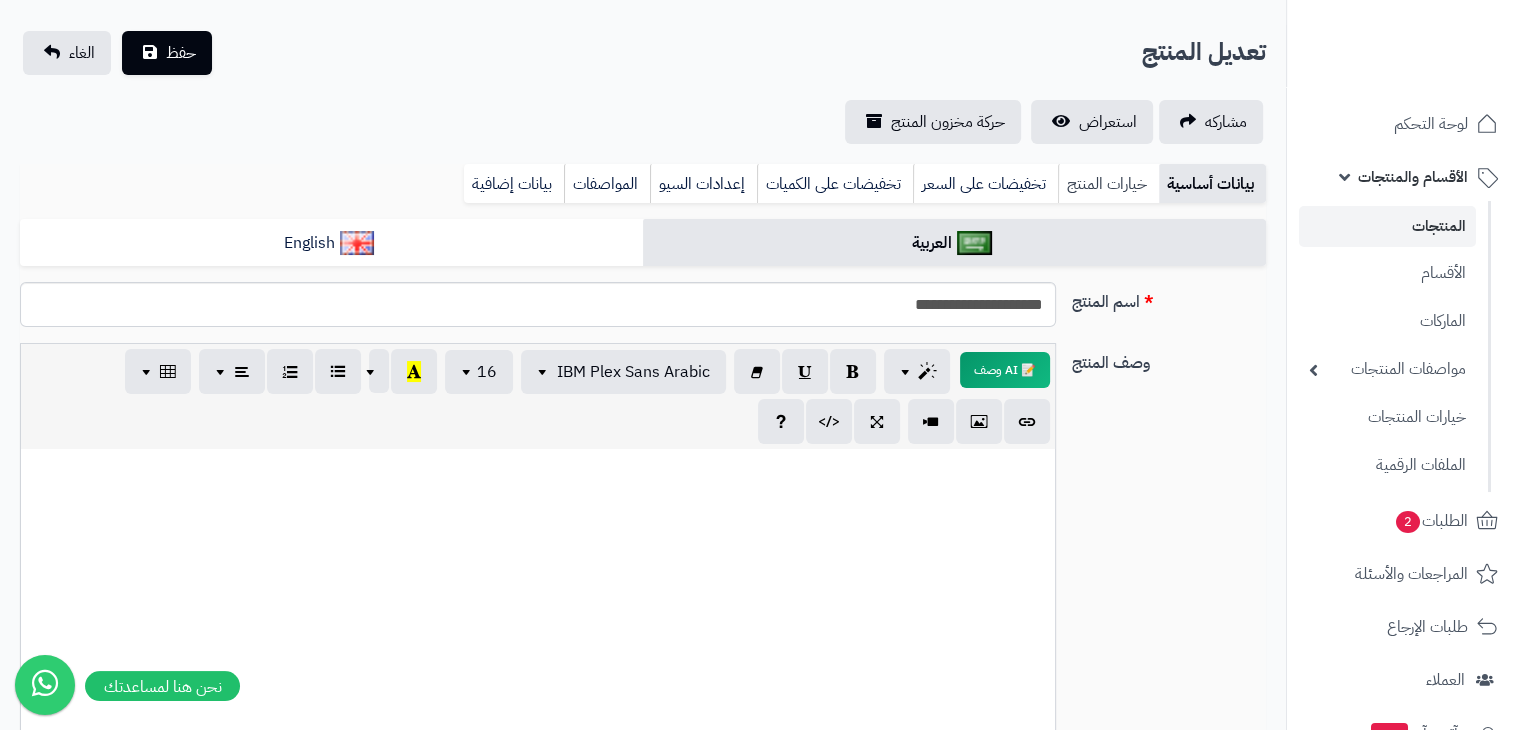 click on "خيارات المنتج" at bounding box center (1108, 184) 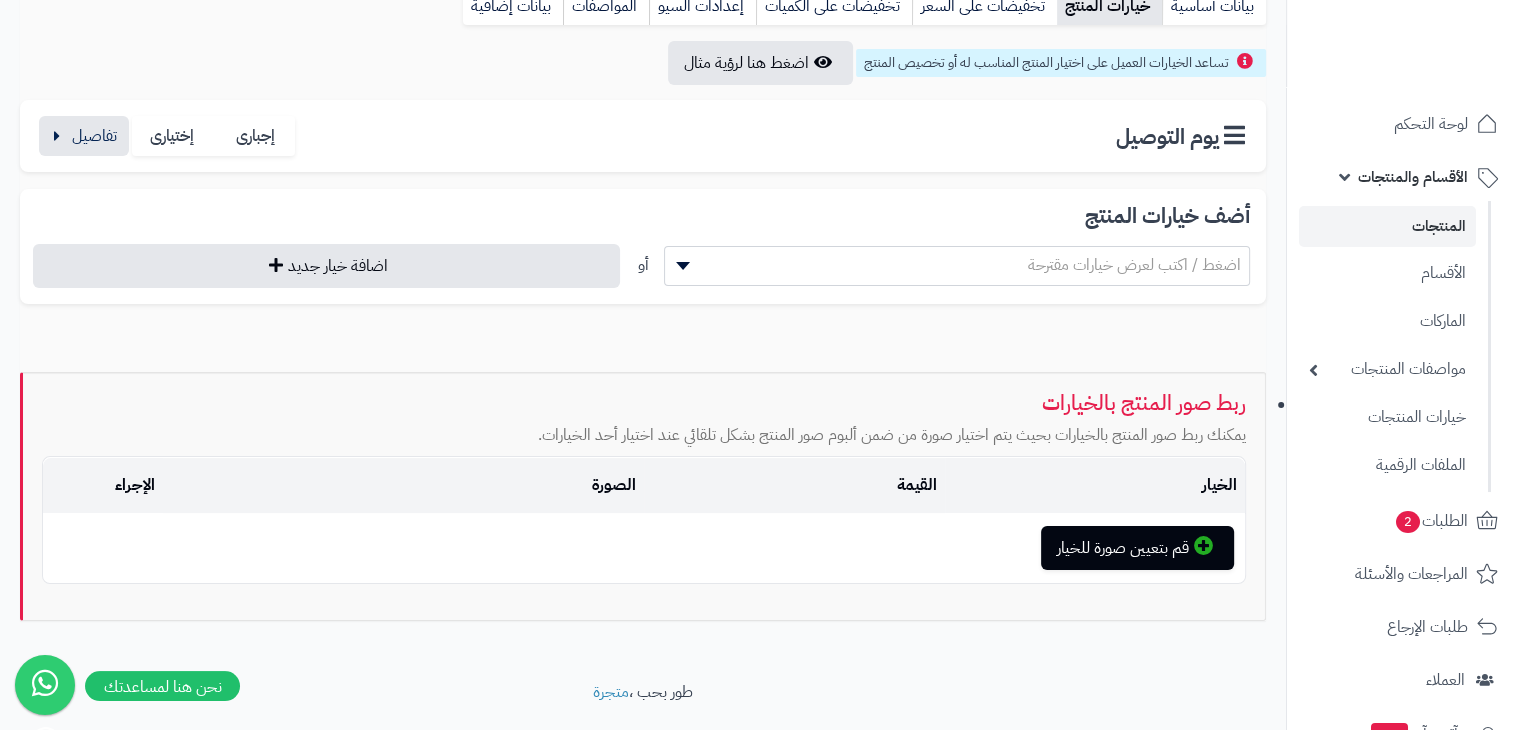 scroll, scrollTop: 296, scrollLeft: 0, axis: vertical 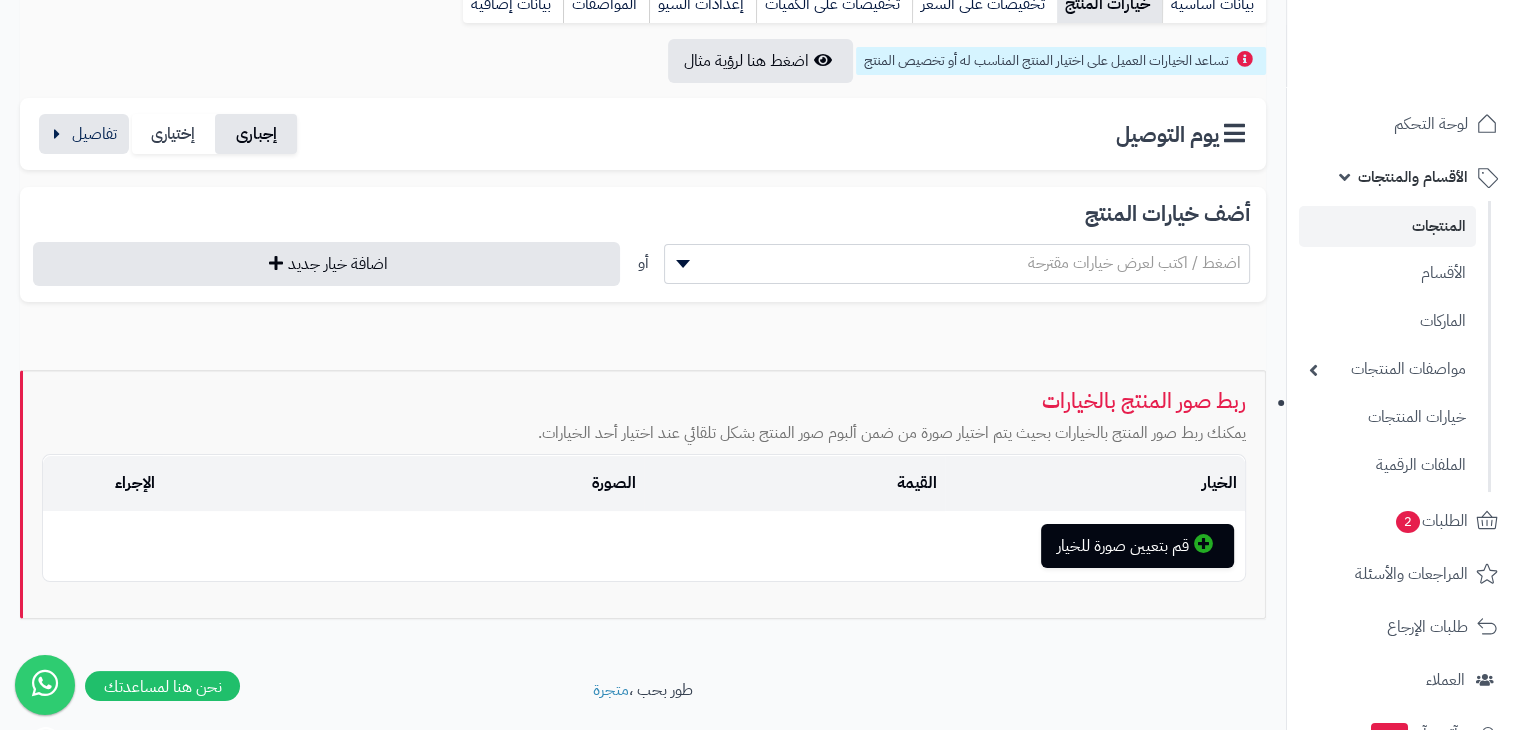 click on "إجبارى" at bounding box center [256, 134] 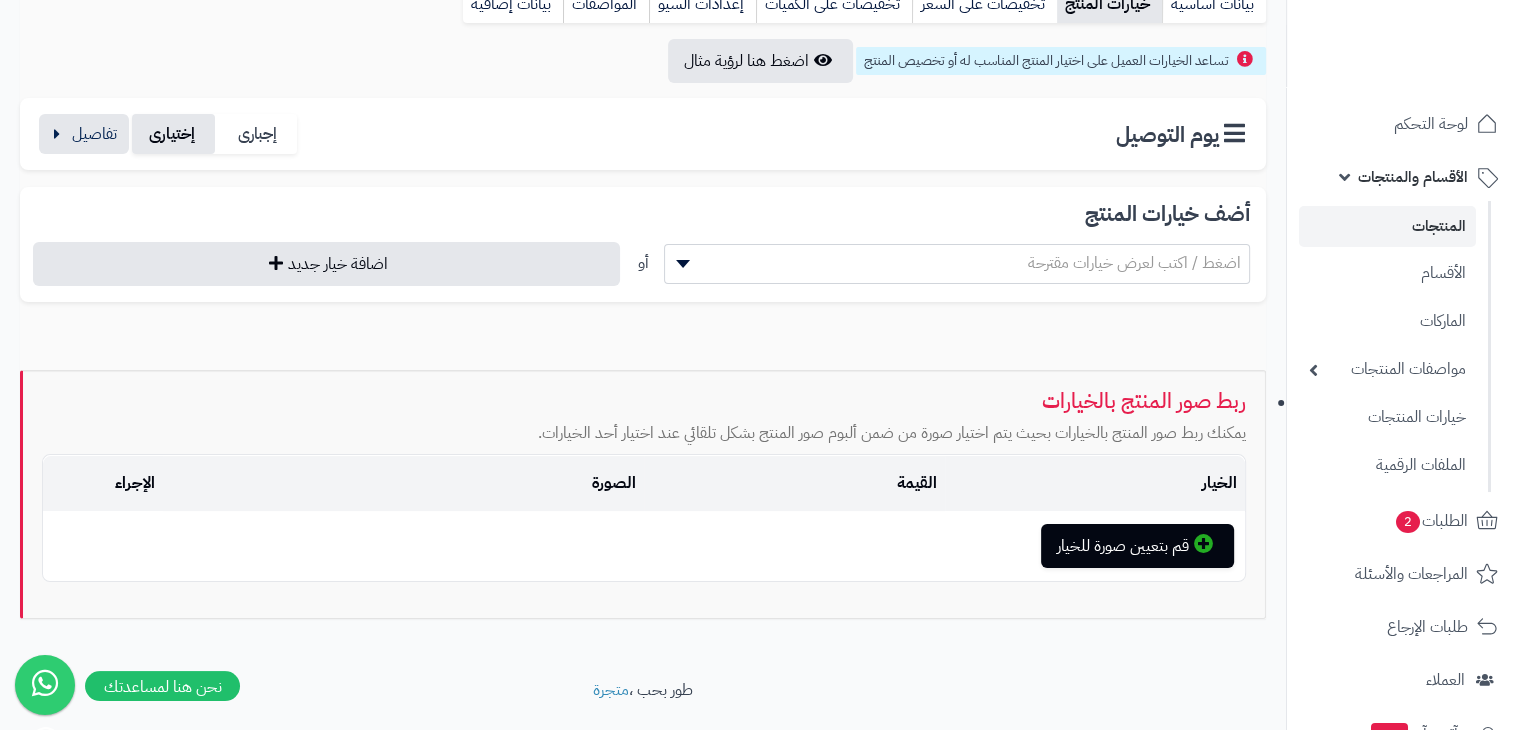 click on "إختيارى" at bounding box center (173, 134) 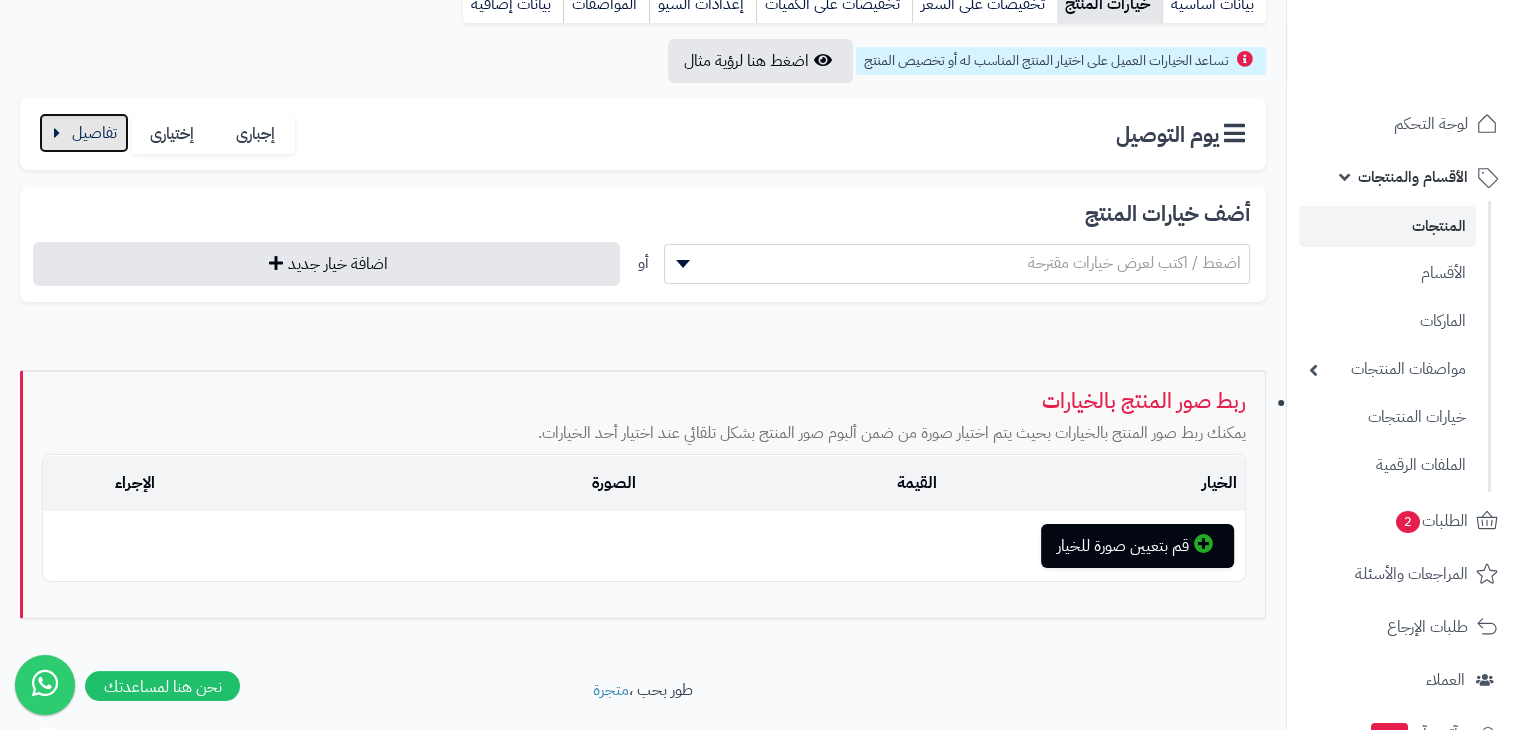 click at bounding box center [84, 133] 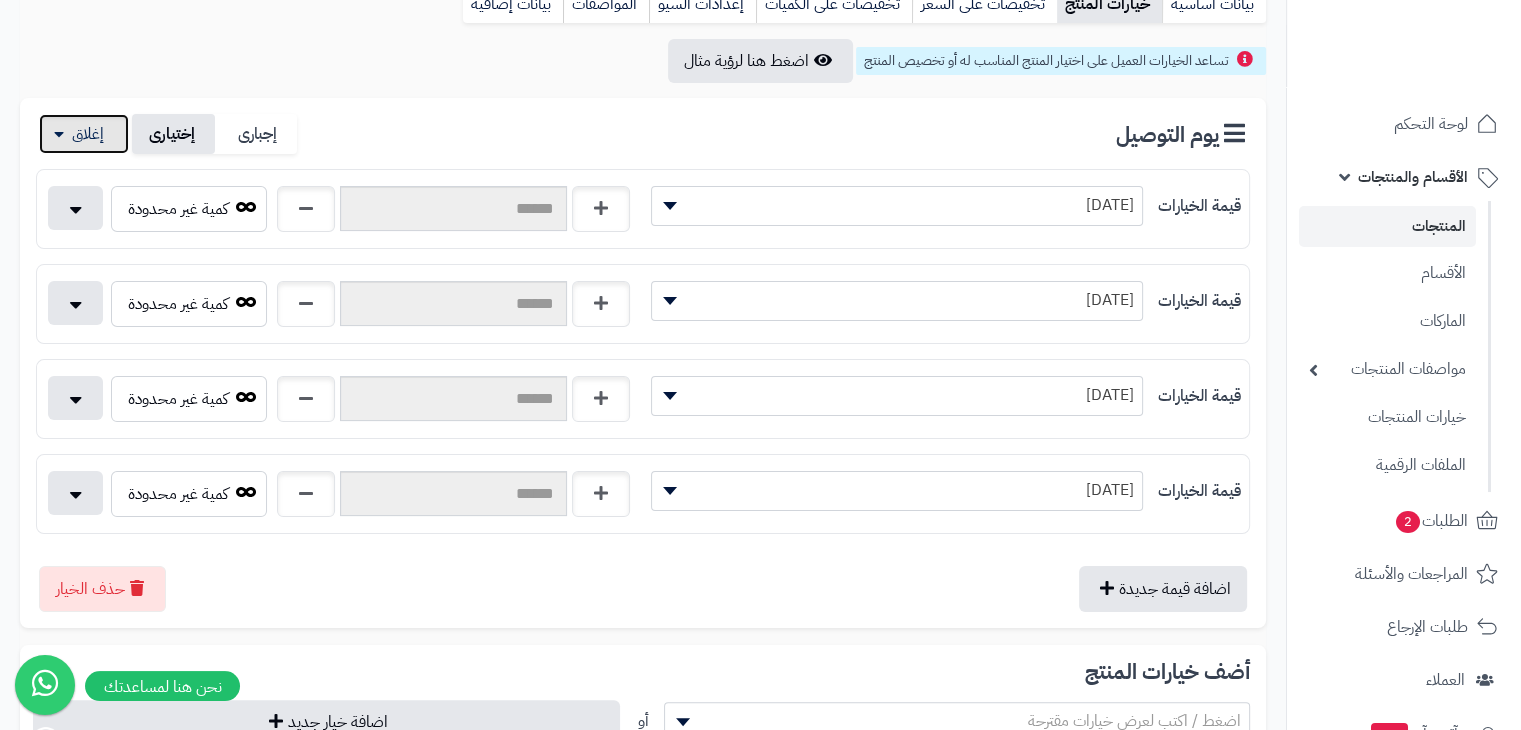 click on "إجبارى" at bounding box center (256, 134) 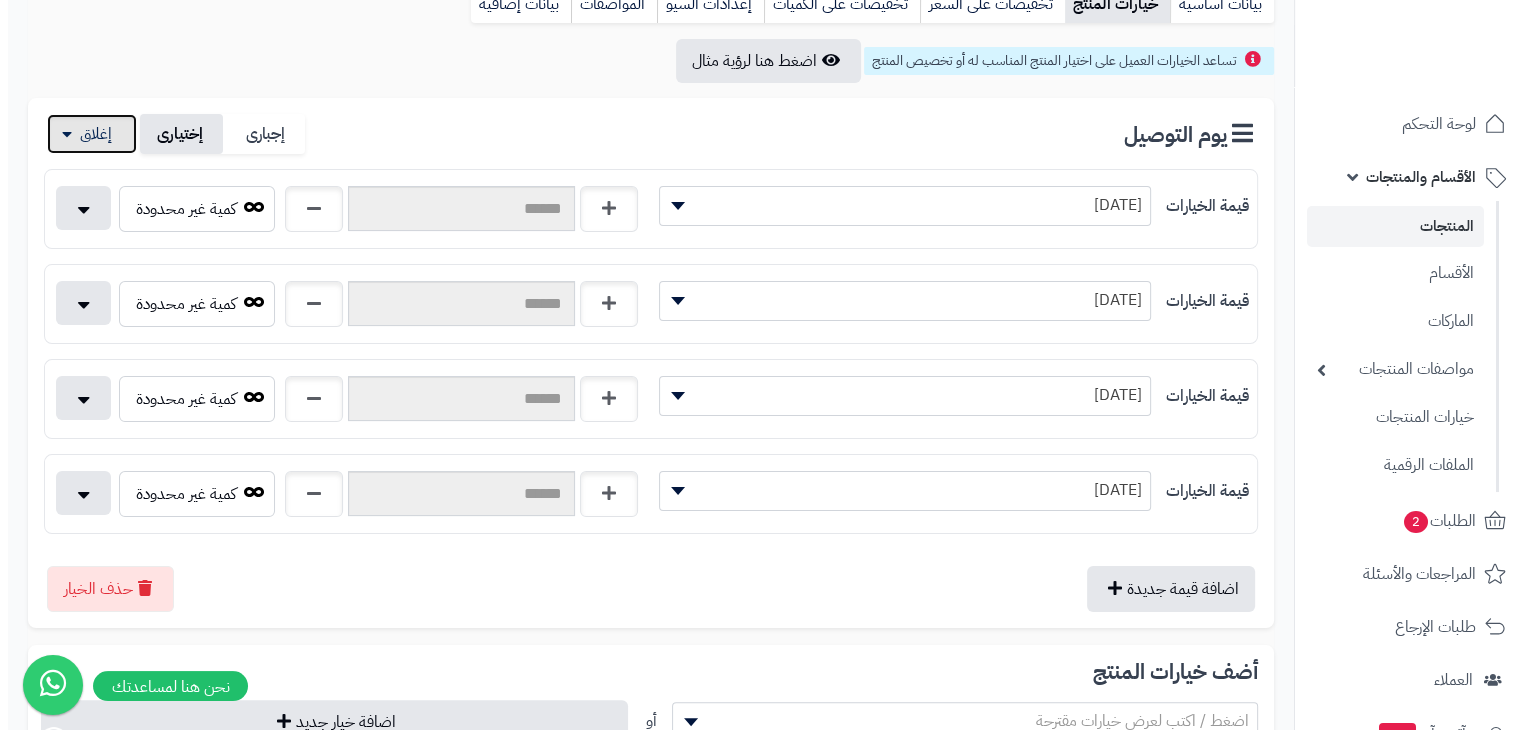 scroll, scrollTop: 599, scrollLeft: 0, axis: vertical 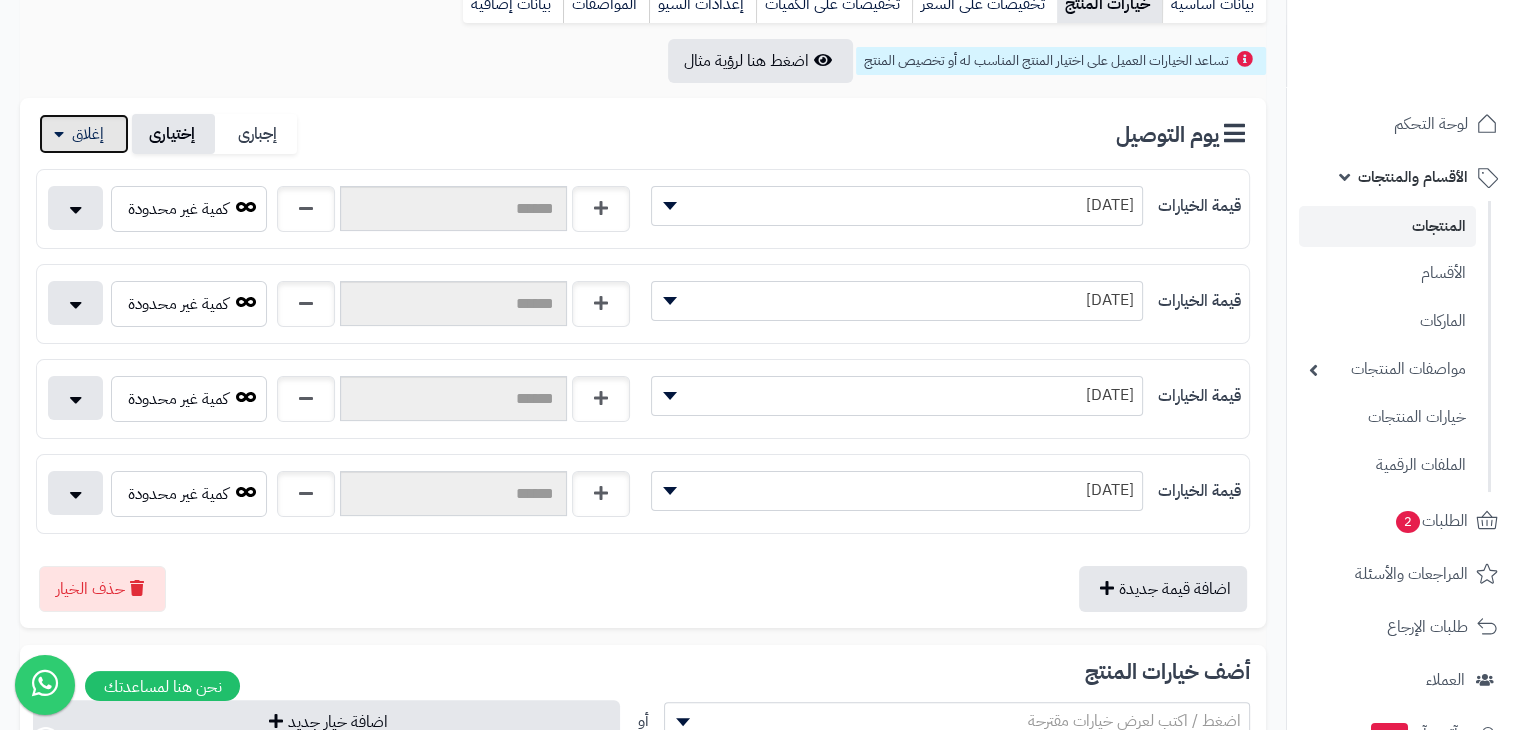 click on "اضافة خيار جديد" at bounding box center [326, 722] 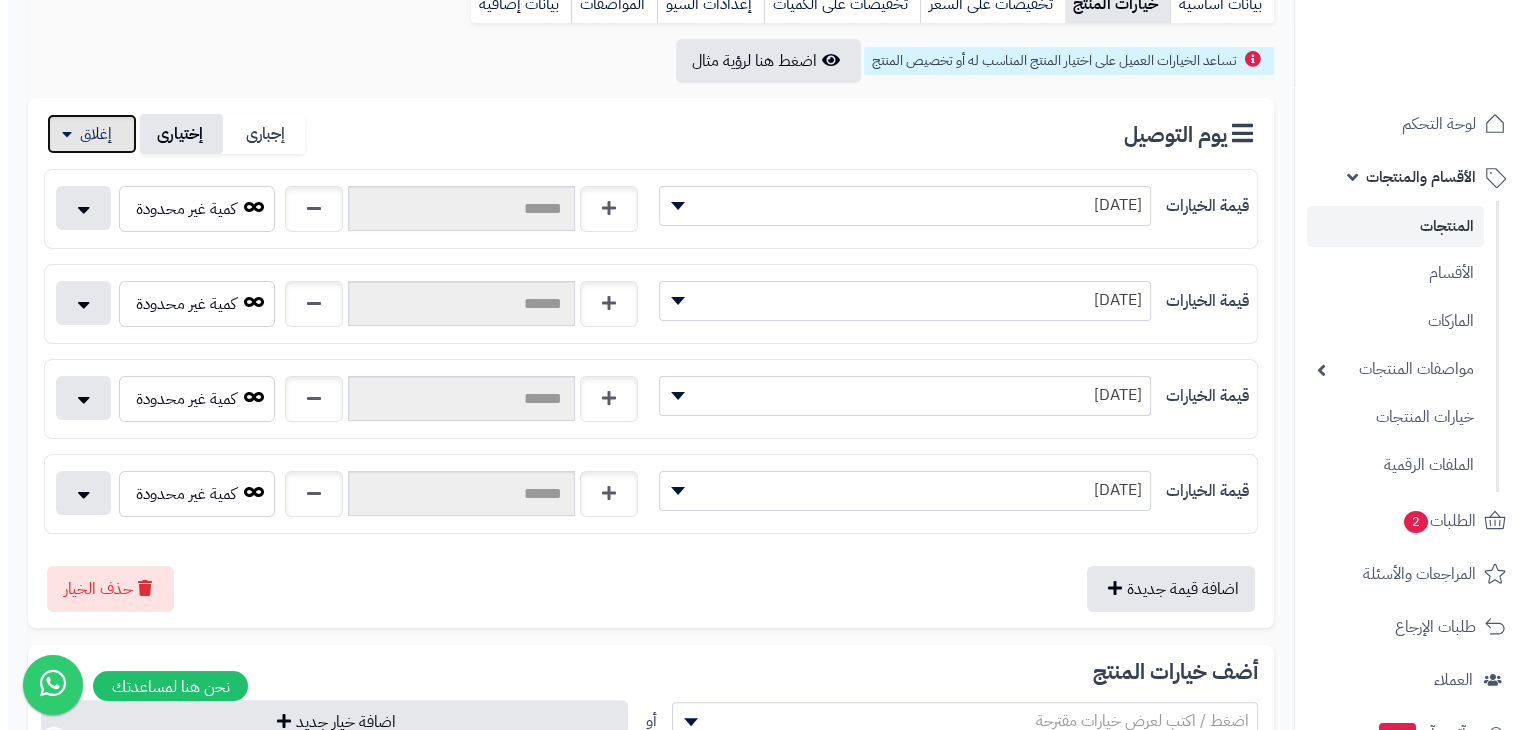 click 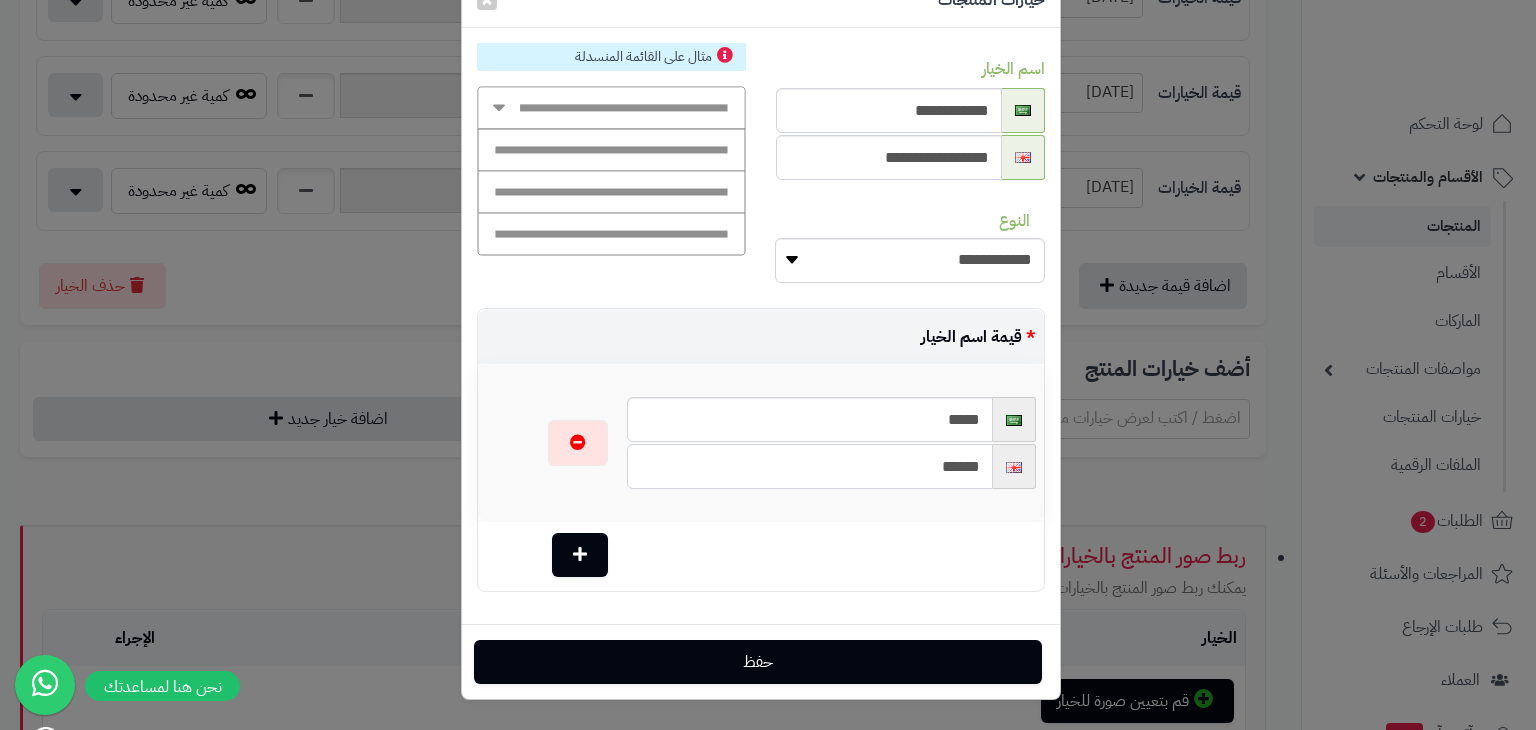 type on "******" 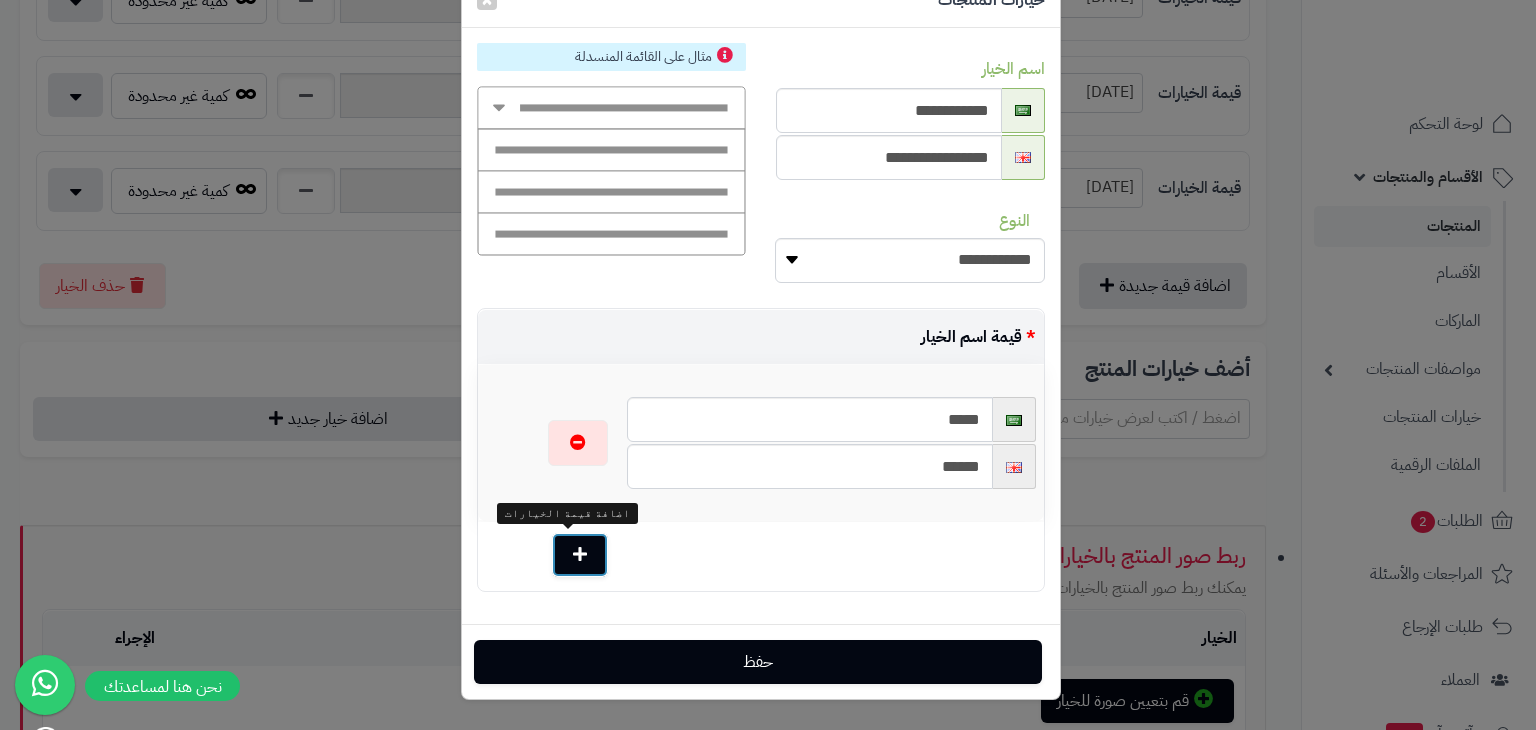 click at bounding box center (580, 555) 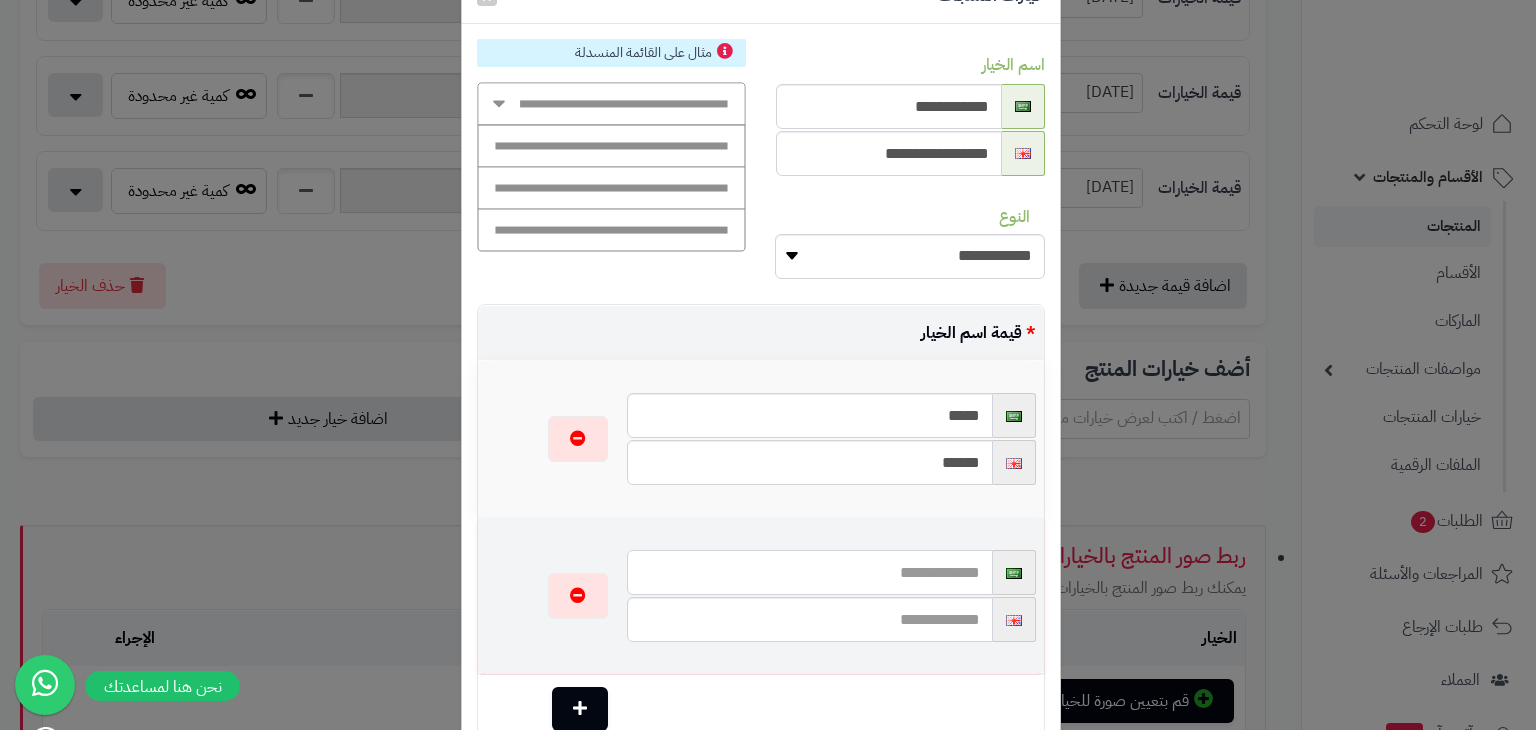 click at bounding box center [809, 572] 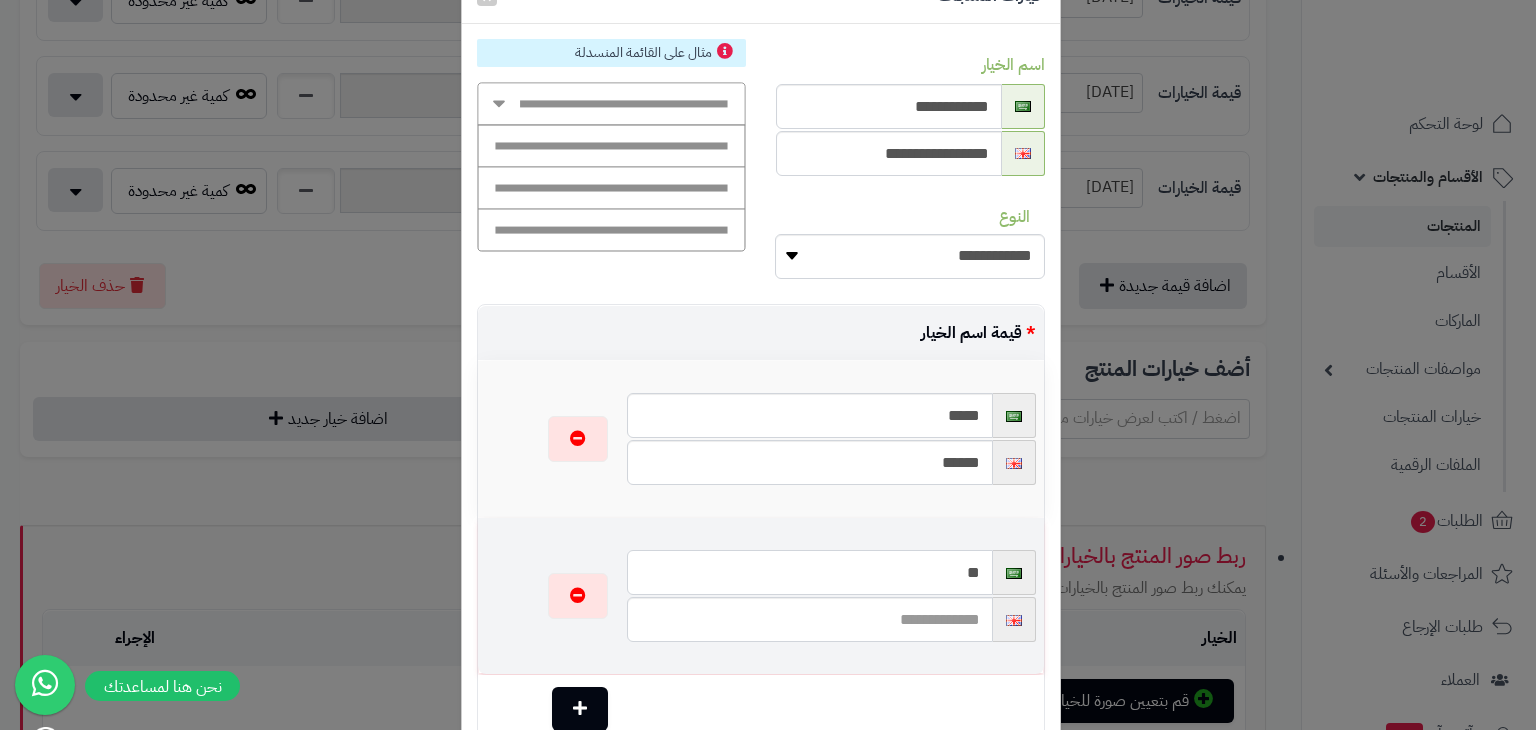 type on "*" 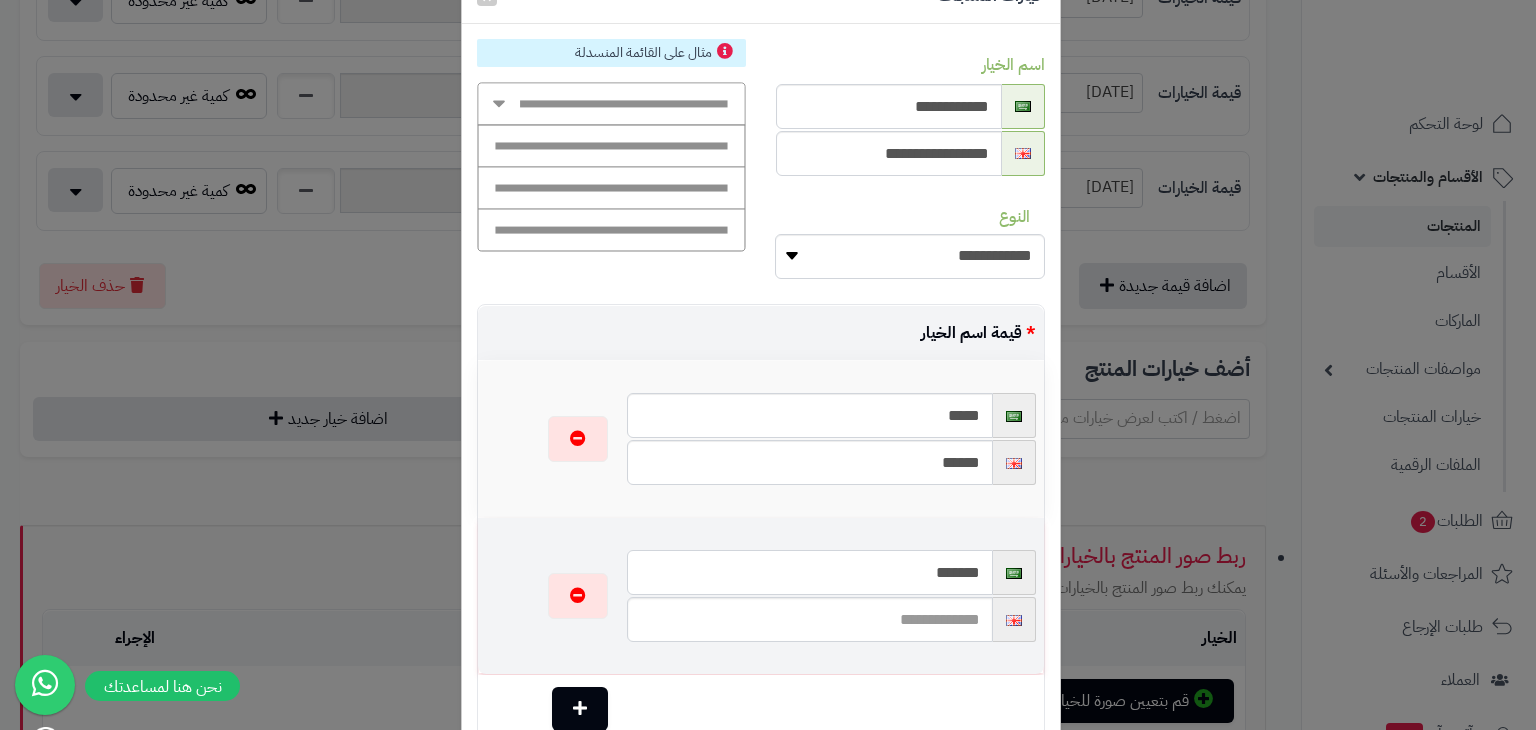 type on "*******" 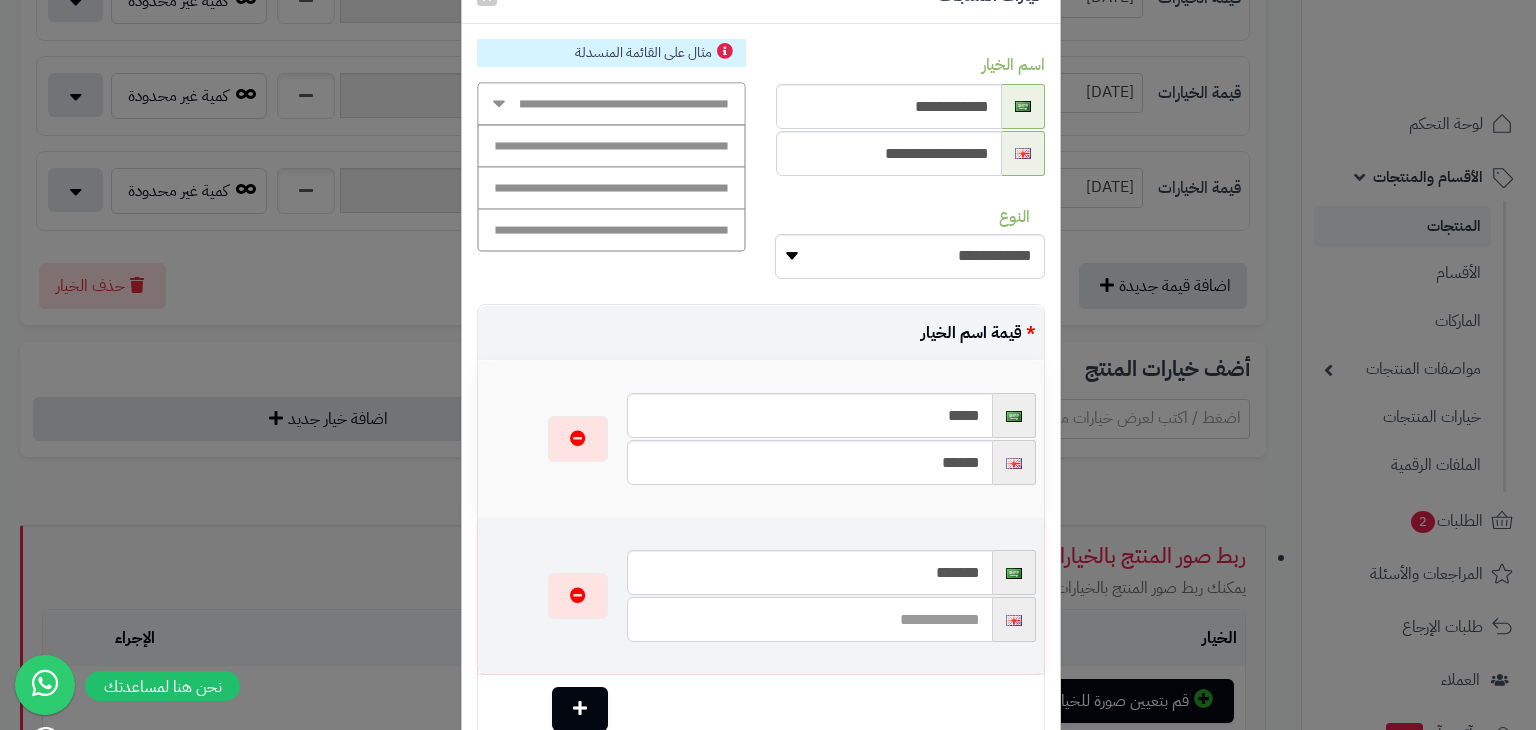 click at bounding box center [809, 619] 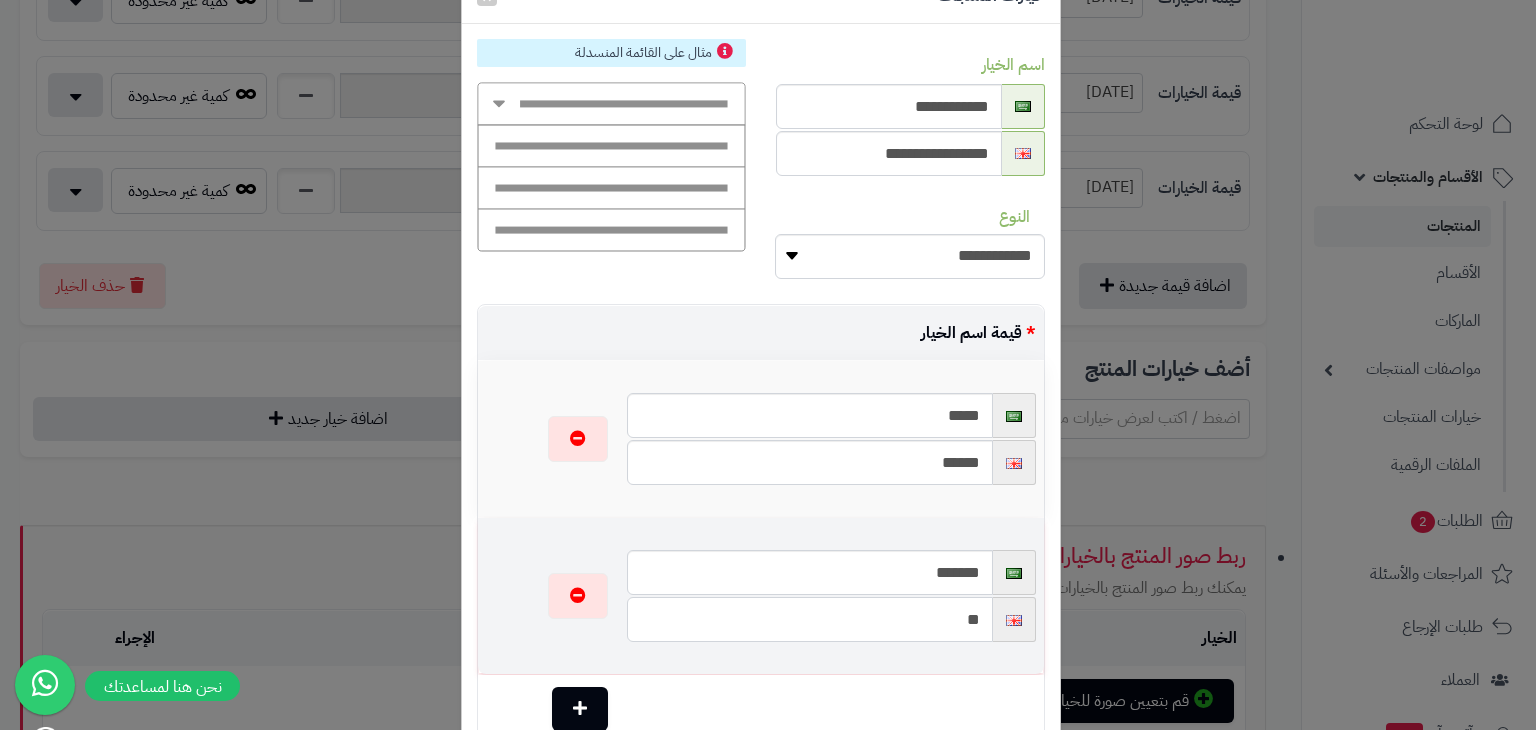 type on "*" 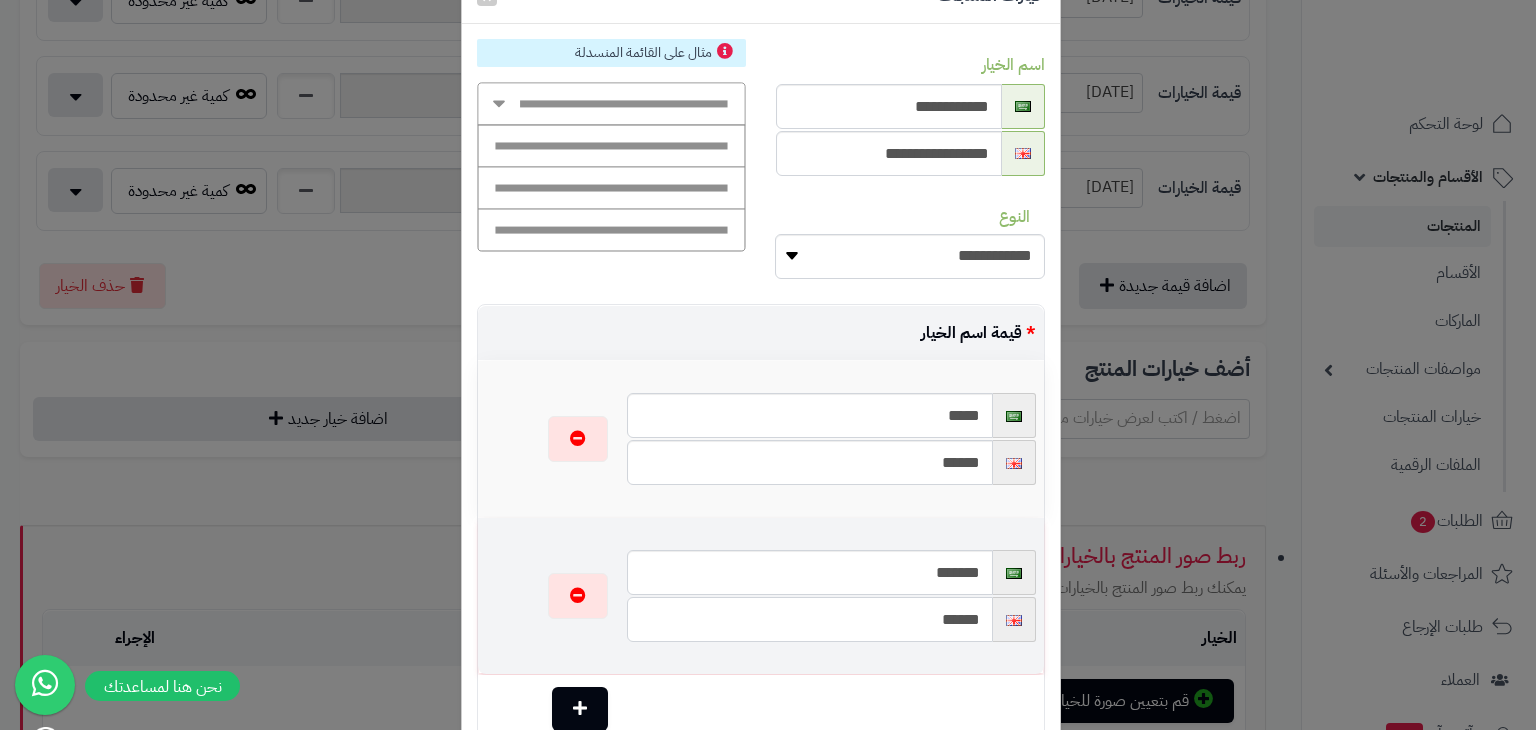 scroll, scrollTop: 221, scrollLeft: 0, axis: vertical 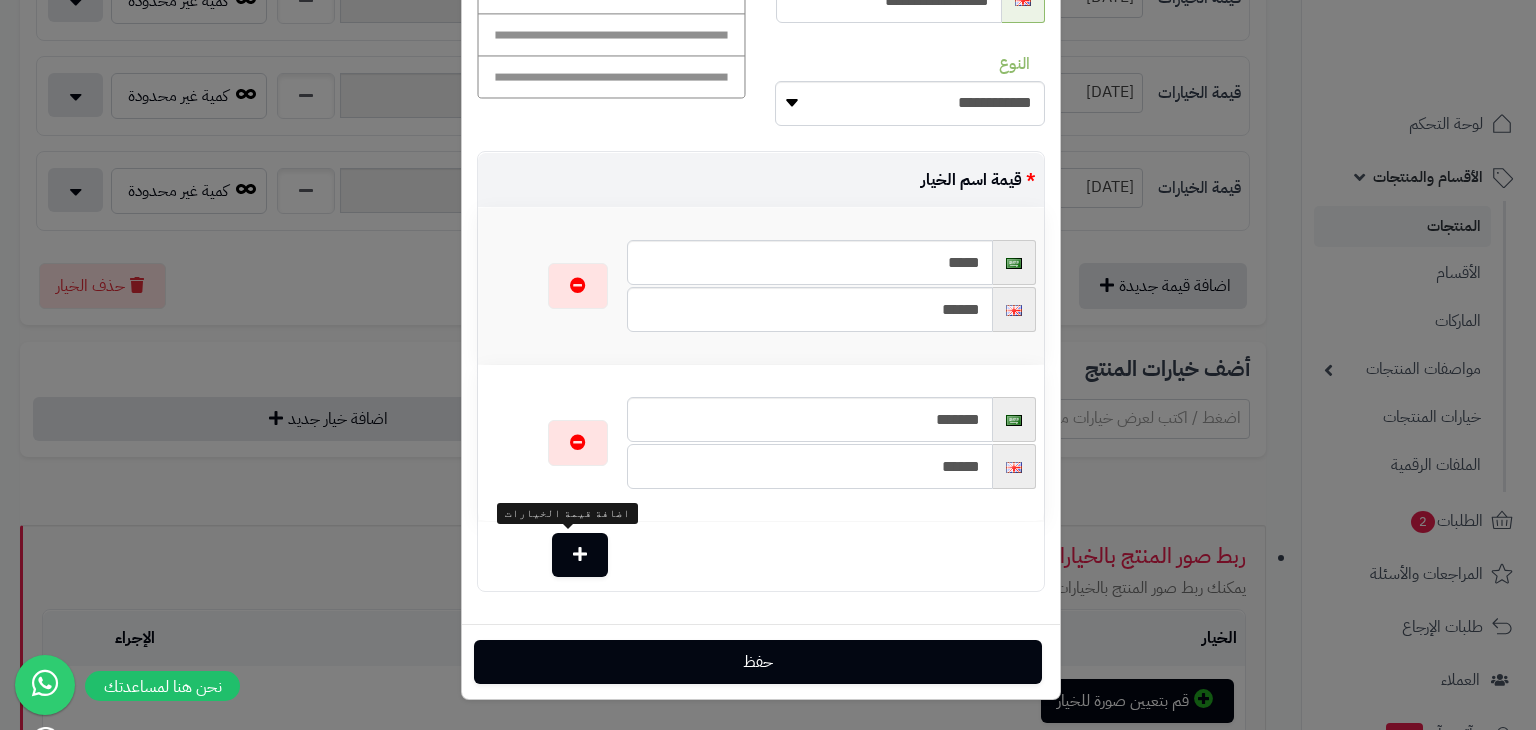 type on "******" 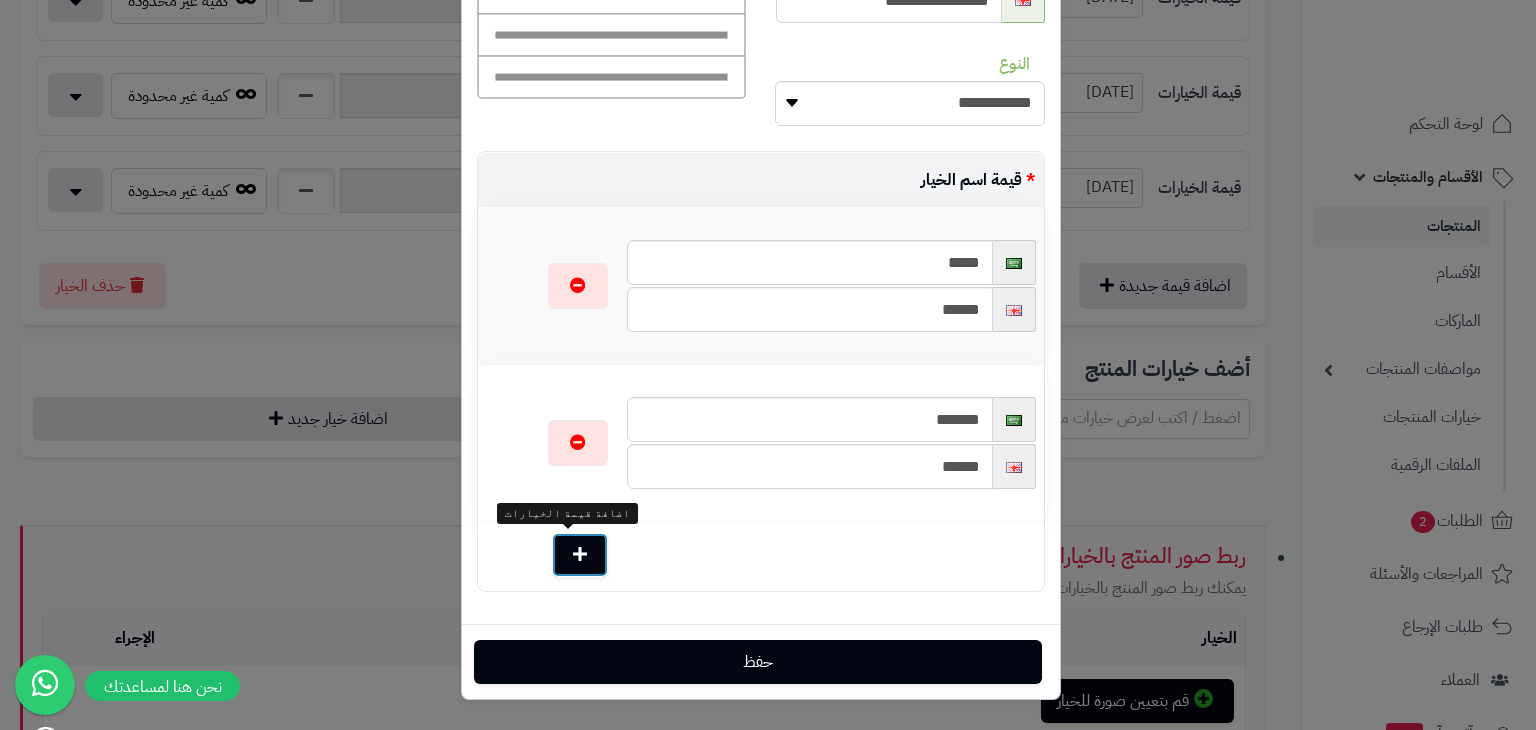 click at bounding box center [580, 555] 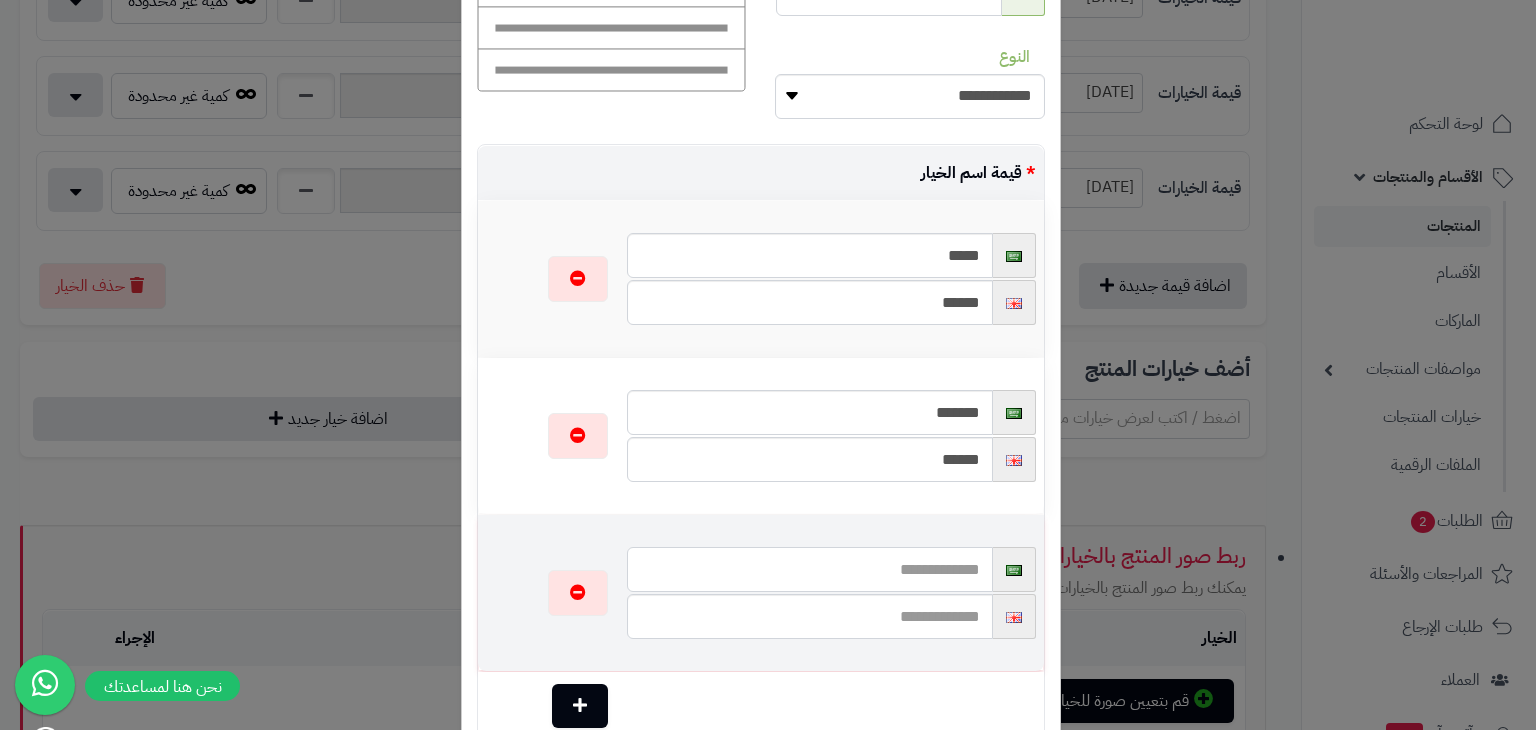 click at bounding box center [809, 569] 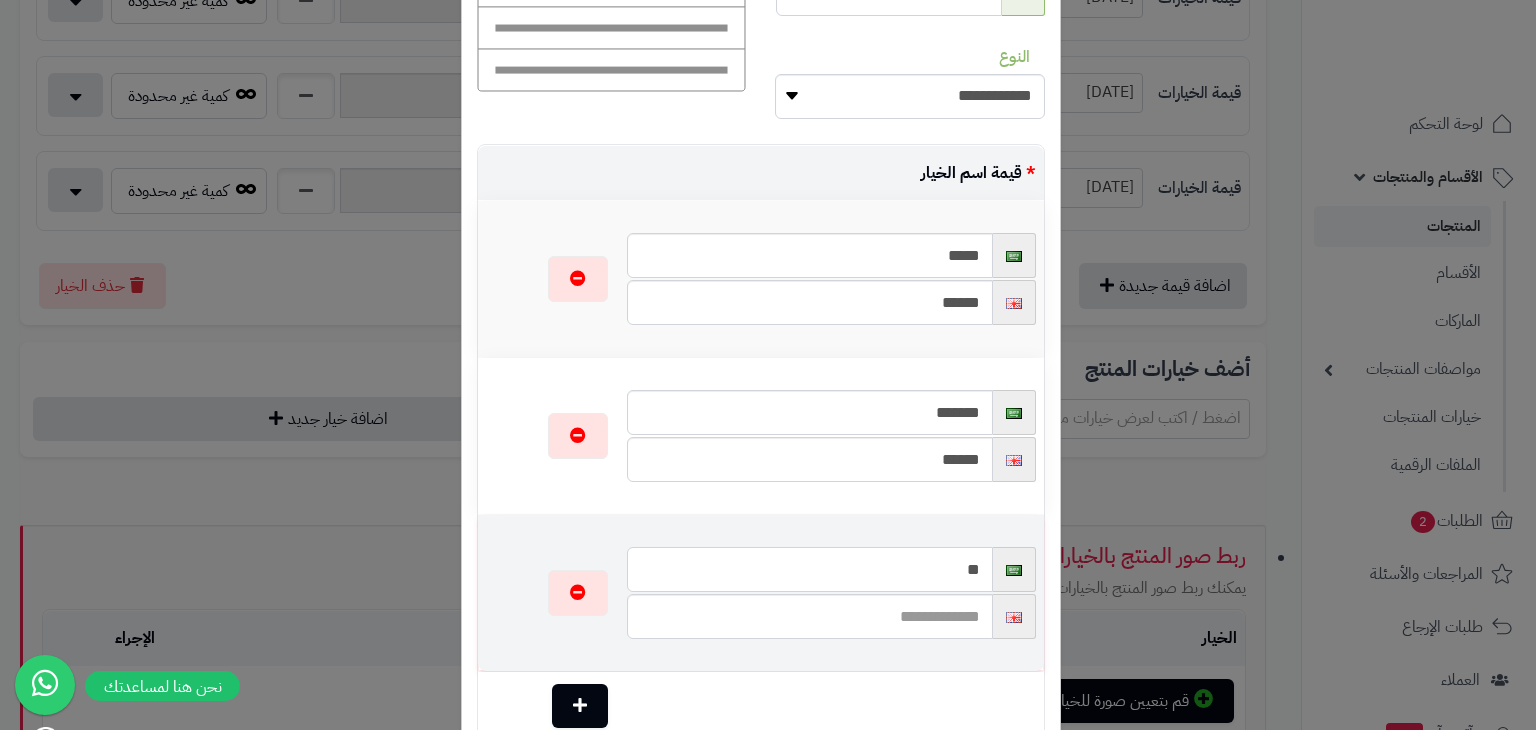 type on "*" 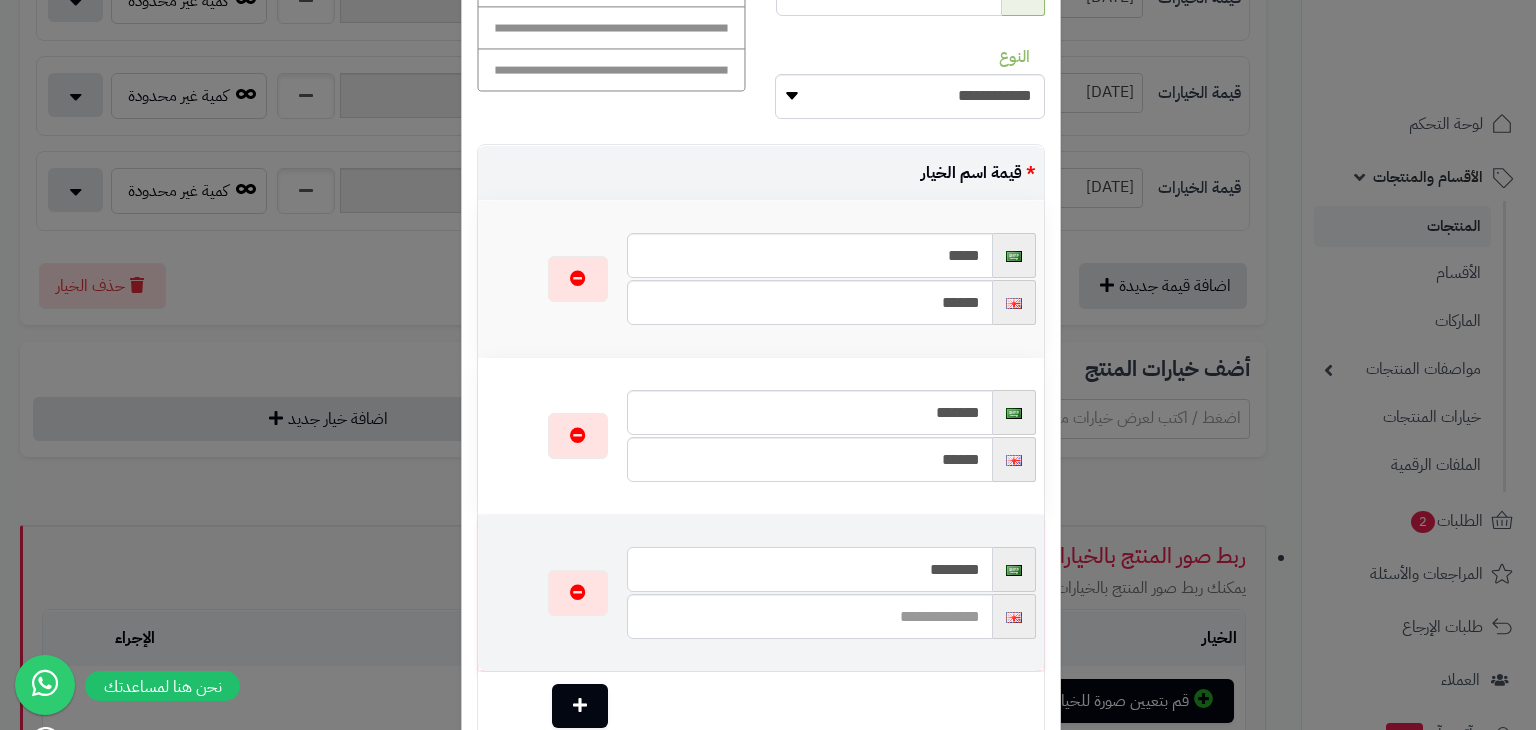 type on "********" 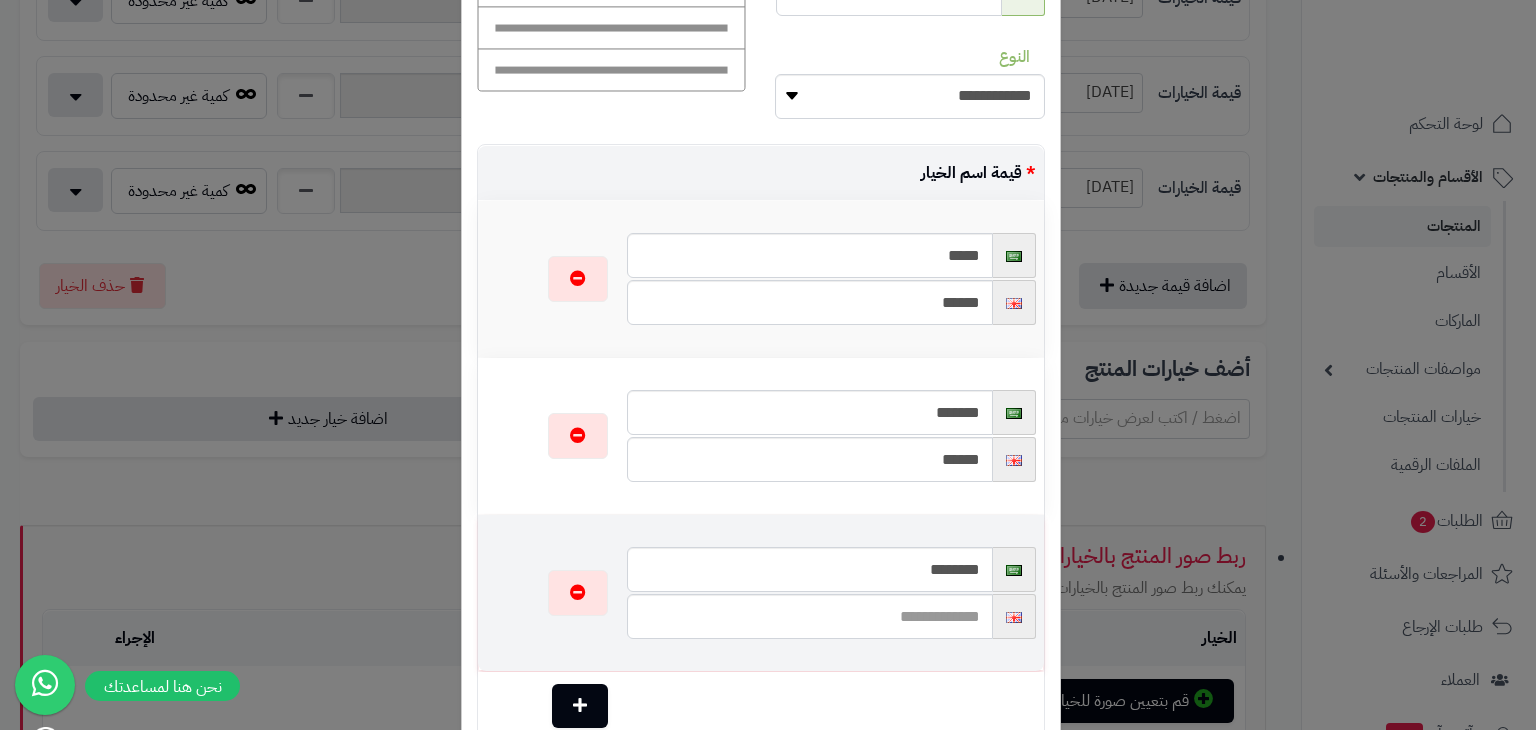 click at bounding box center [831, 616] 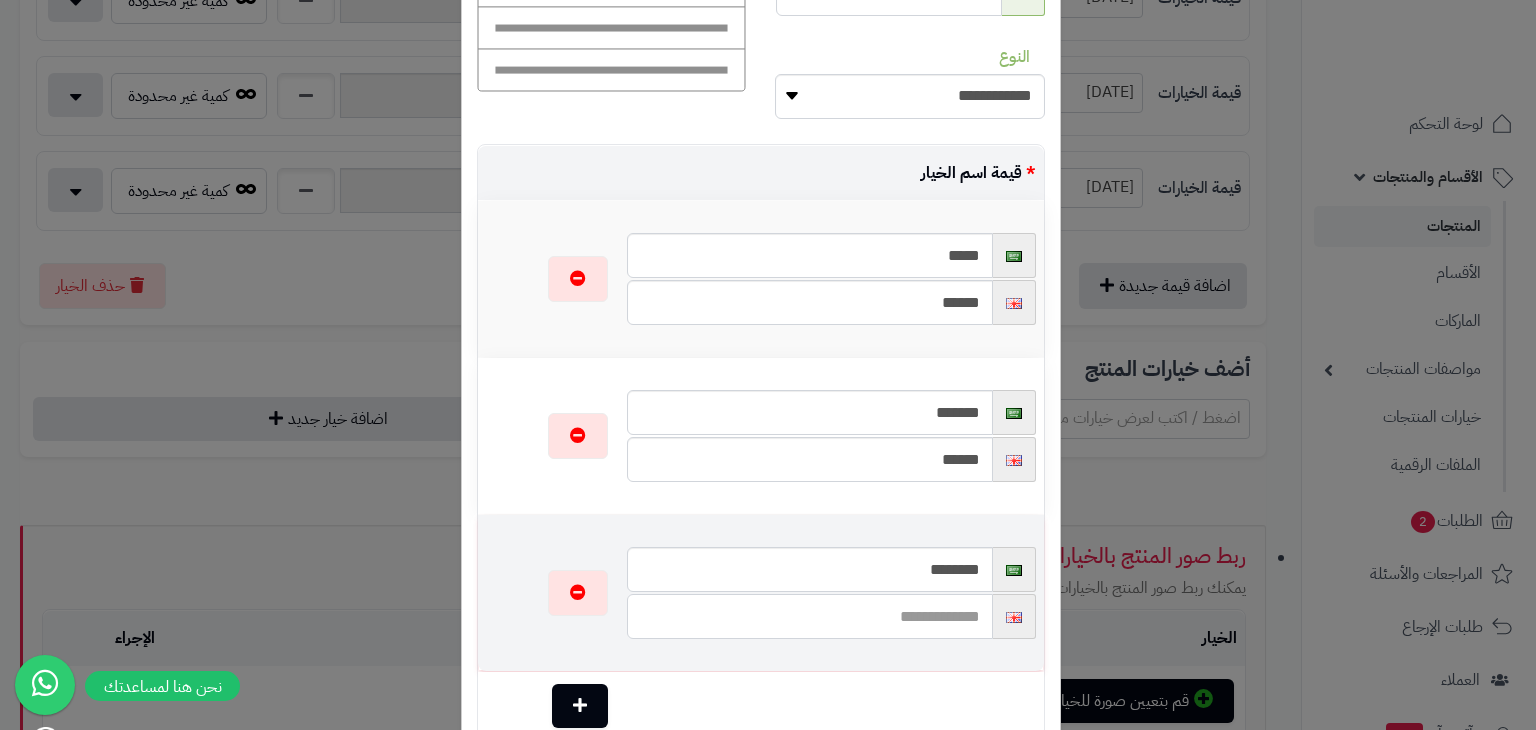 click at bounding box center [809, 616] 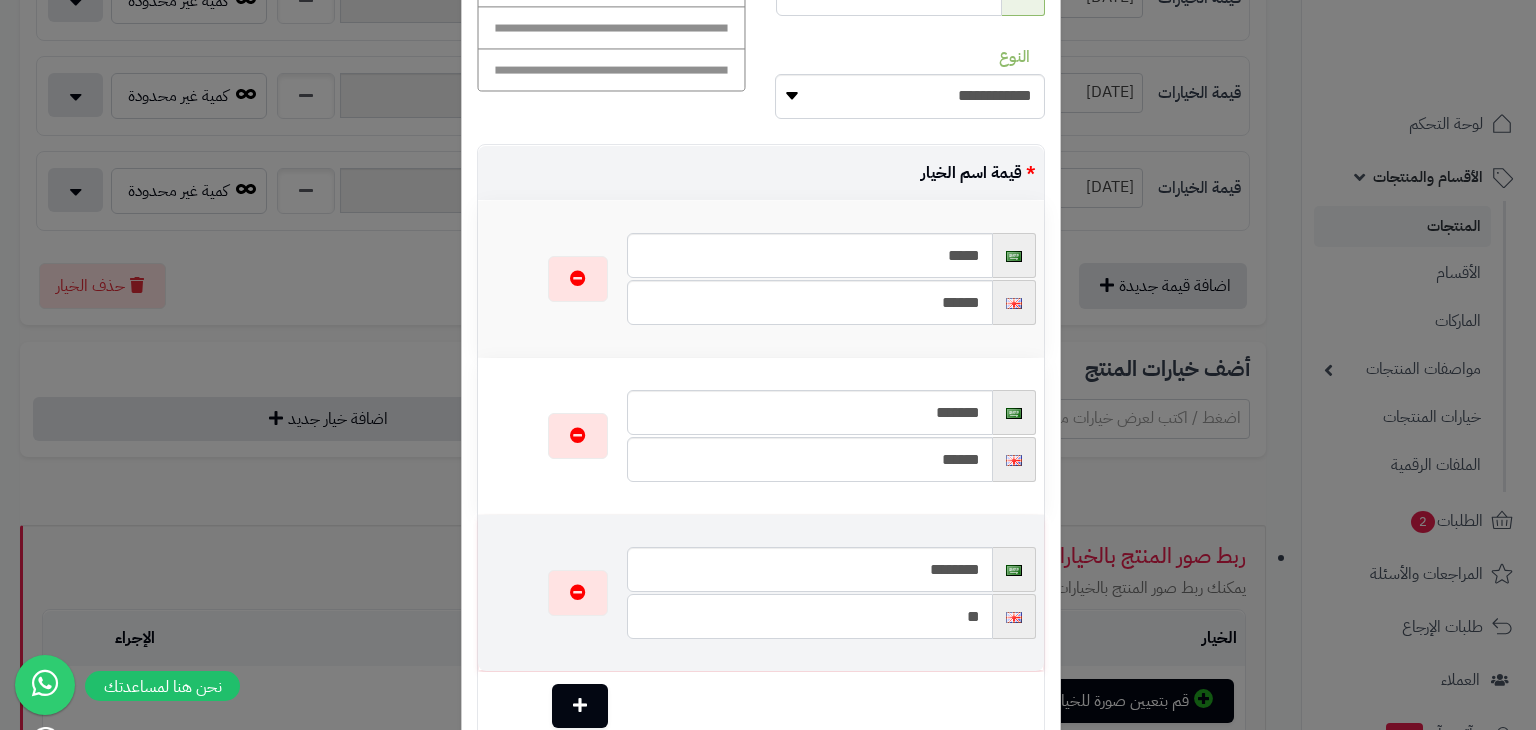 type on "*" 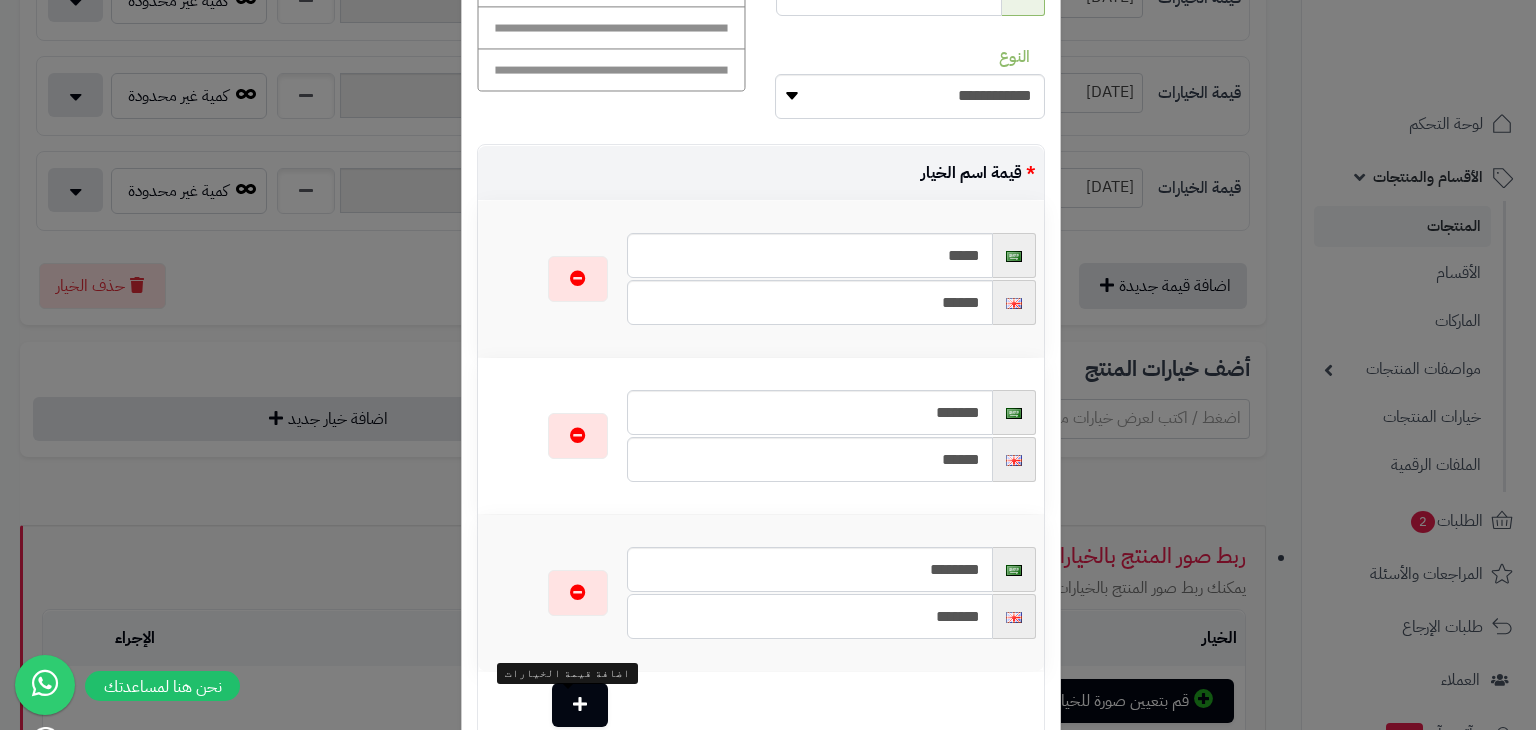 type on "*******" 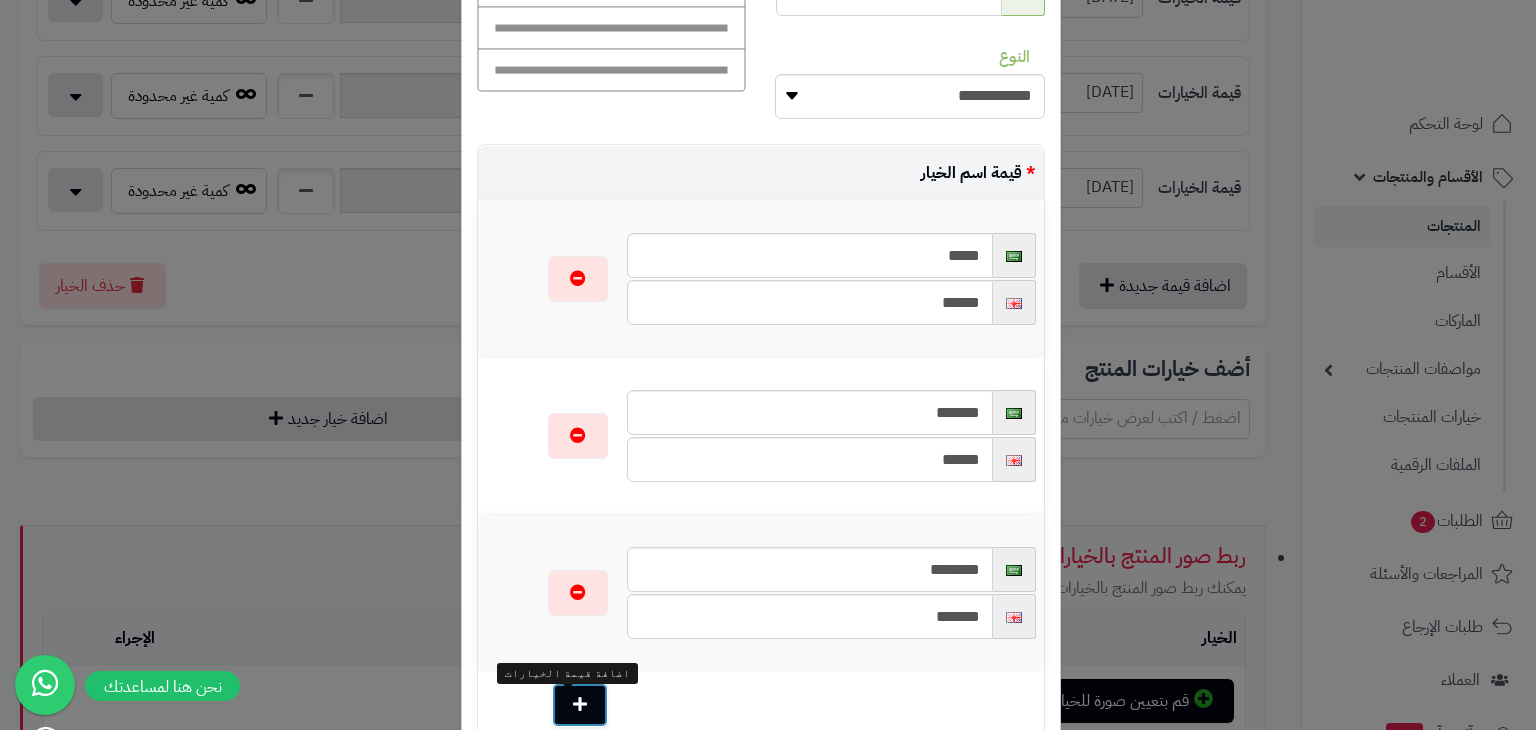 click at bounding box center [580, 705] 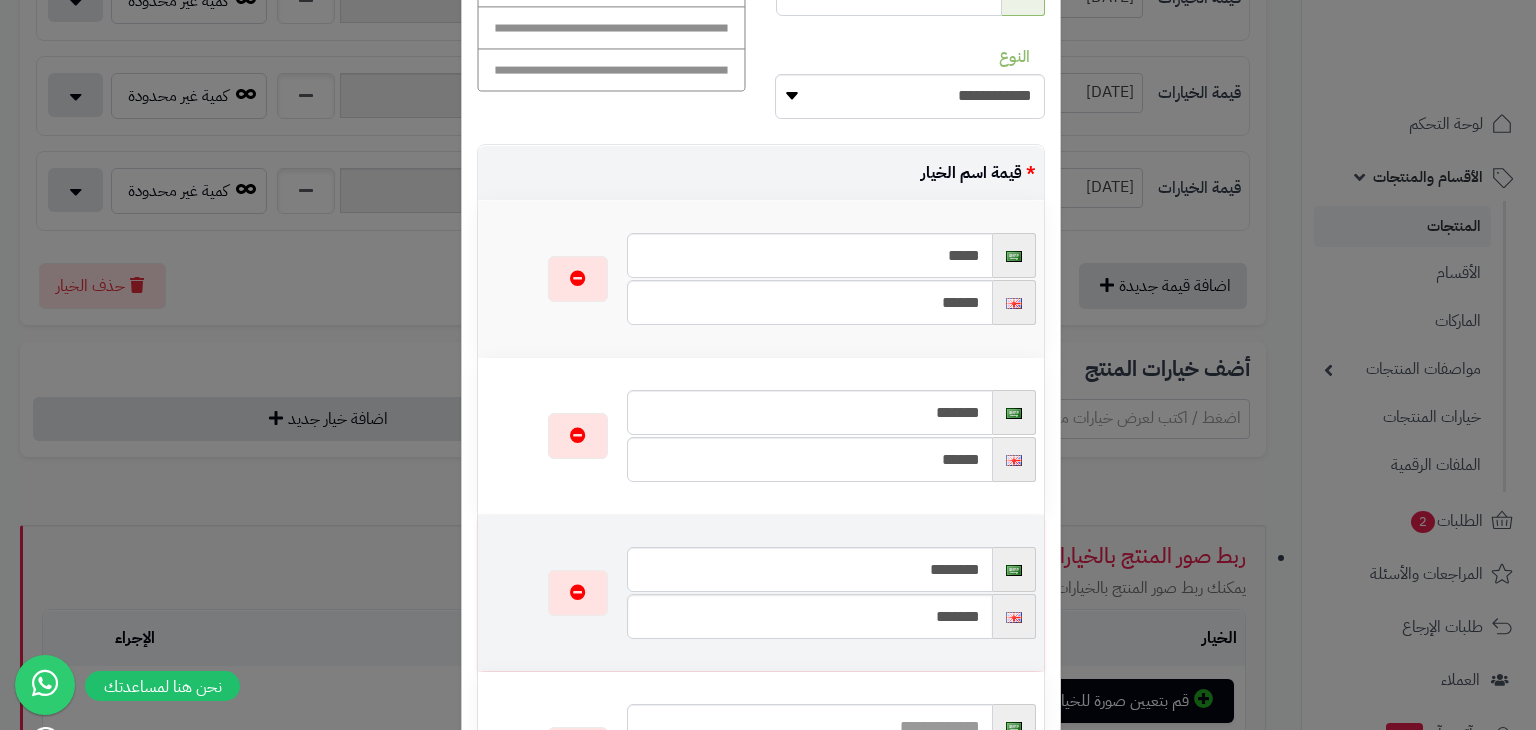 scroll, scrollTop: 541, scrollLeft: 0, axis: vertical 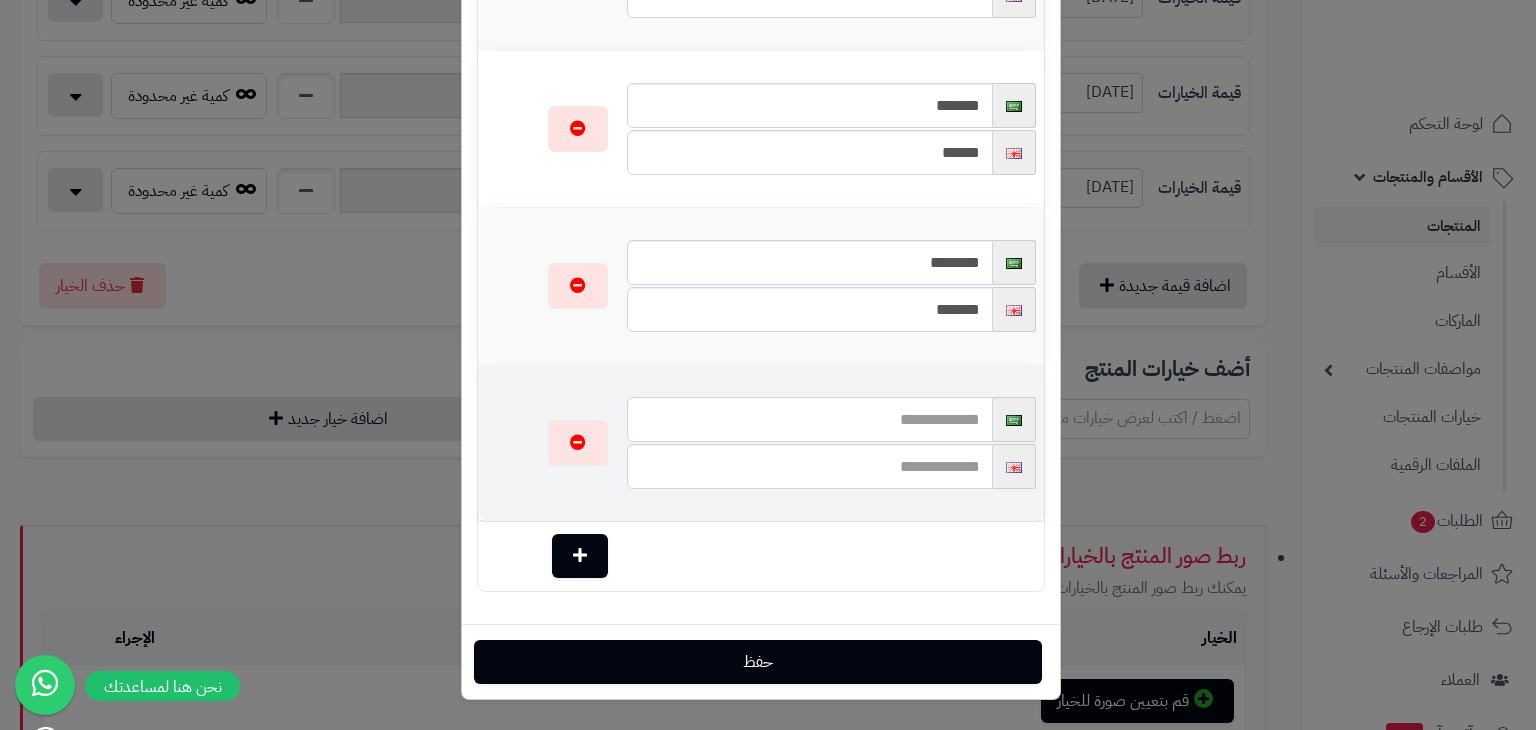 click at bounding box center (809, 419) 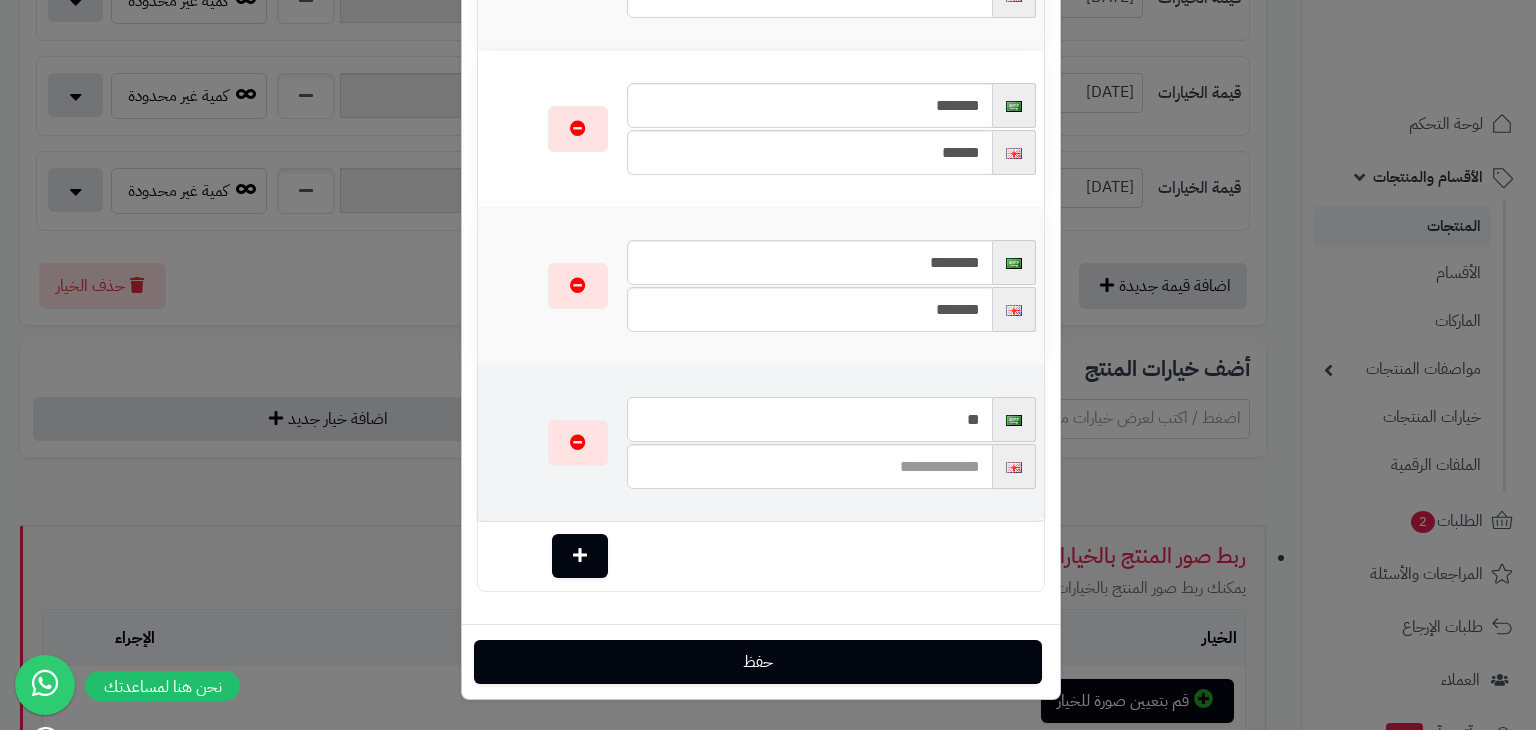 type on "*" 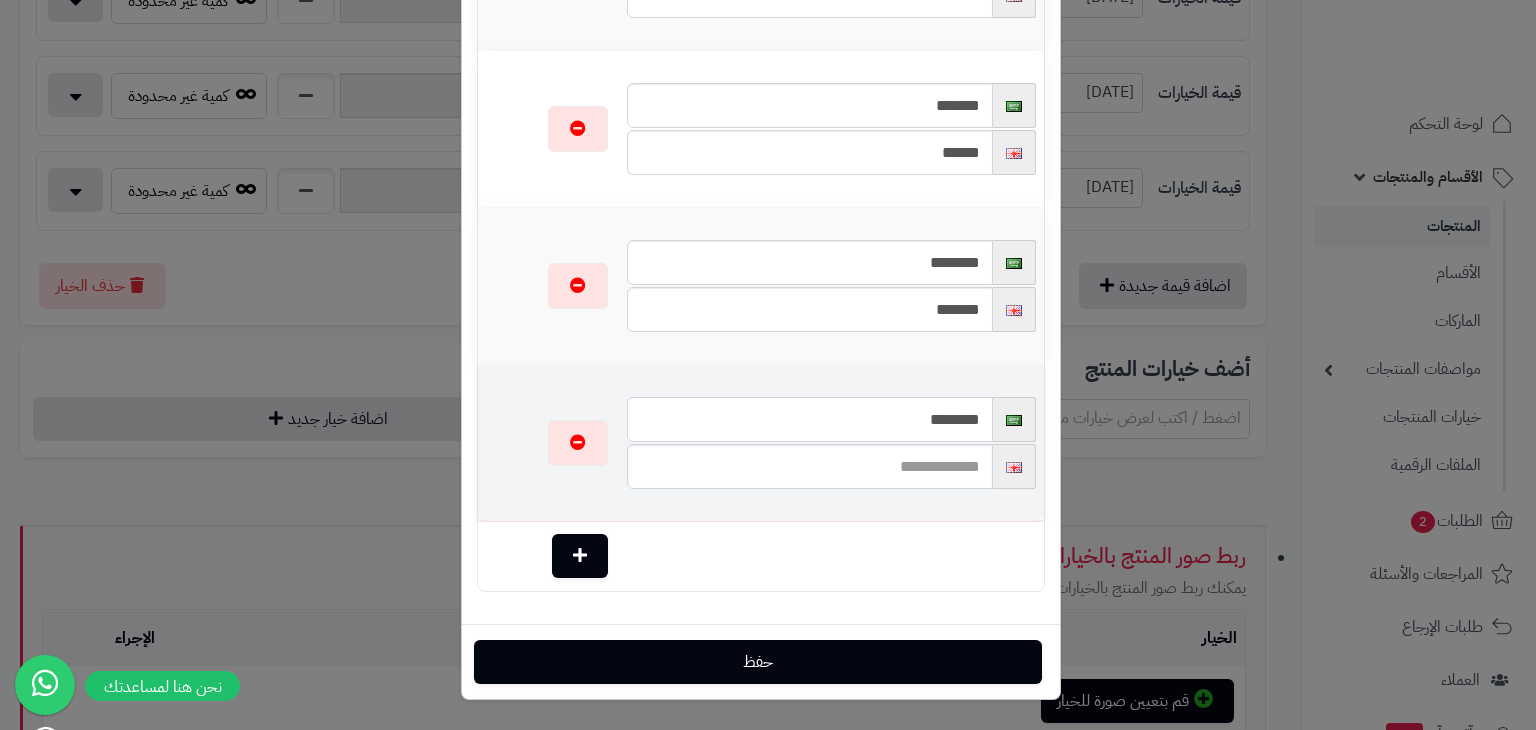 type on "********" 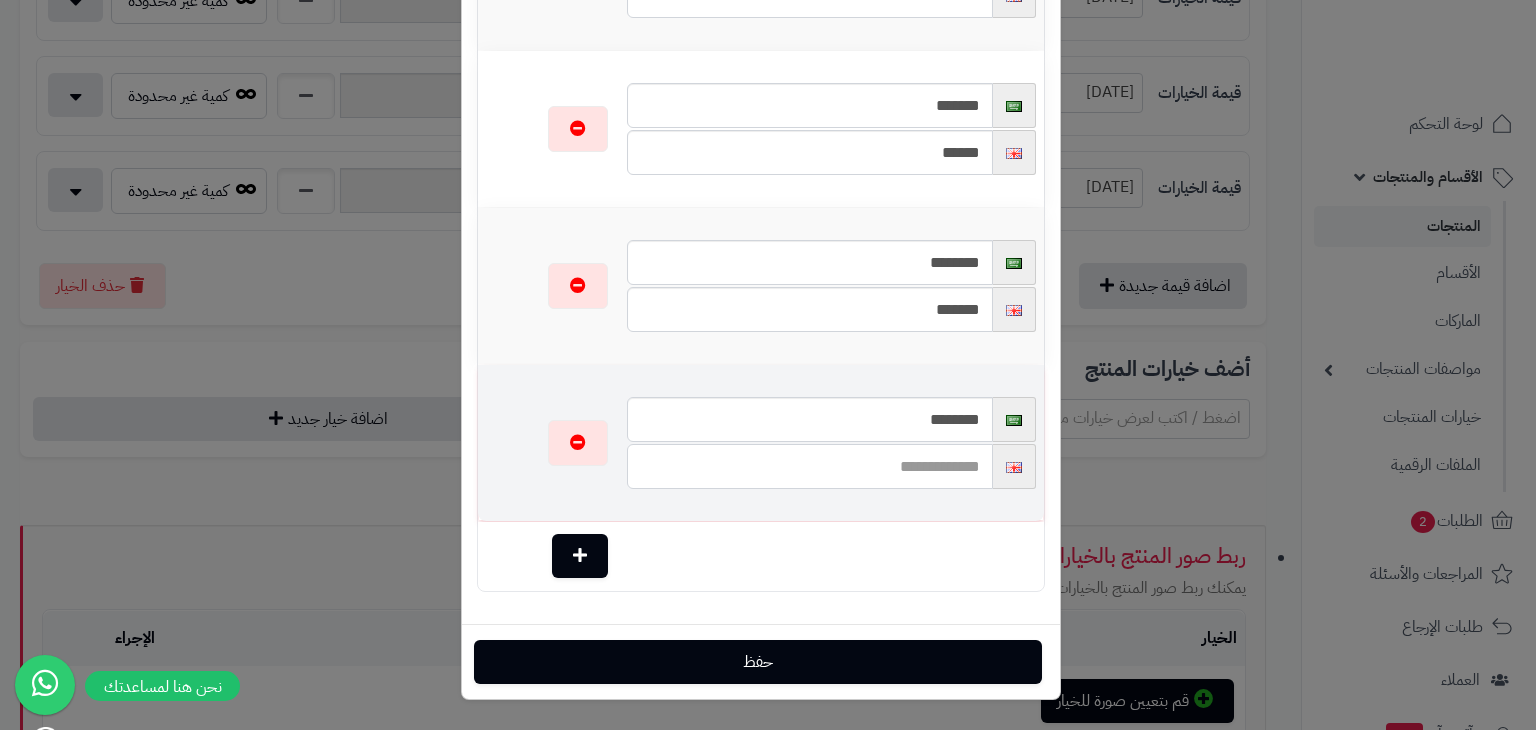 click at bounding box center (809, 466) 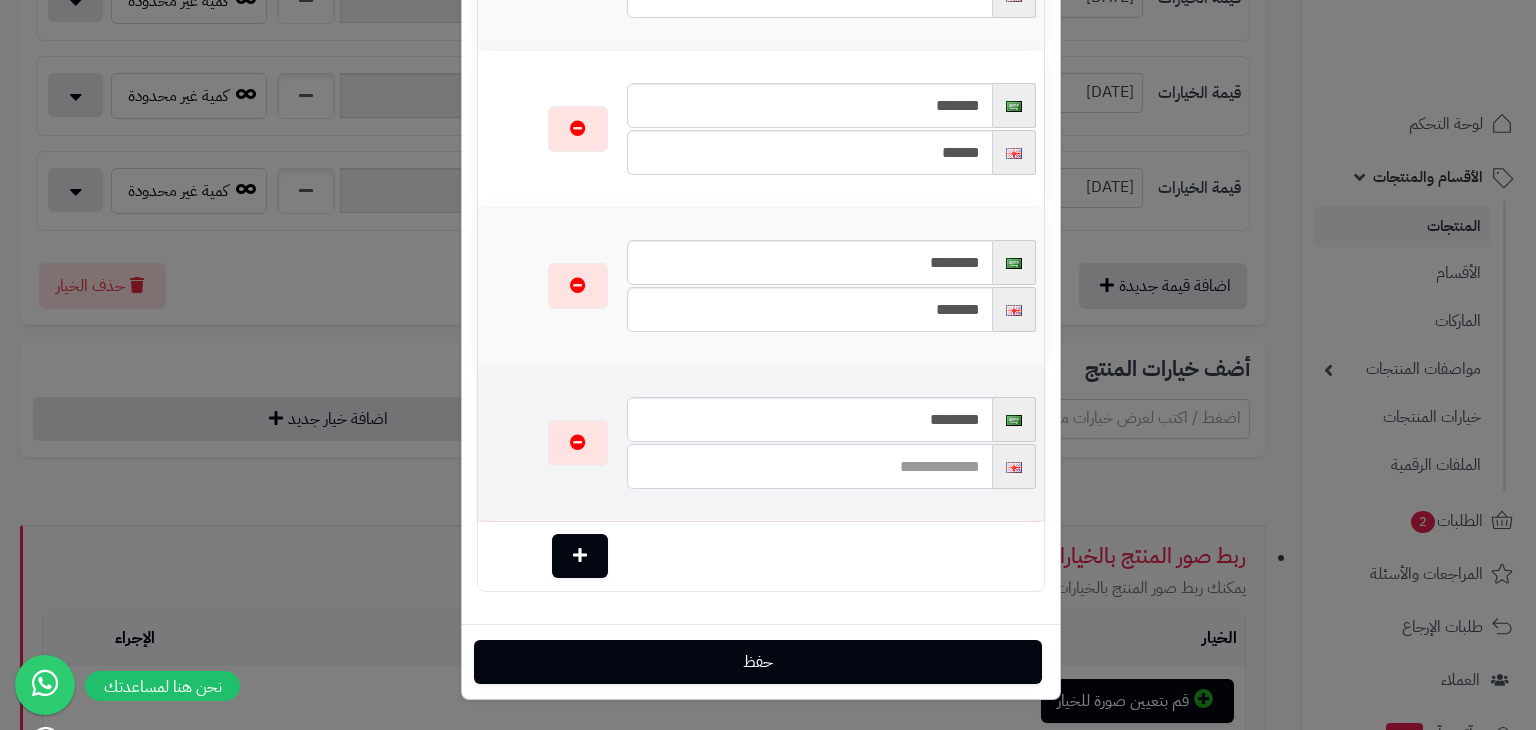 type on "*" 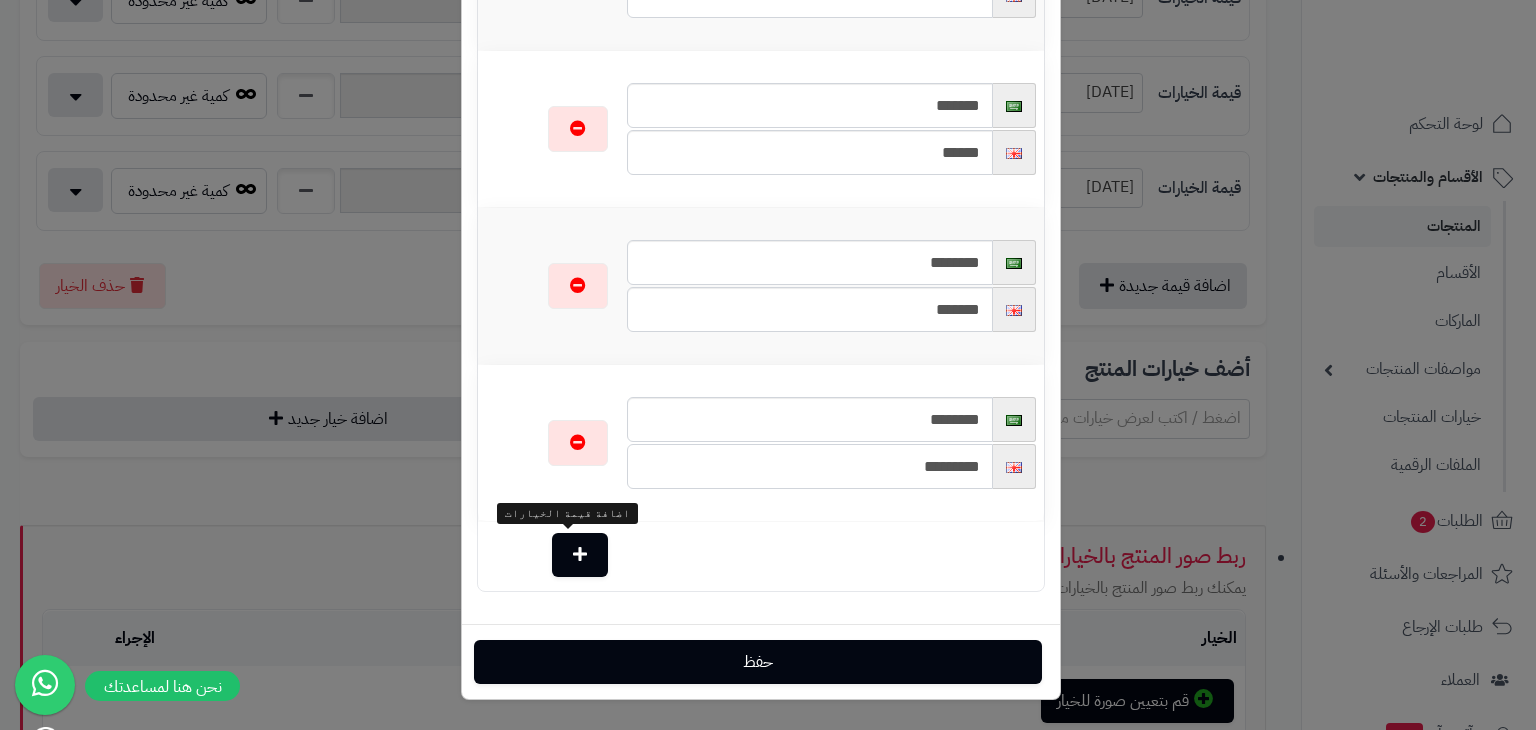 type on "*********" 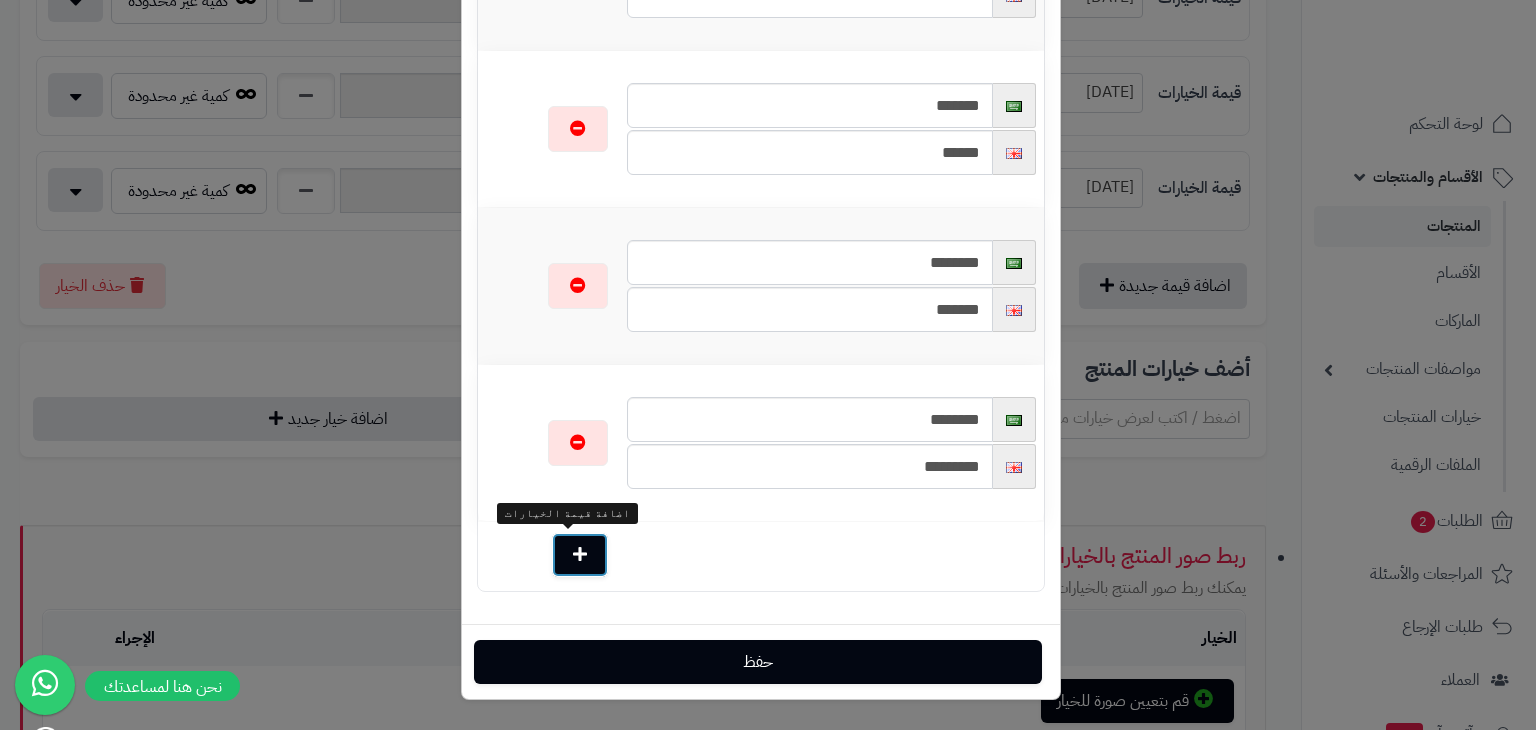 click at bounding box center (580, 555) 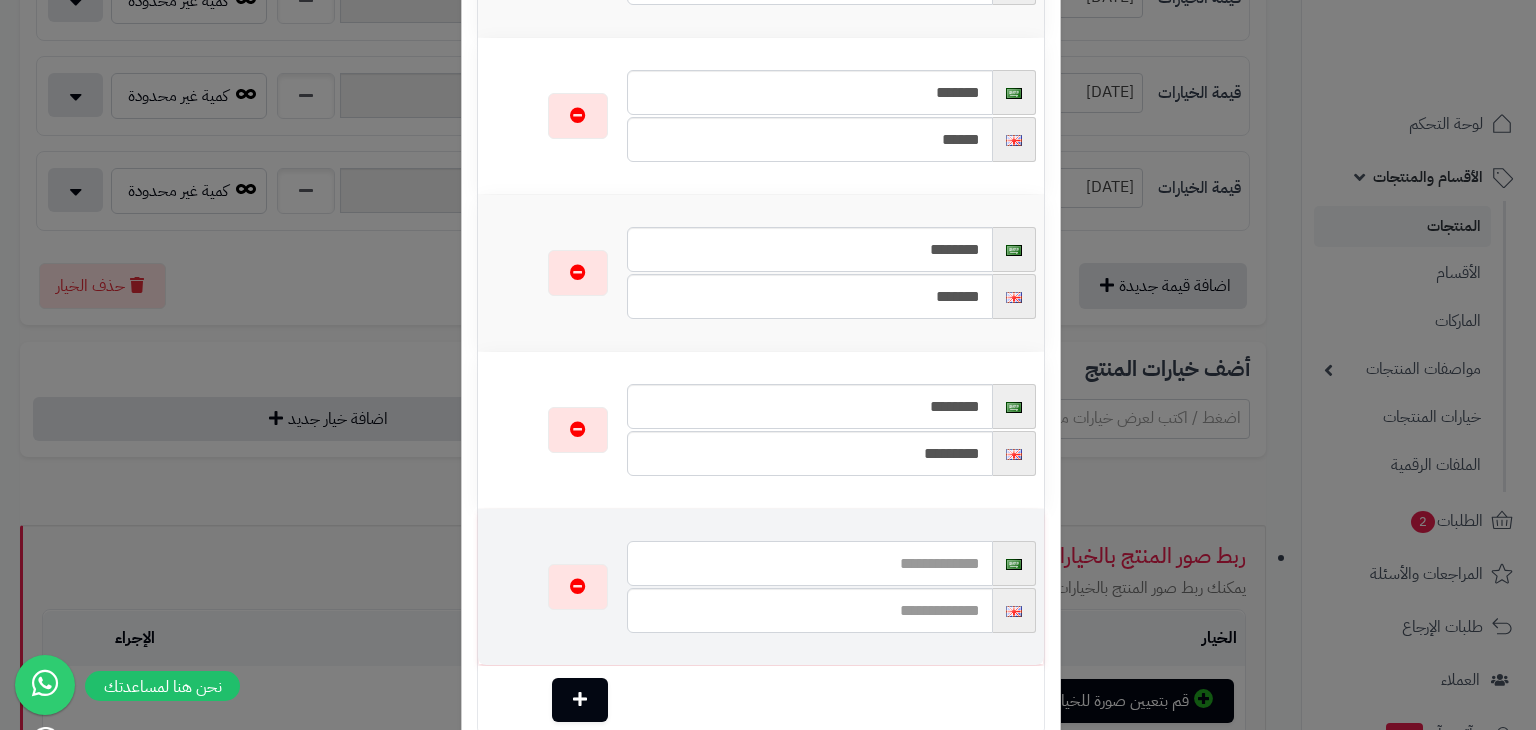 click at bounding box center (809, 563) 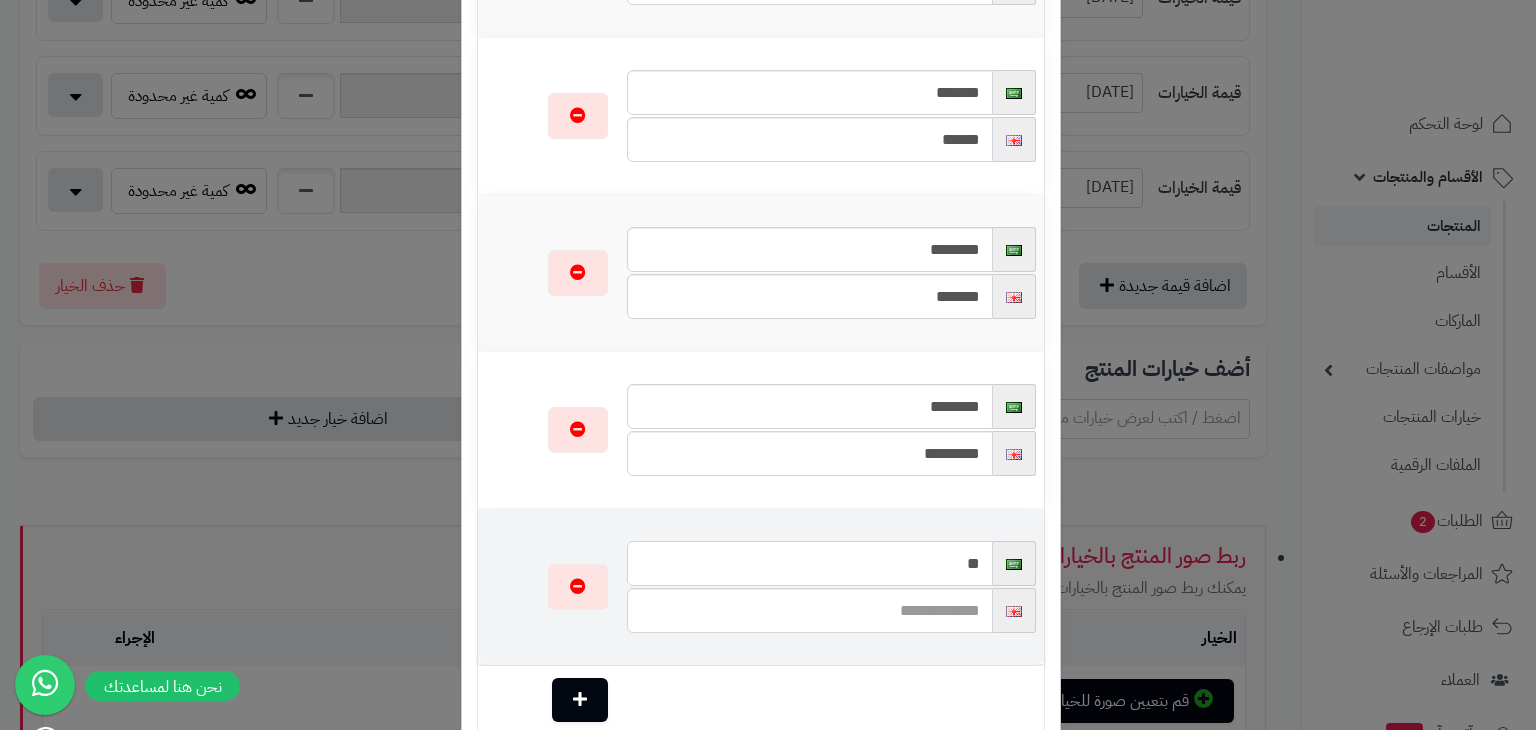 type on "*" 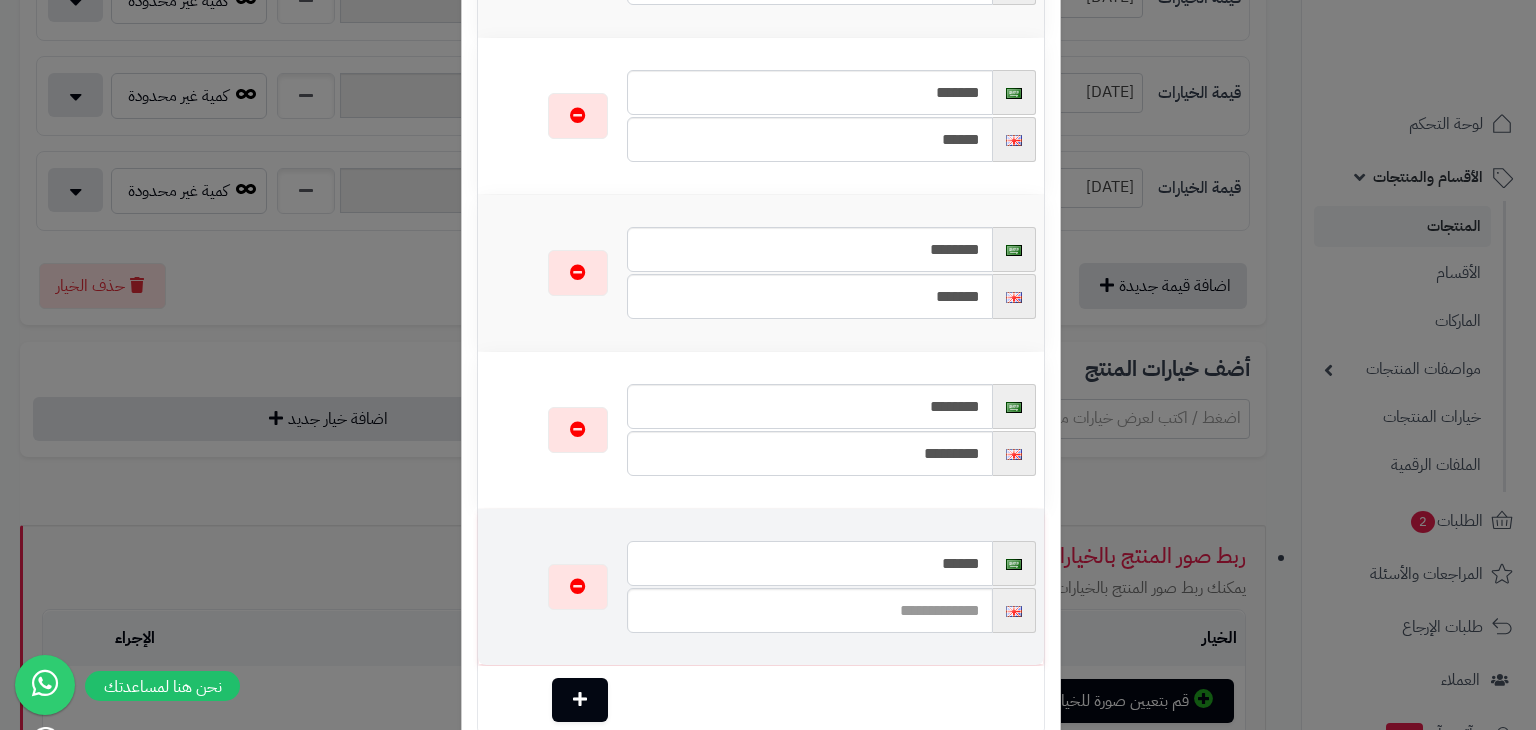 type on "******" 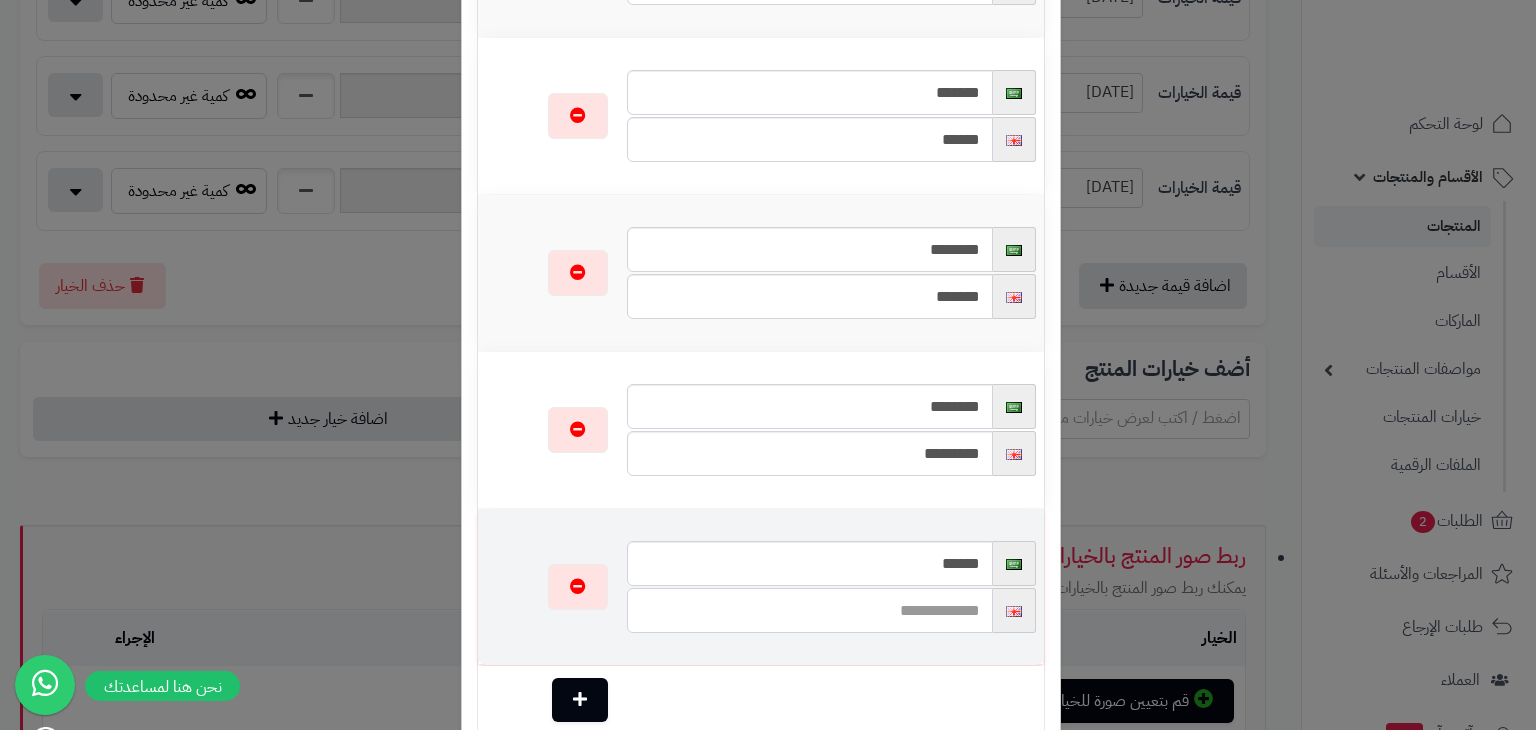 click at bounding box center (809, 610) 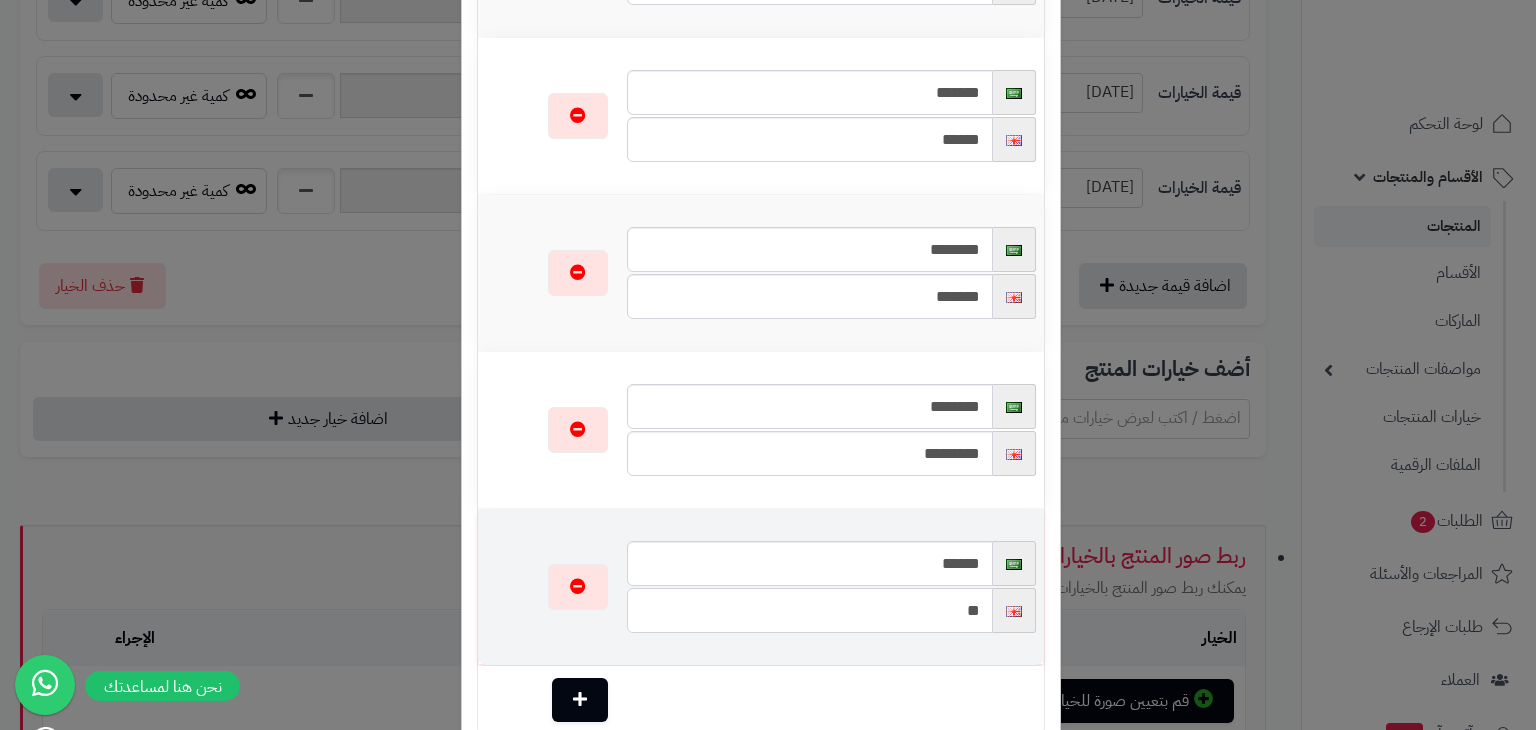 type on "*" 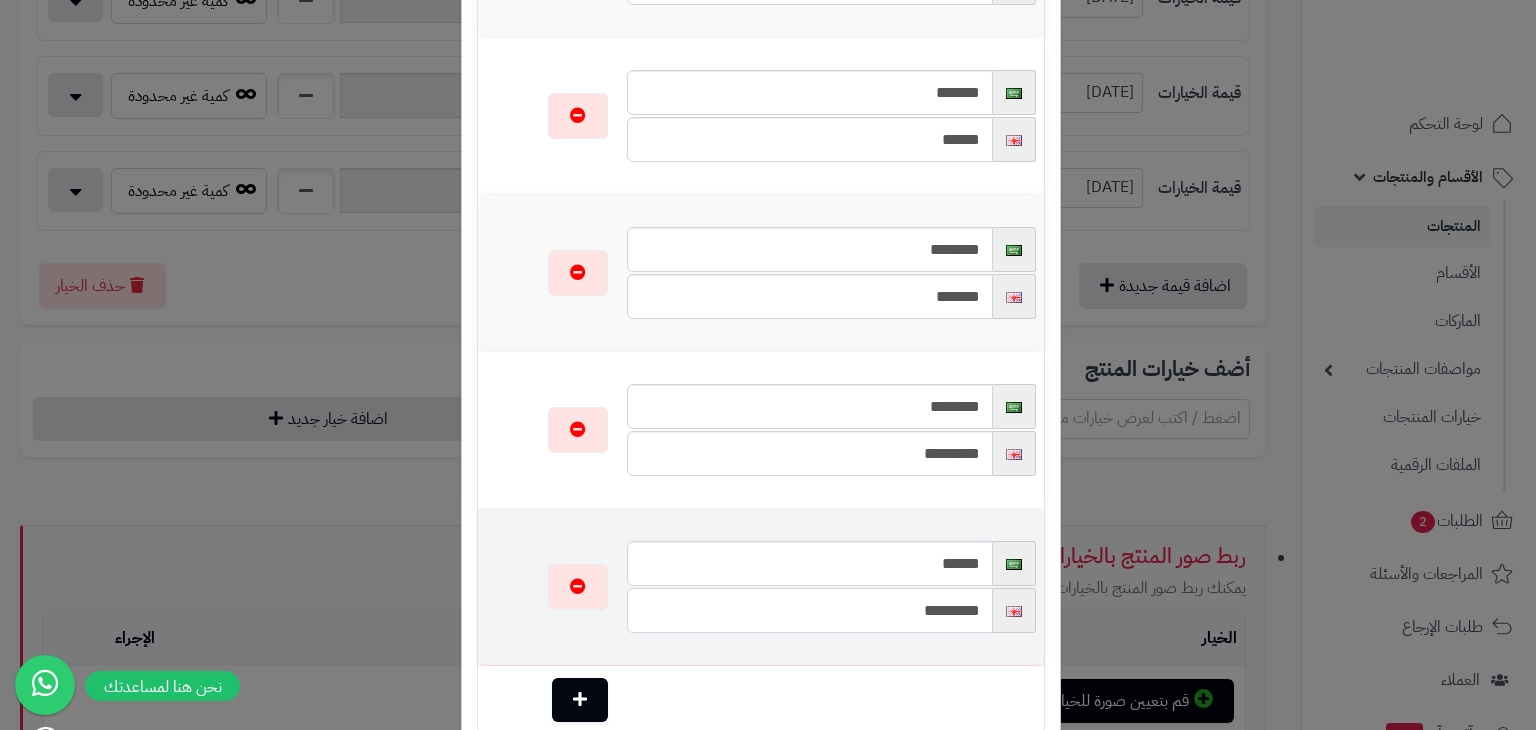click on "*********" at bounding box center (809, 610) 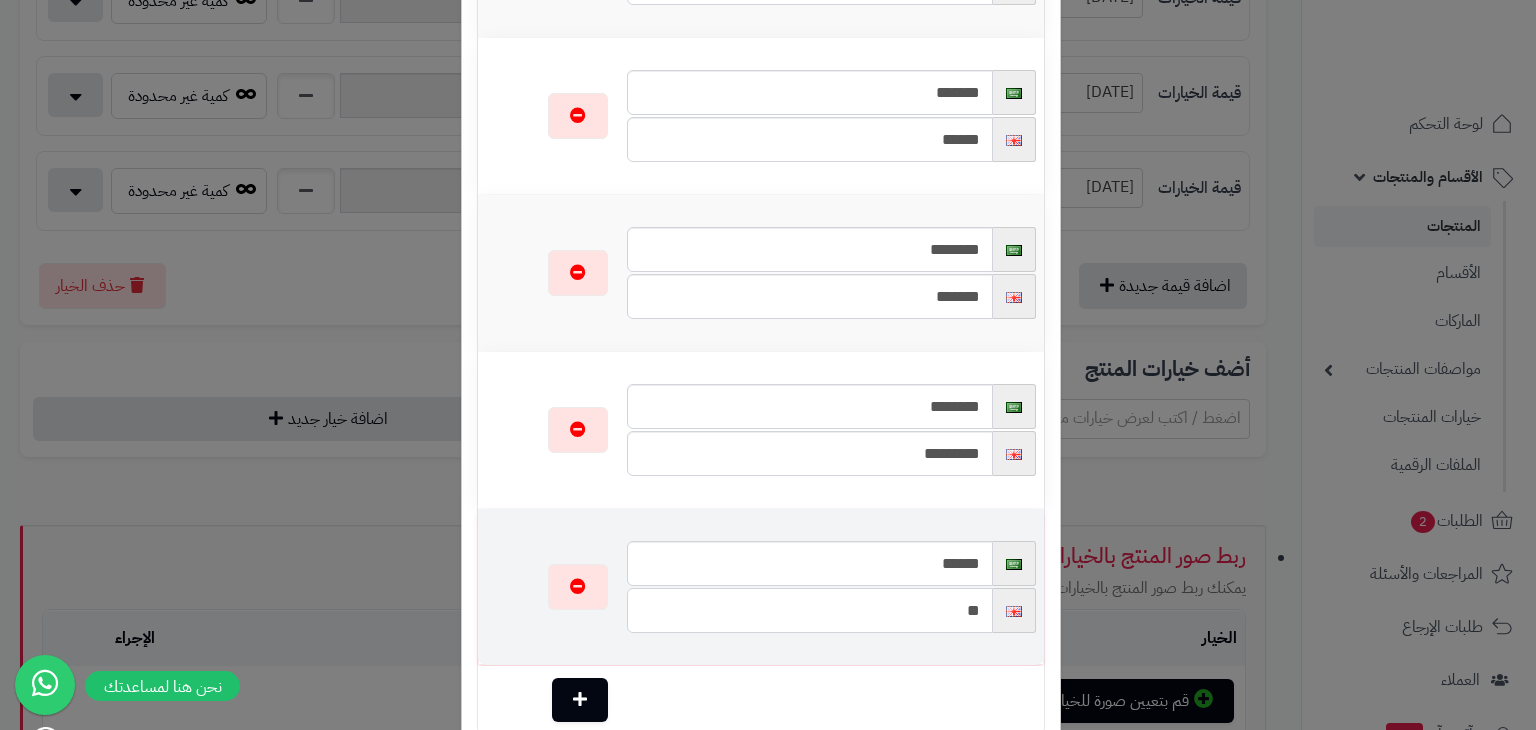 type on "*" 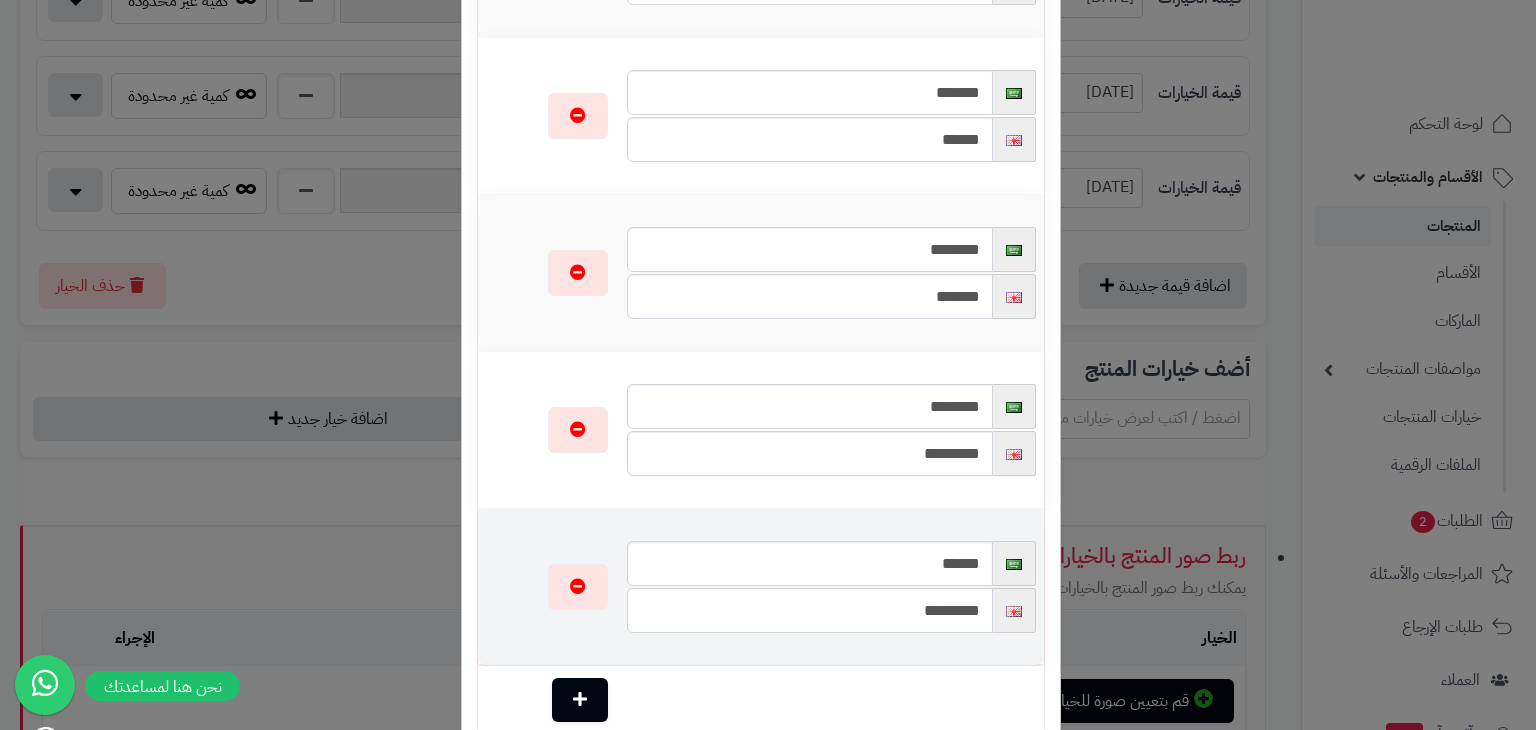 scroll, scrollTop: 701, scrollLeft: 0, axis: vertical 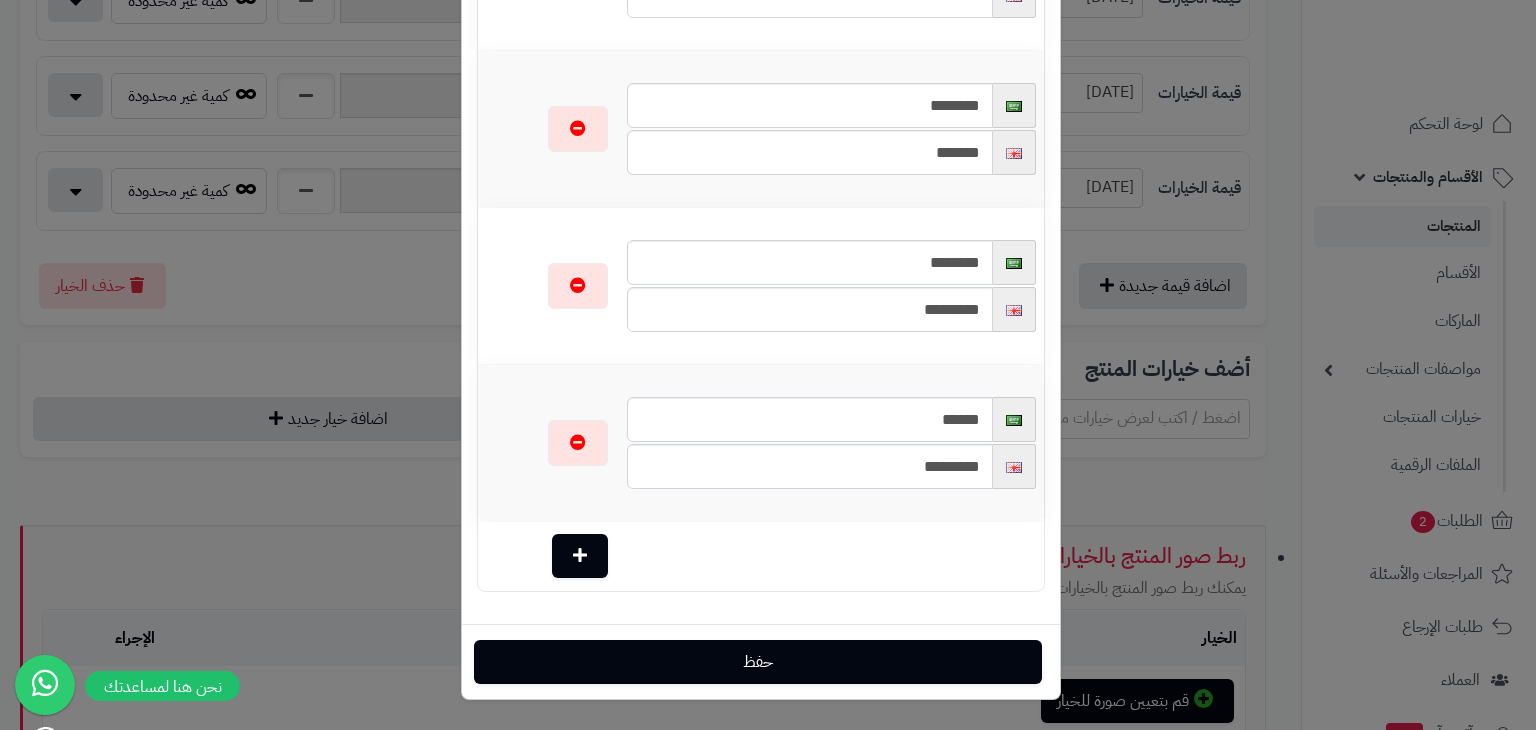 click at bounding box center (831, 556) 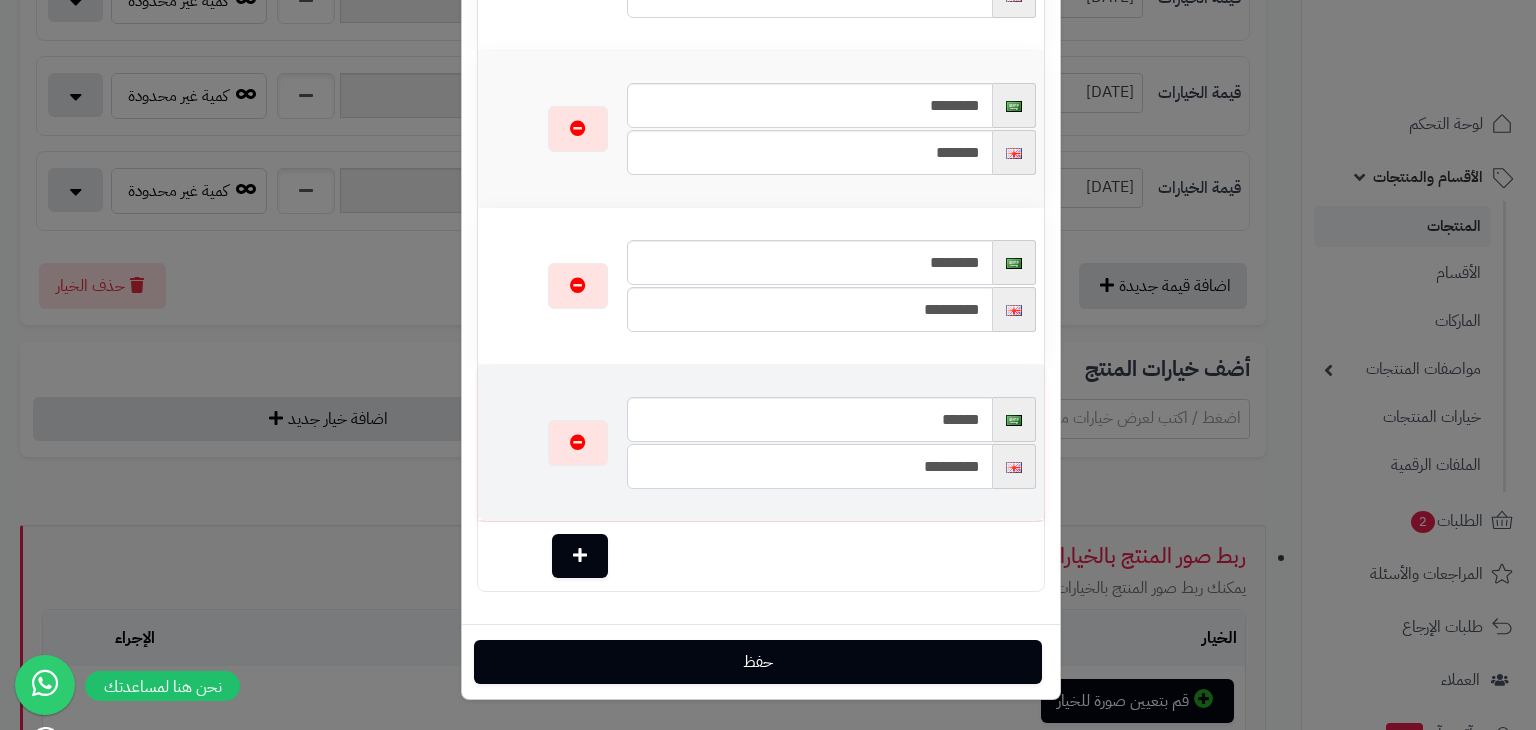 click on "*********" at bounding box center (809, 466) 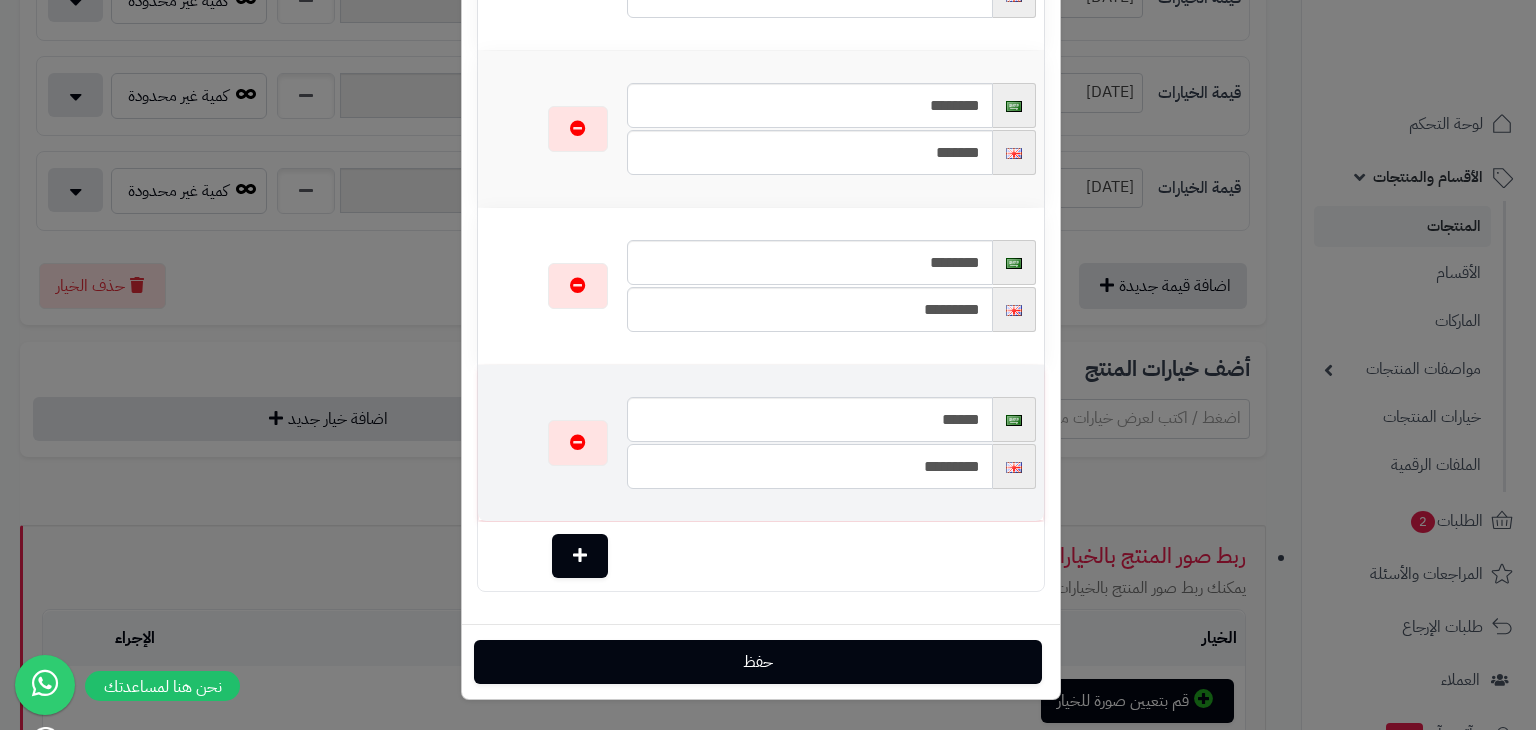 paste 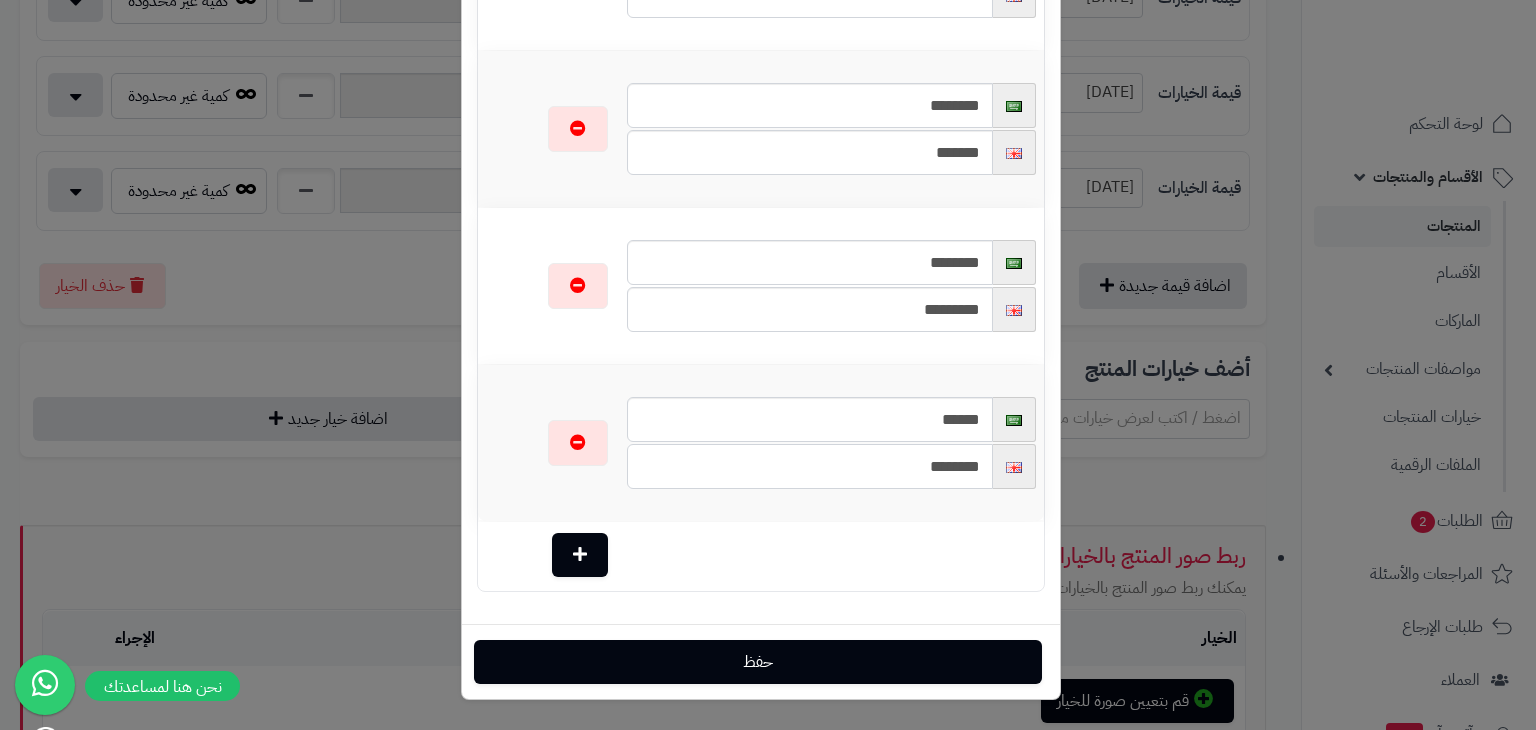 type on "********" 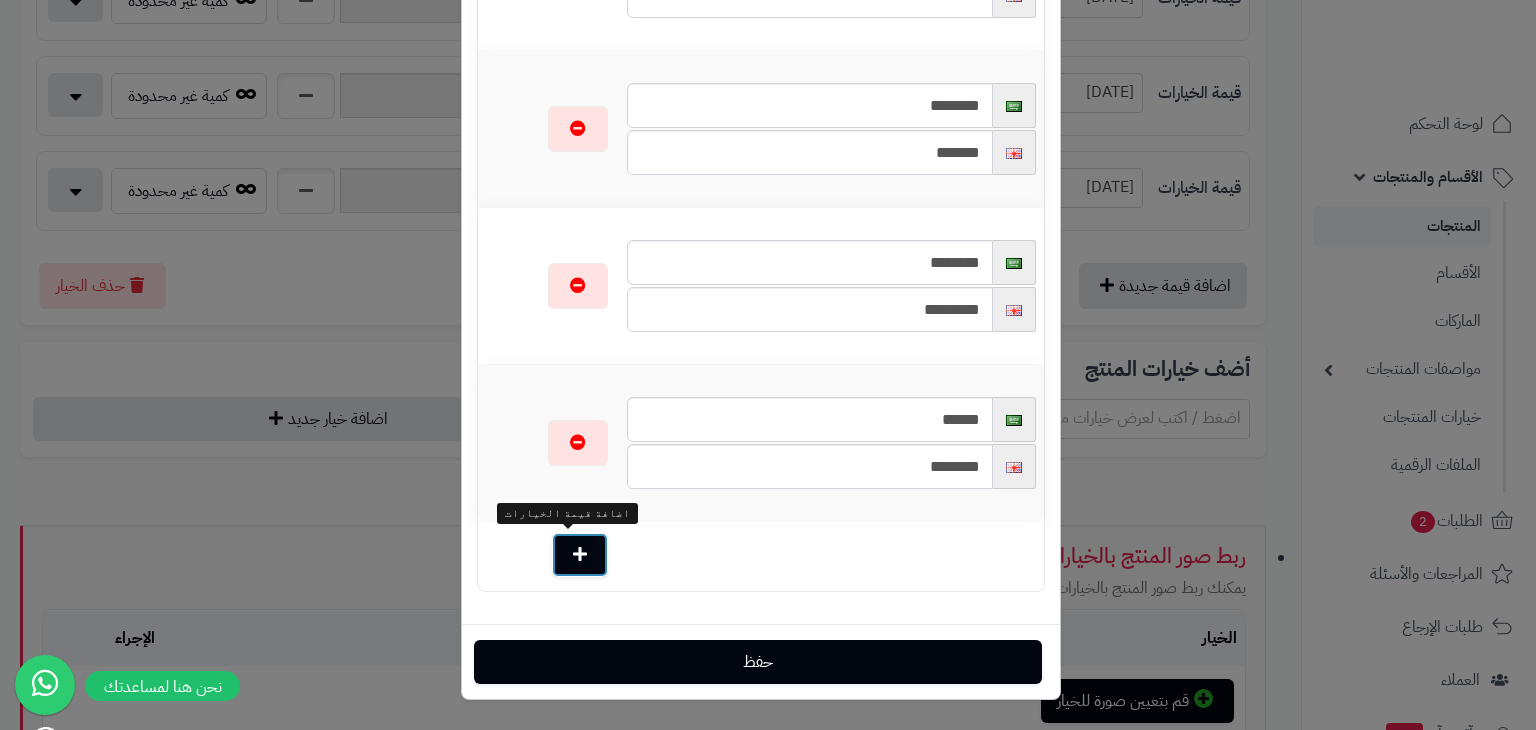 click at bounding box center [580, 555] 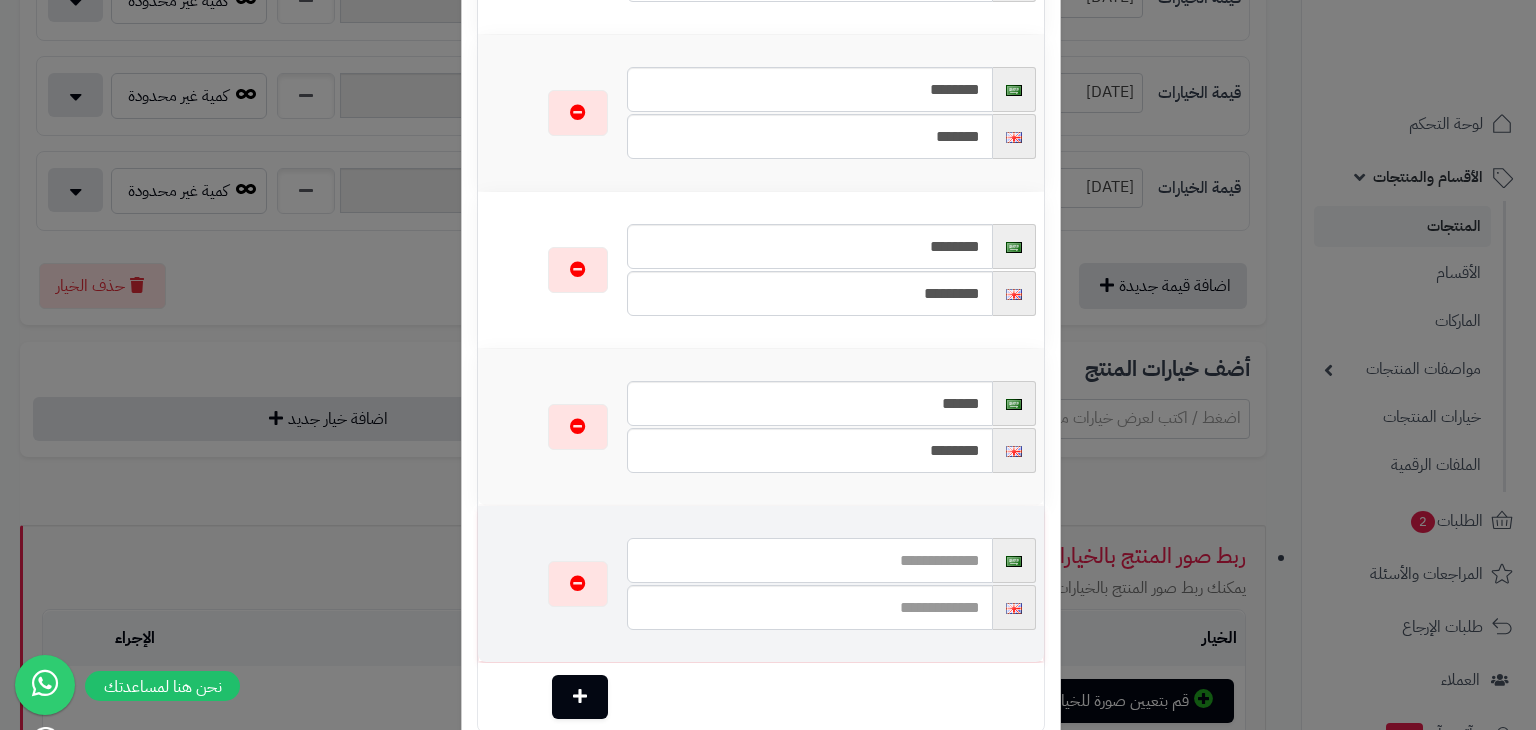 click at bounding box center [809, 560] 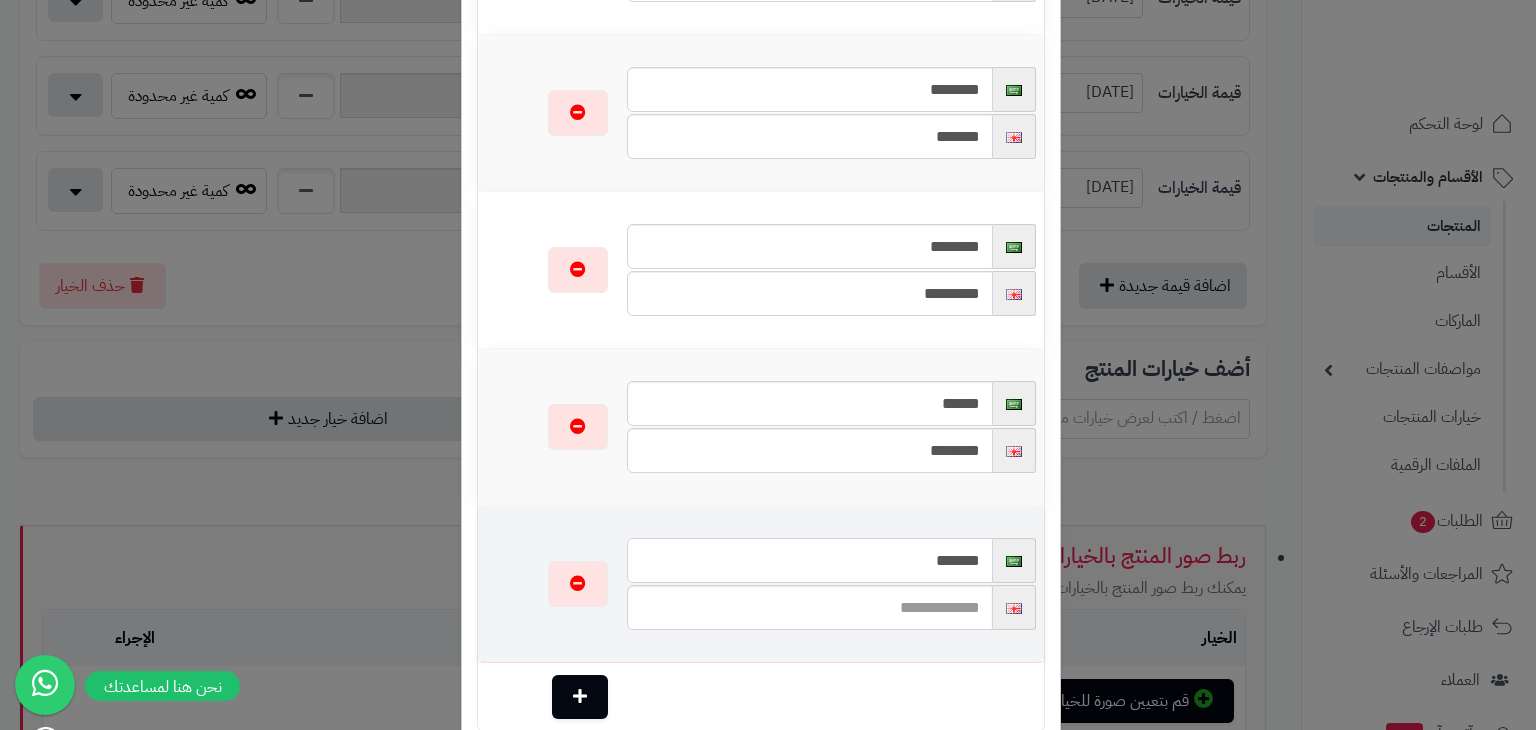 type on "******" 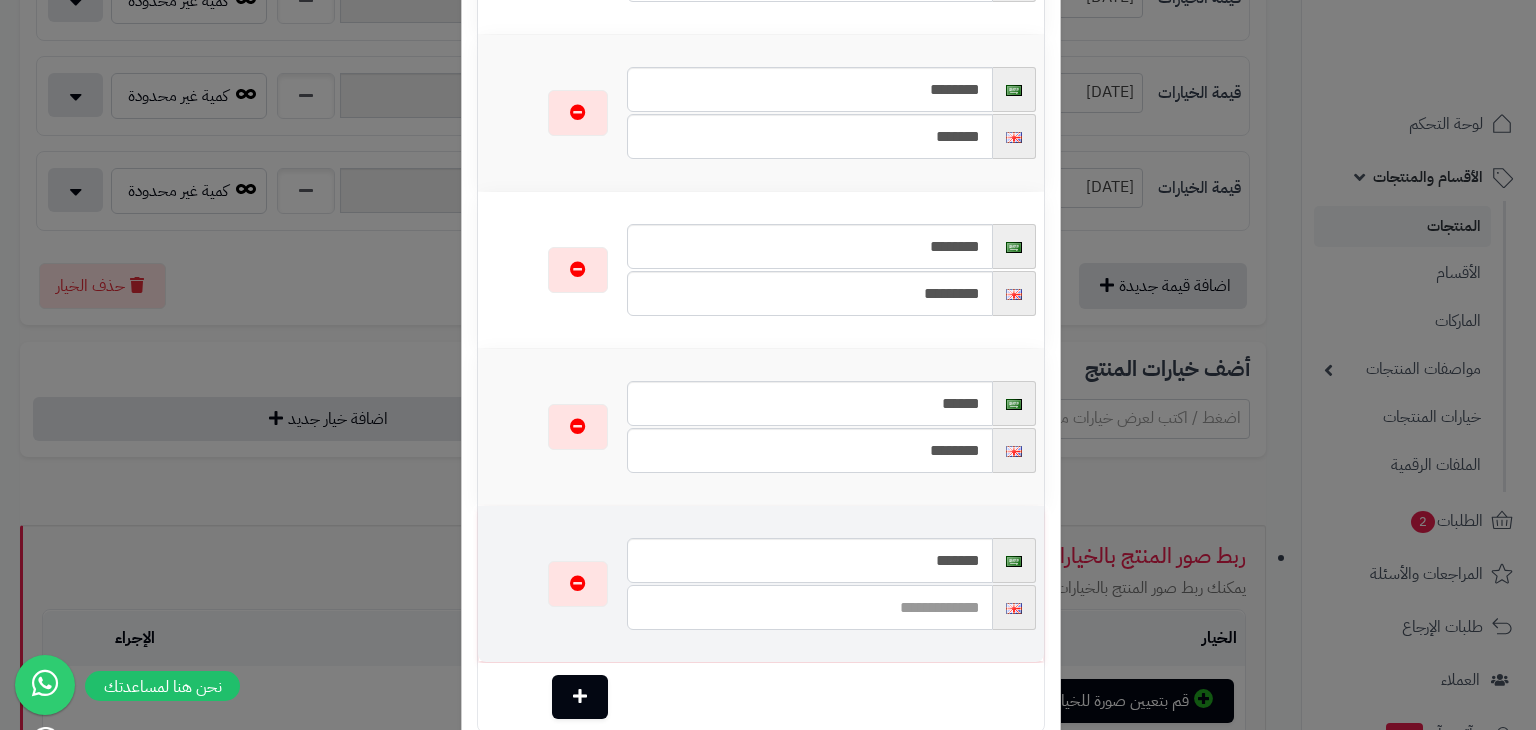 click at bounding box center [809, 607] 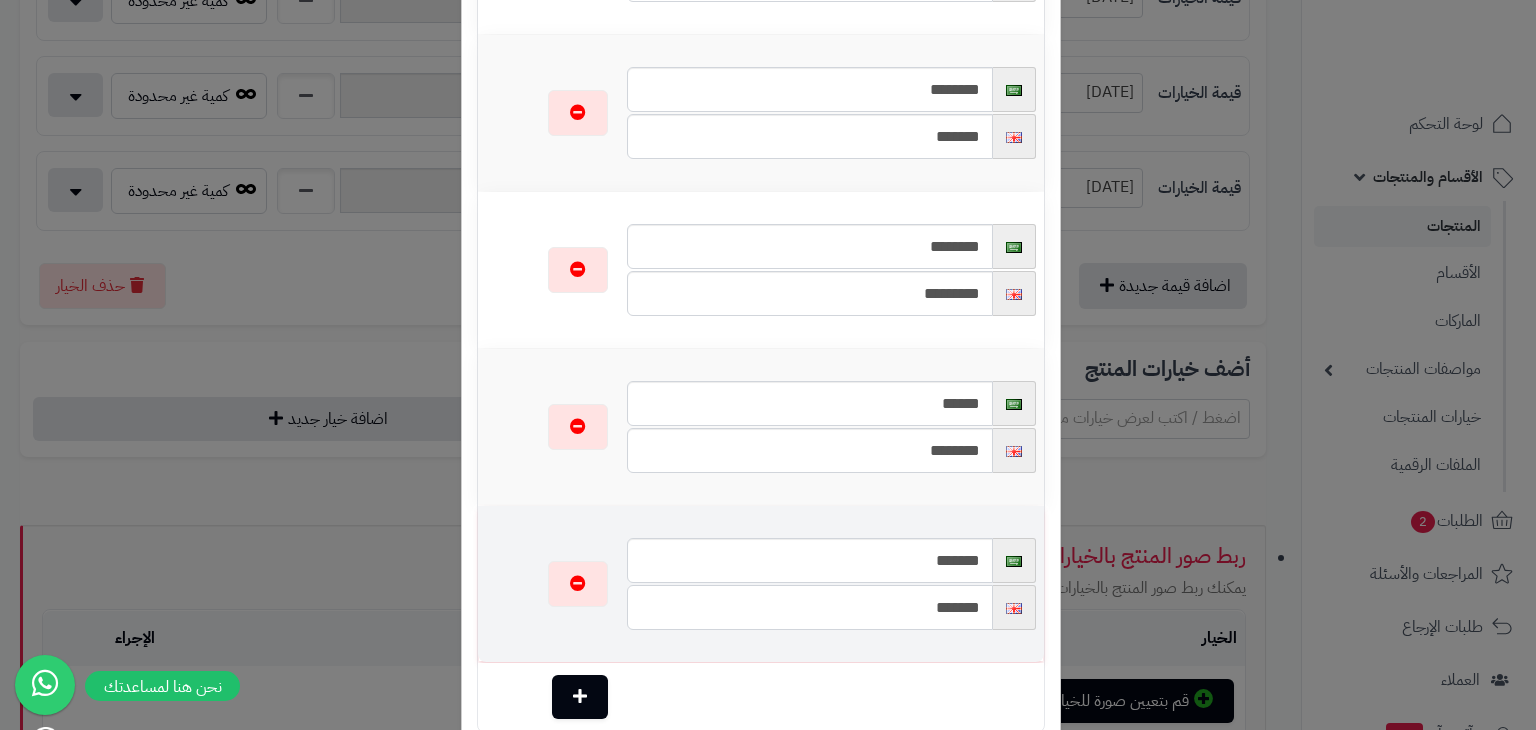 scroll, scrollTop: 861, scrollLeft: 0, axis: vertical 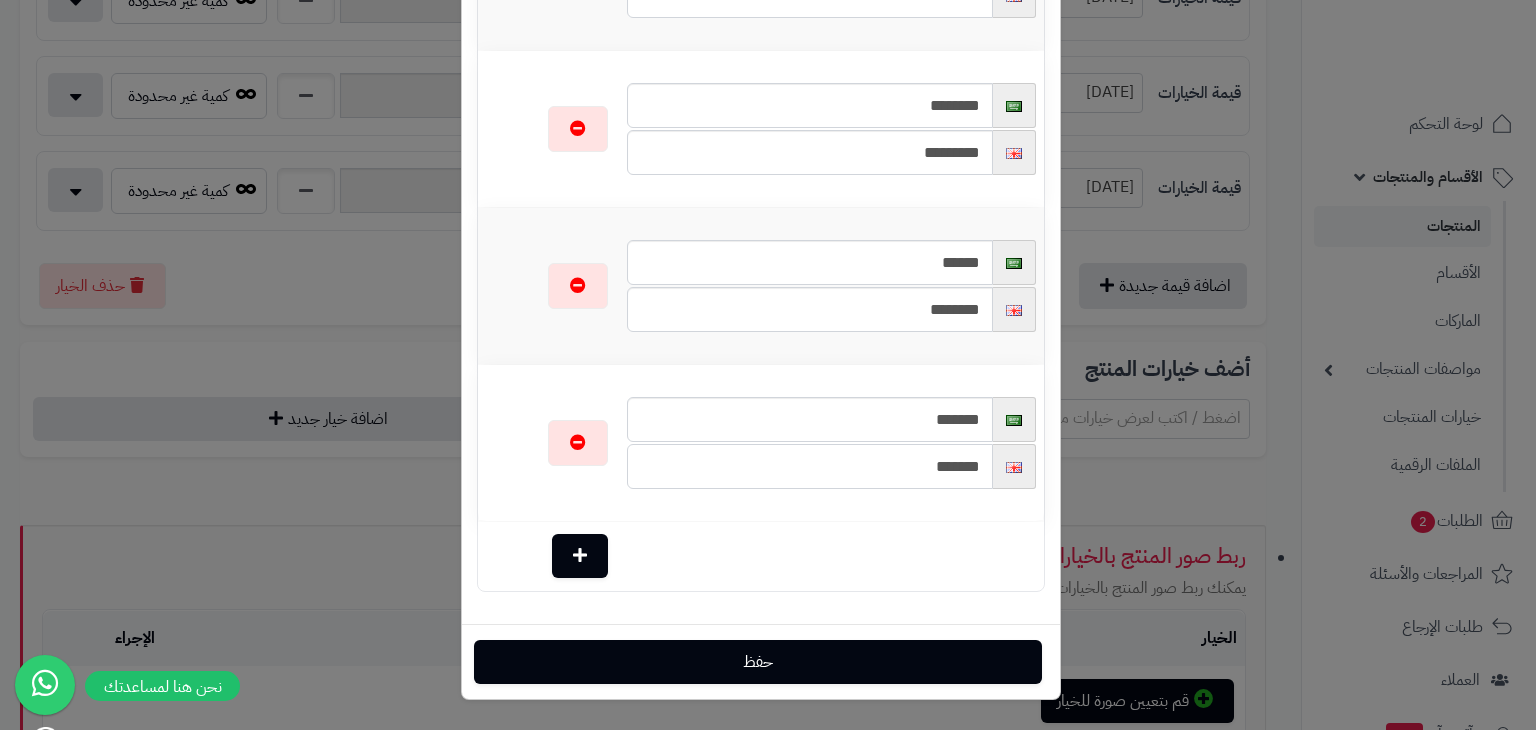 type on "******" 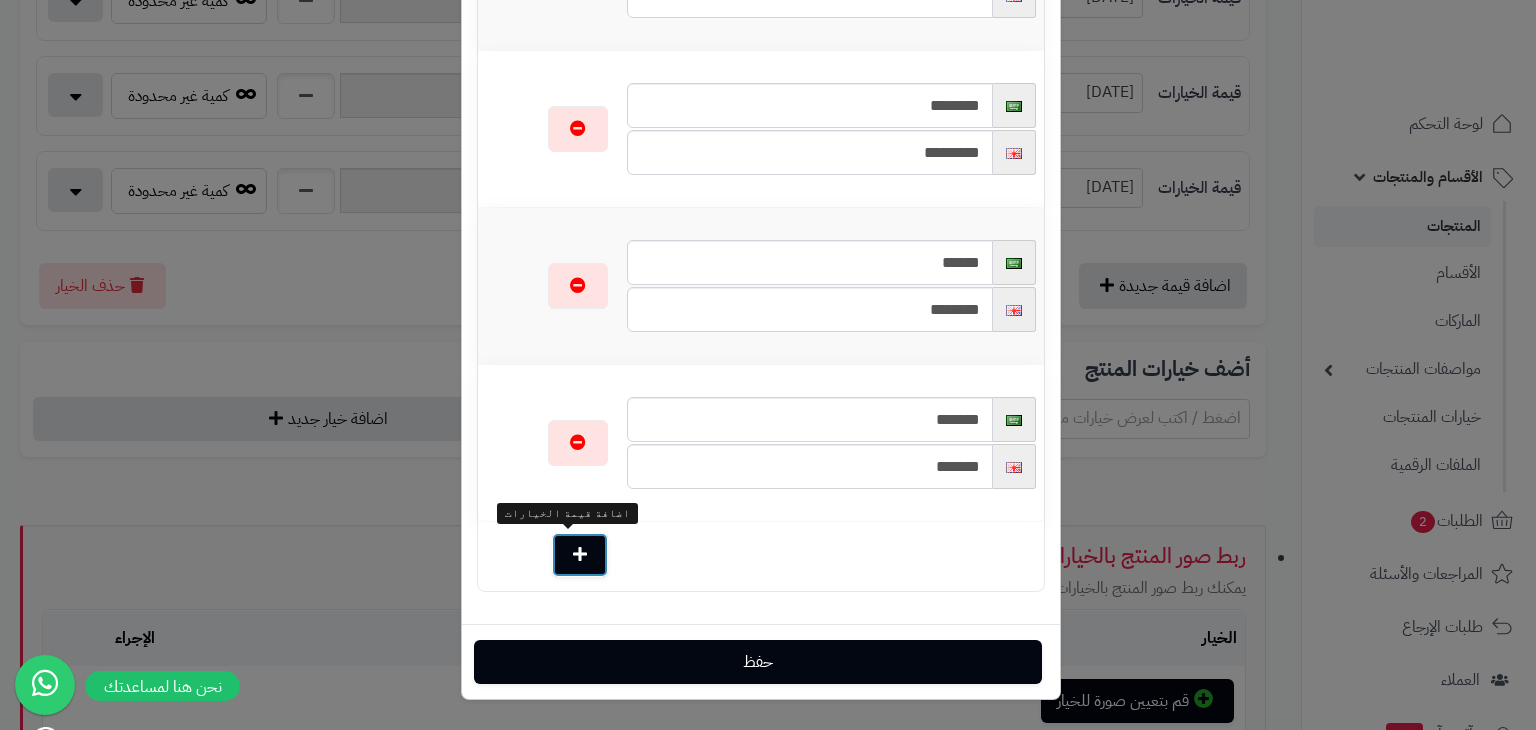 click at bounding box center (580, 555) 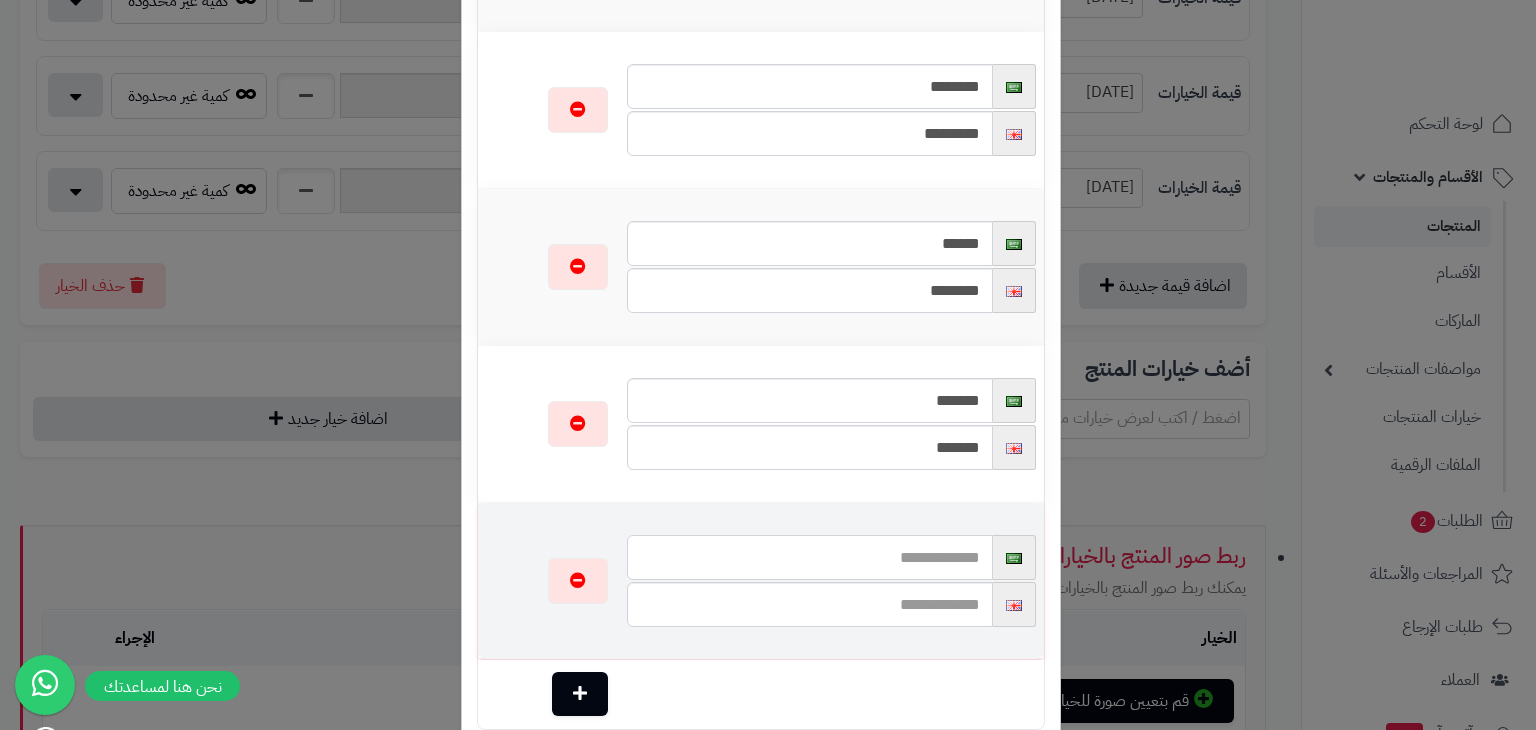 click at bounding box center (809, 557) 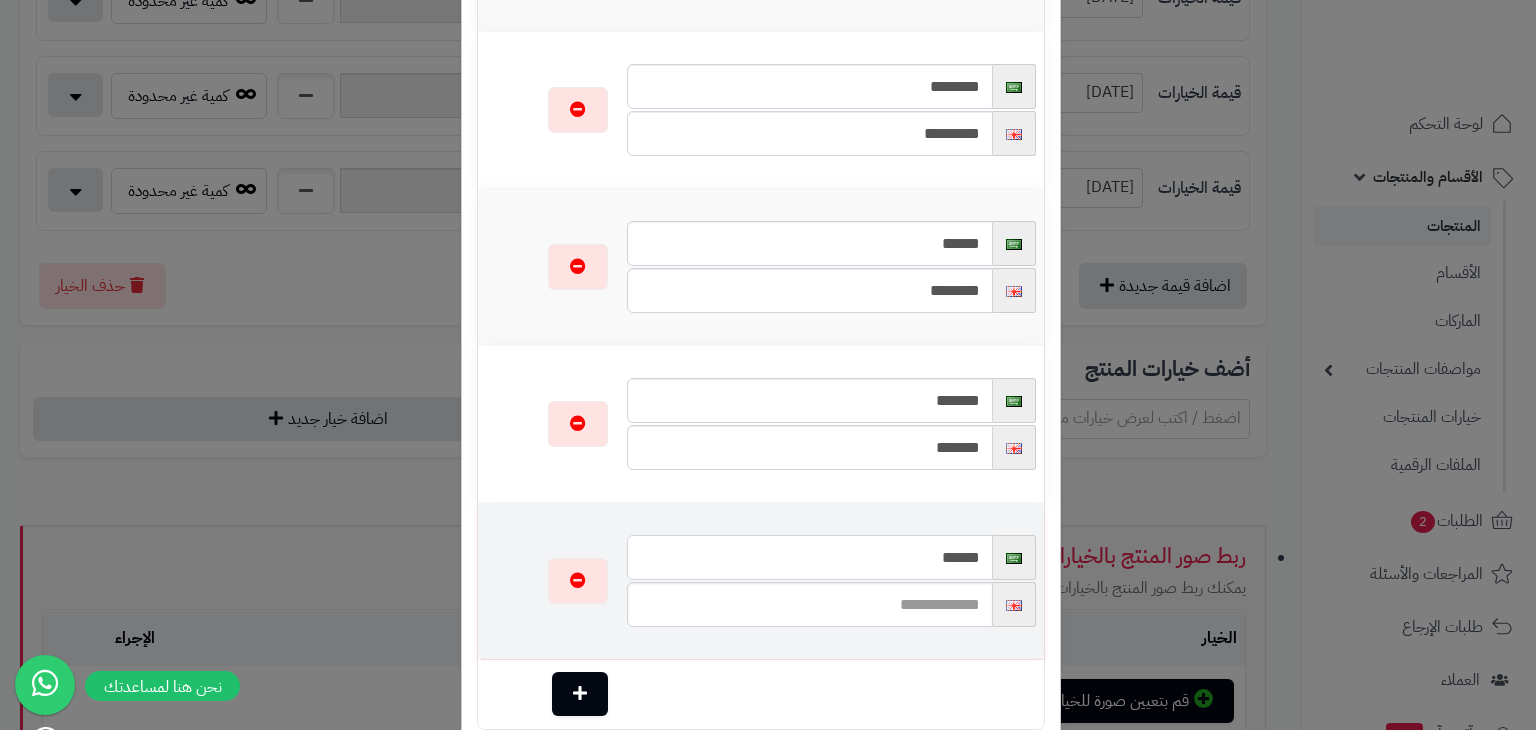 type on "*****" 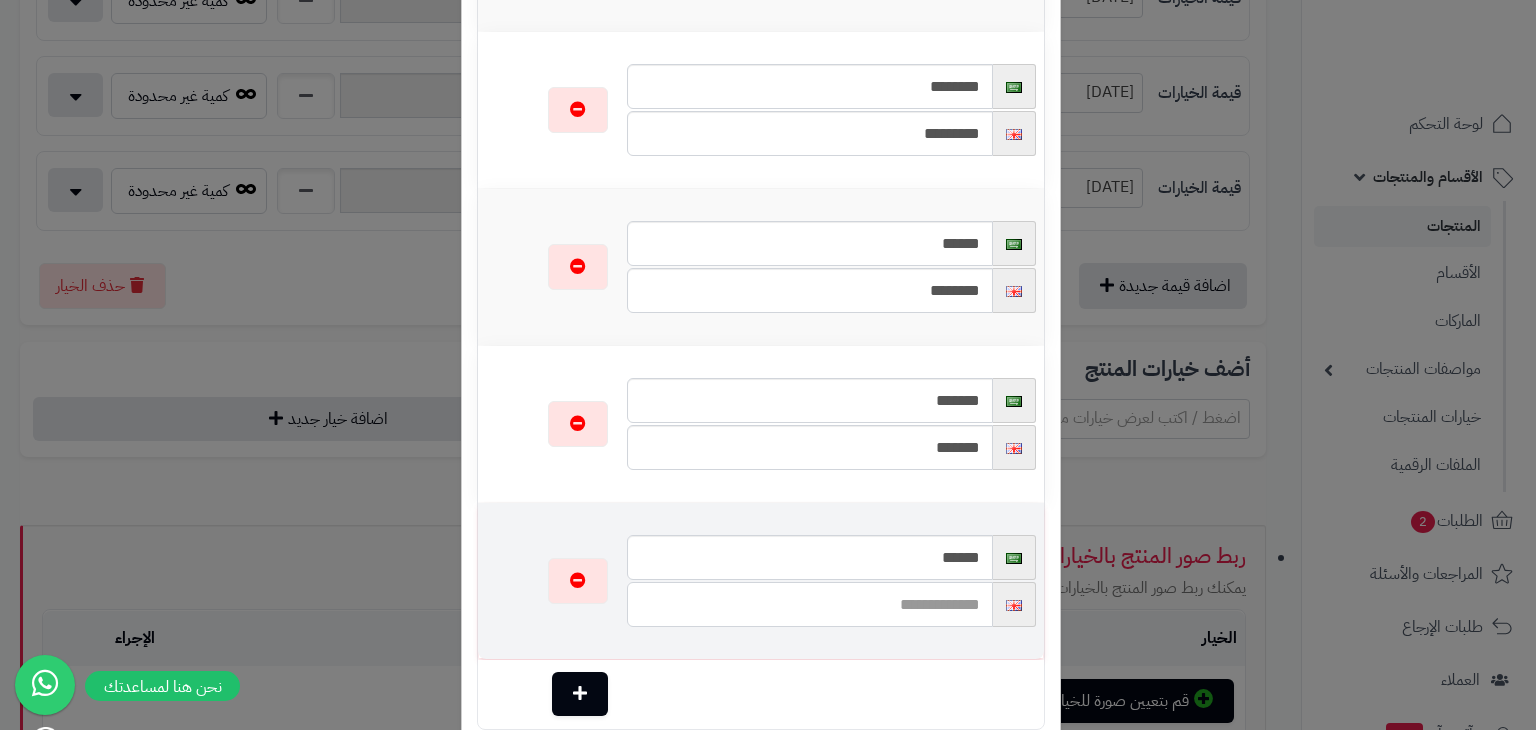 click at bounding box center [809, 604] 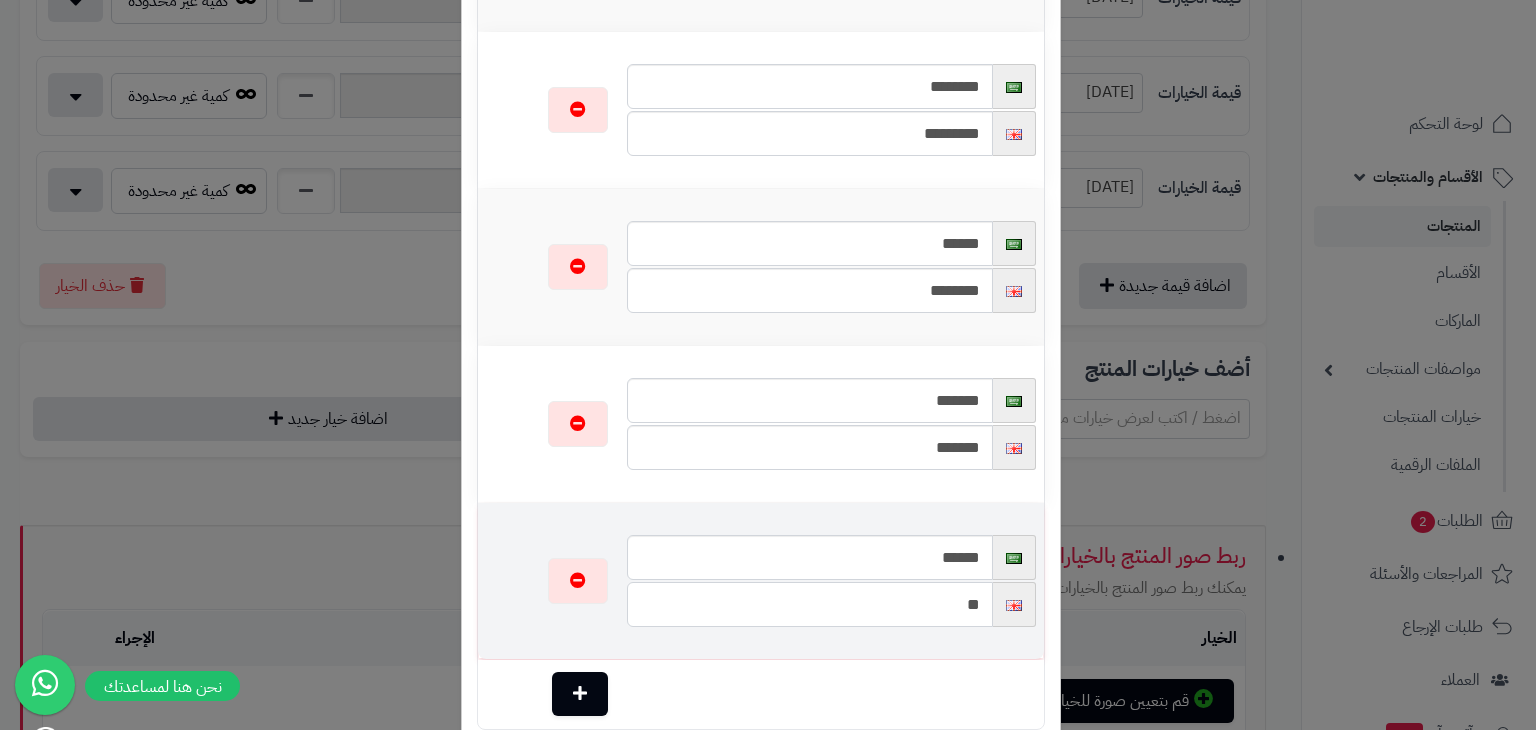 type on "*" 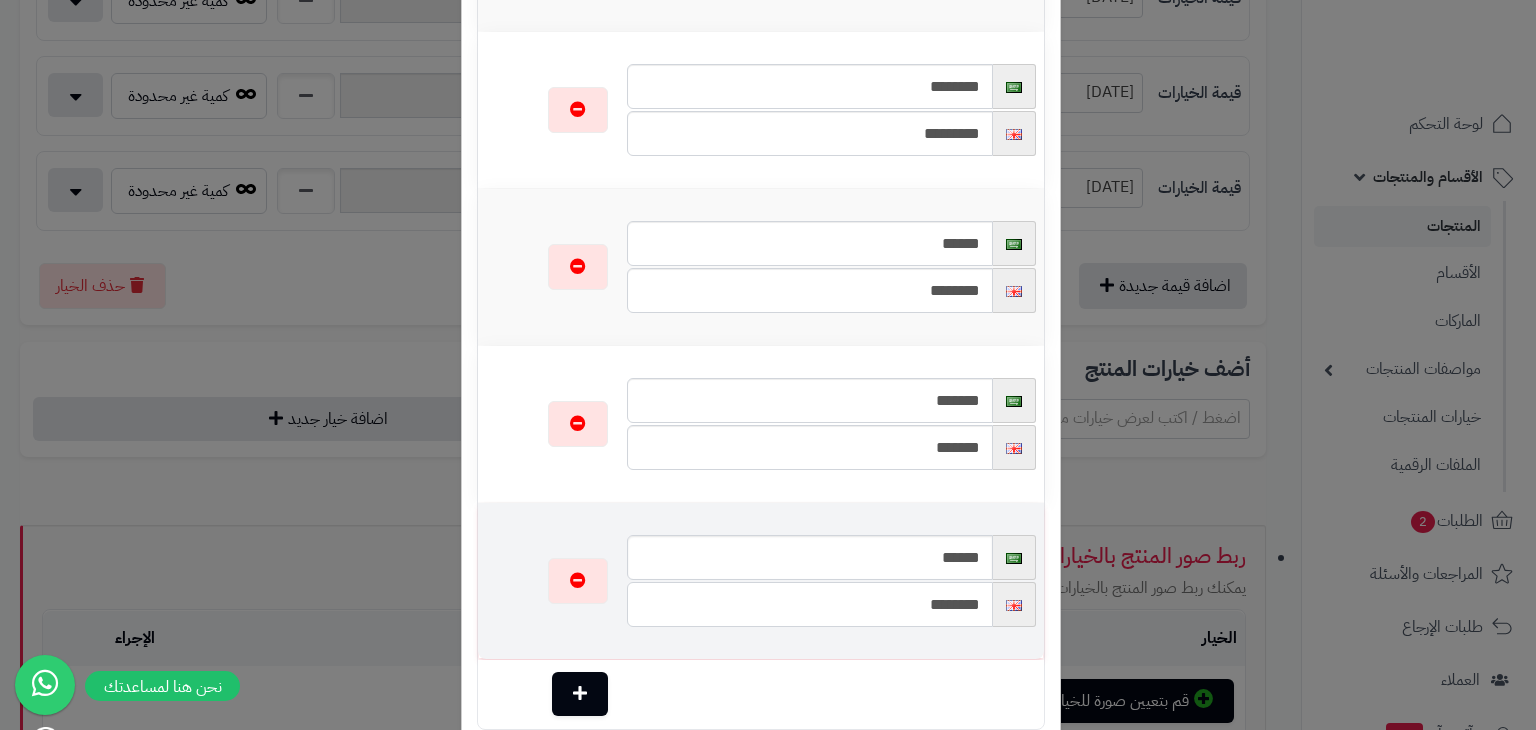 scroll, scrollTop: 1021, scrollLeft: 0, axis: vertical 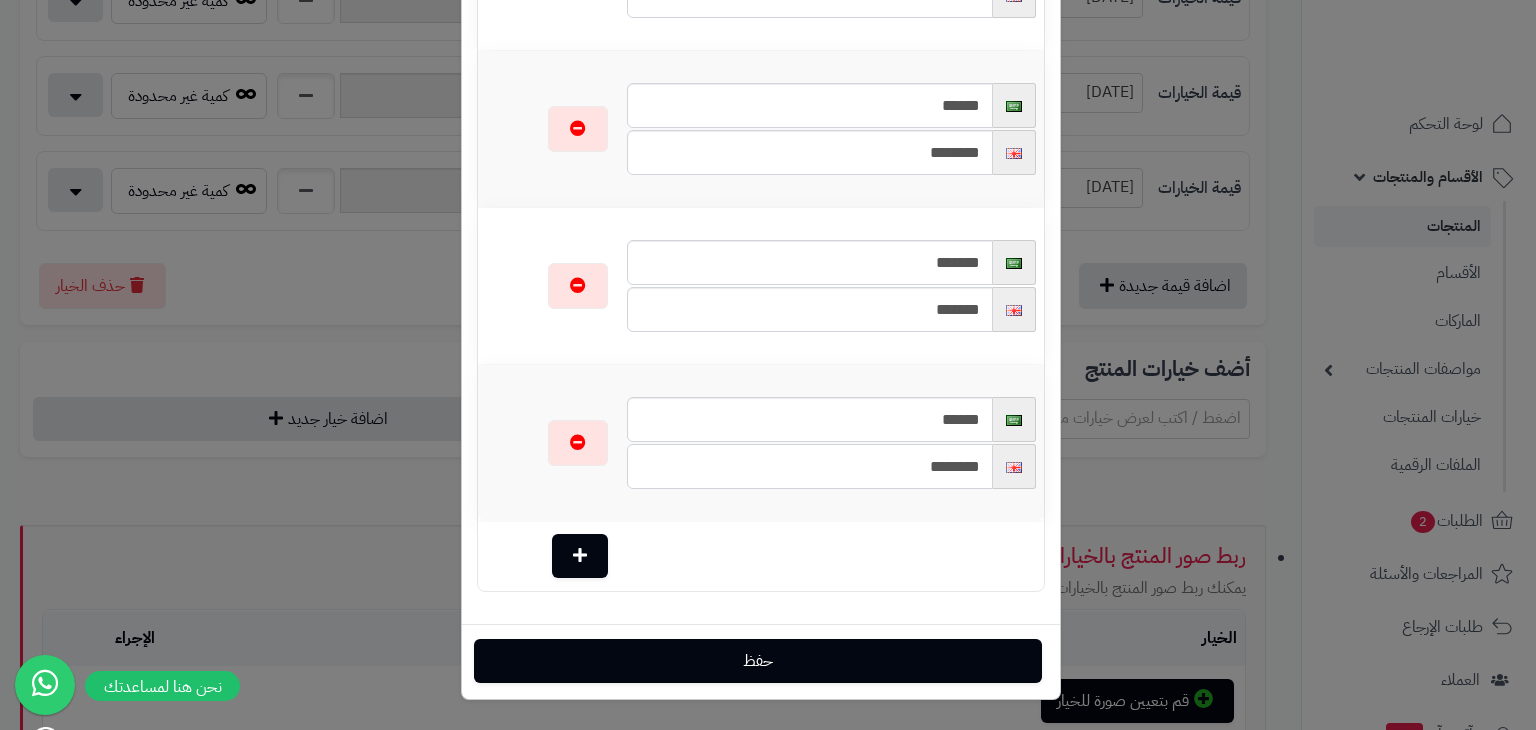 type on "********" 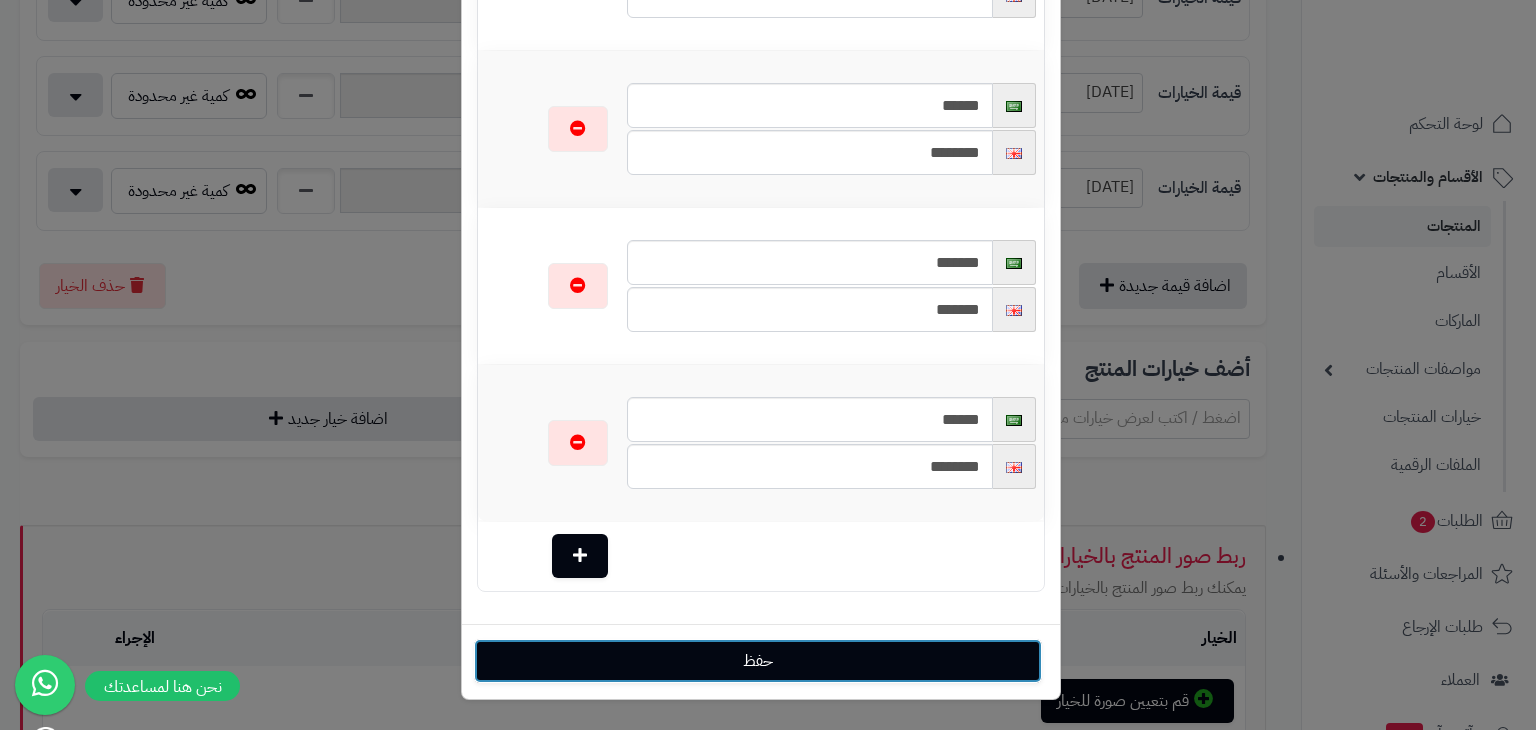 click on "حفظ" at bounding box center [758, 661] 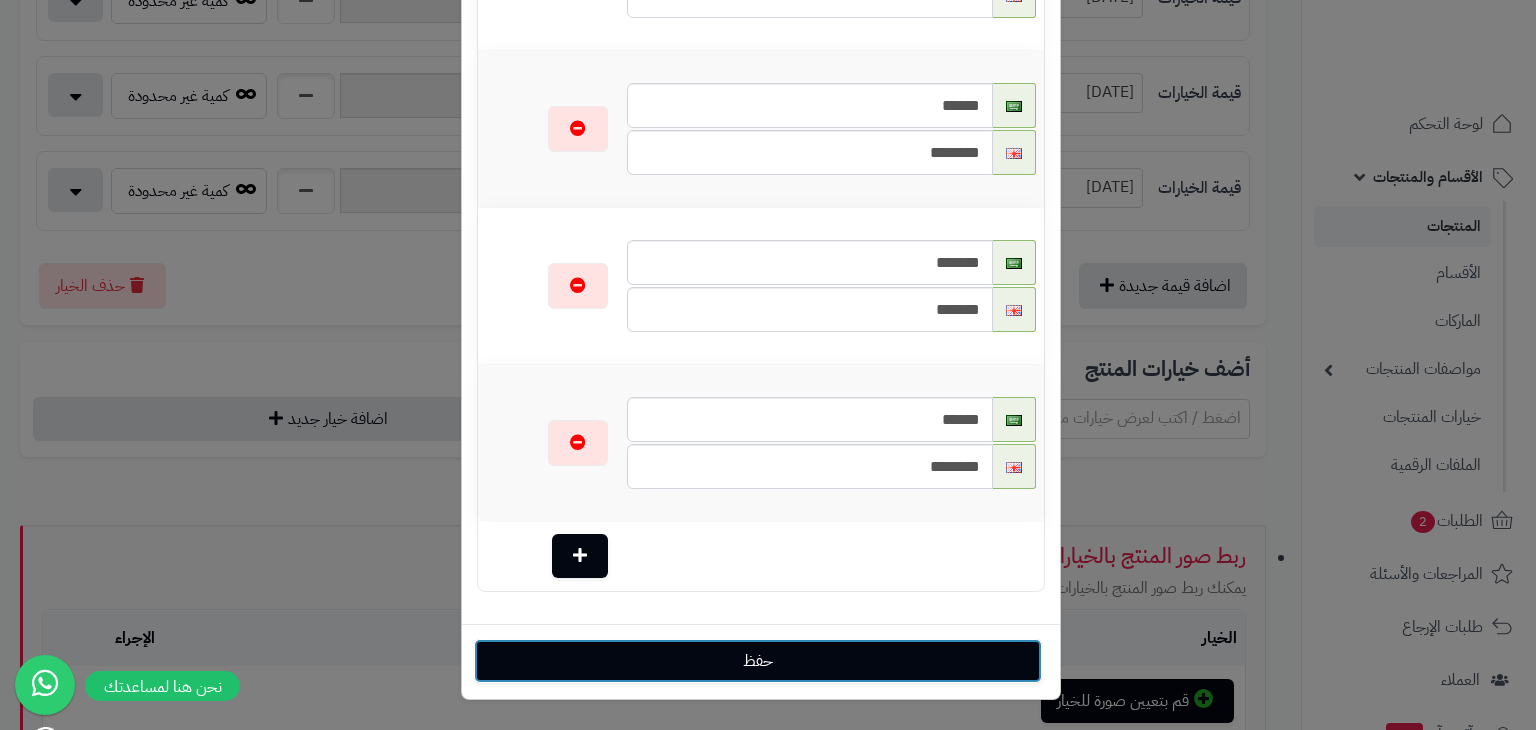 select on "**" 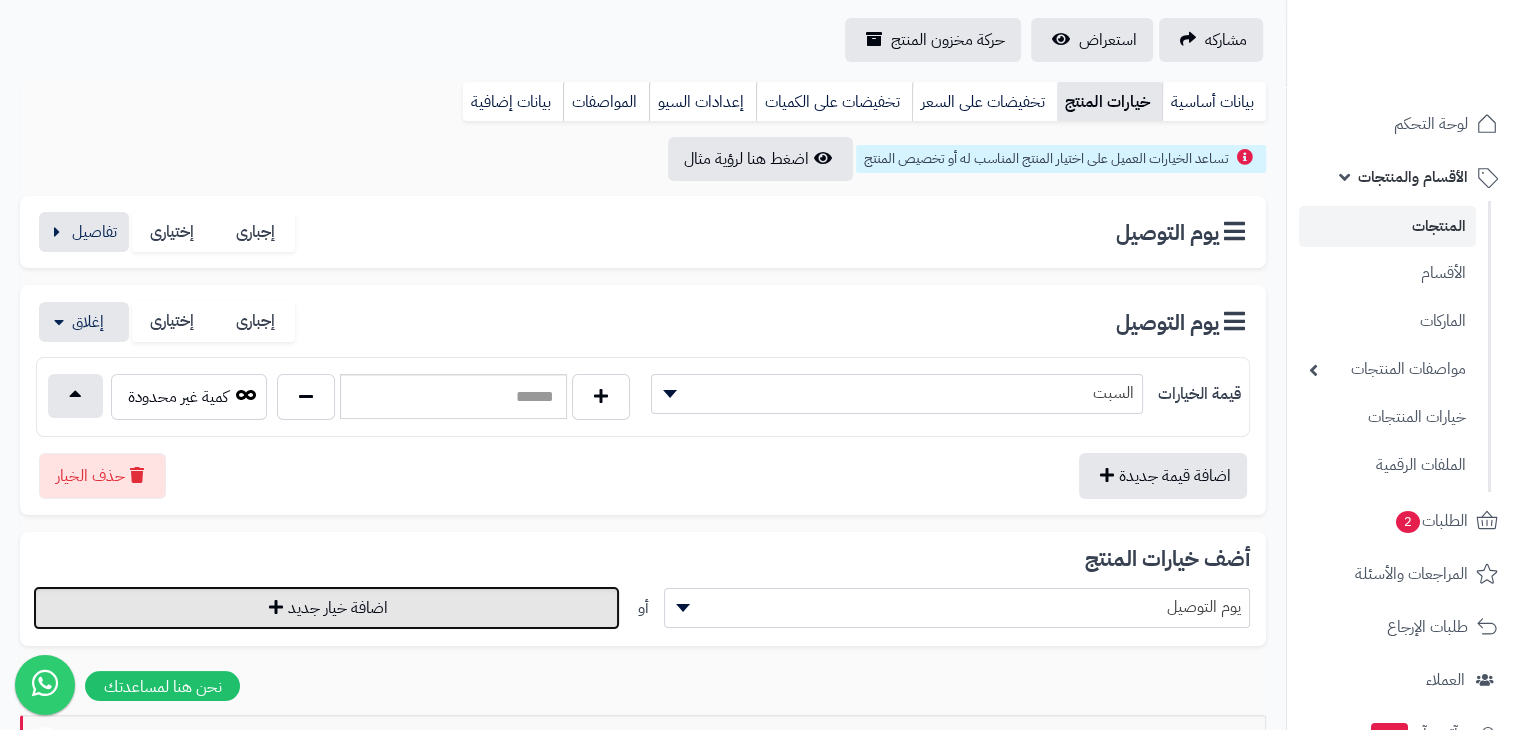 scroll, scrollTop: 210, scrollLeft: 0, axis: vertical 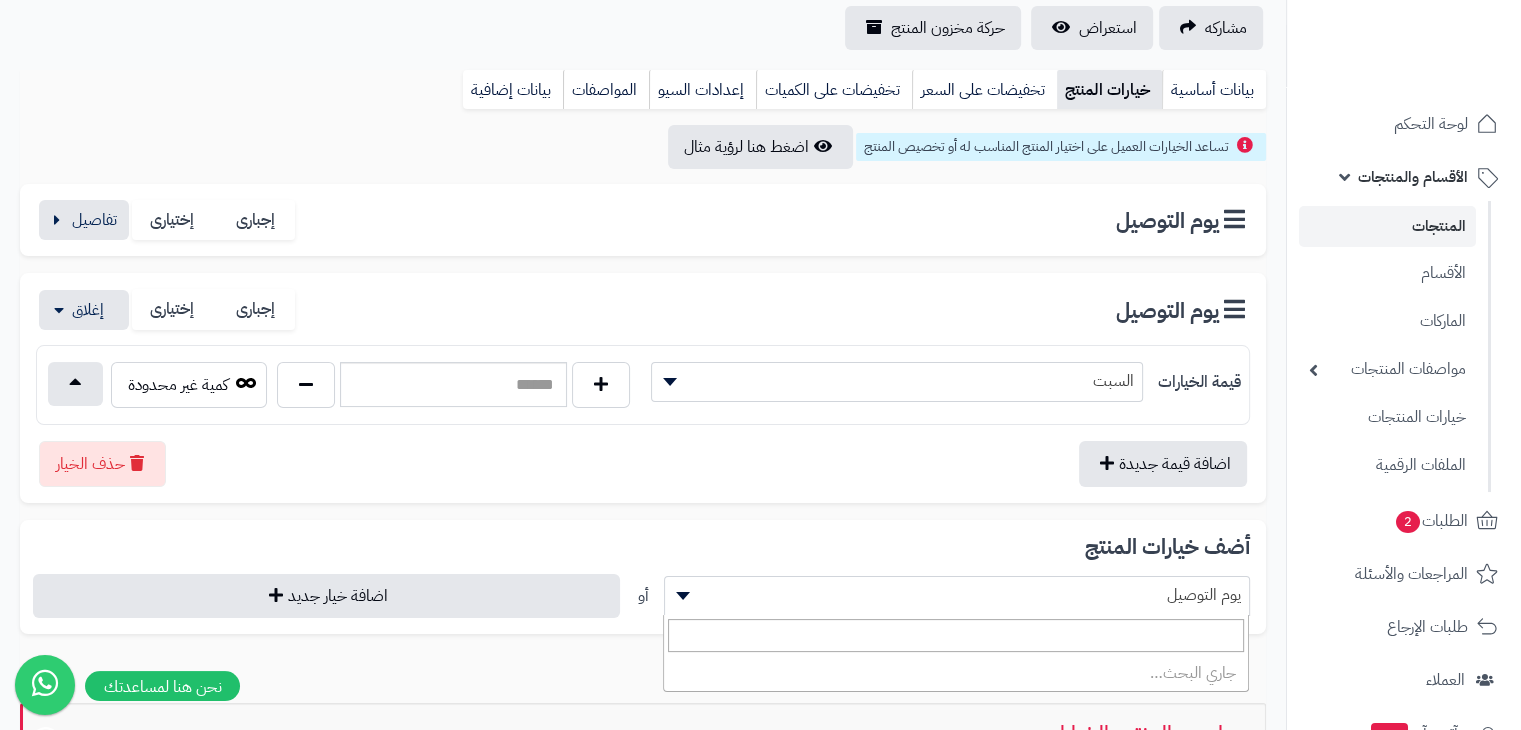 click on "يوم التوصيل" at bounding box center (957, 595) 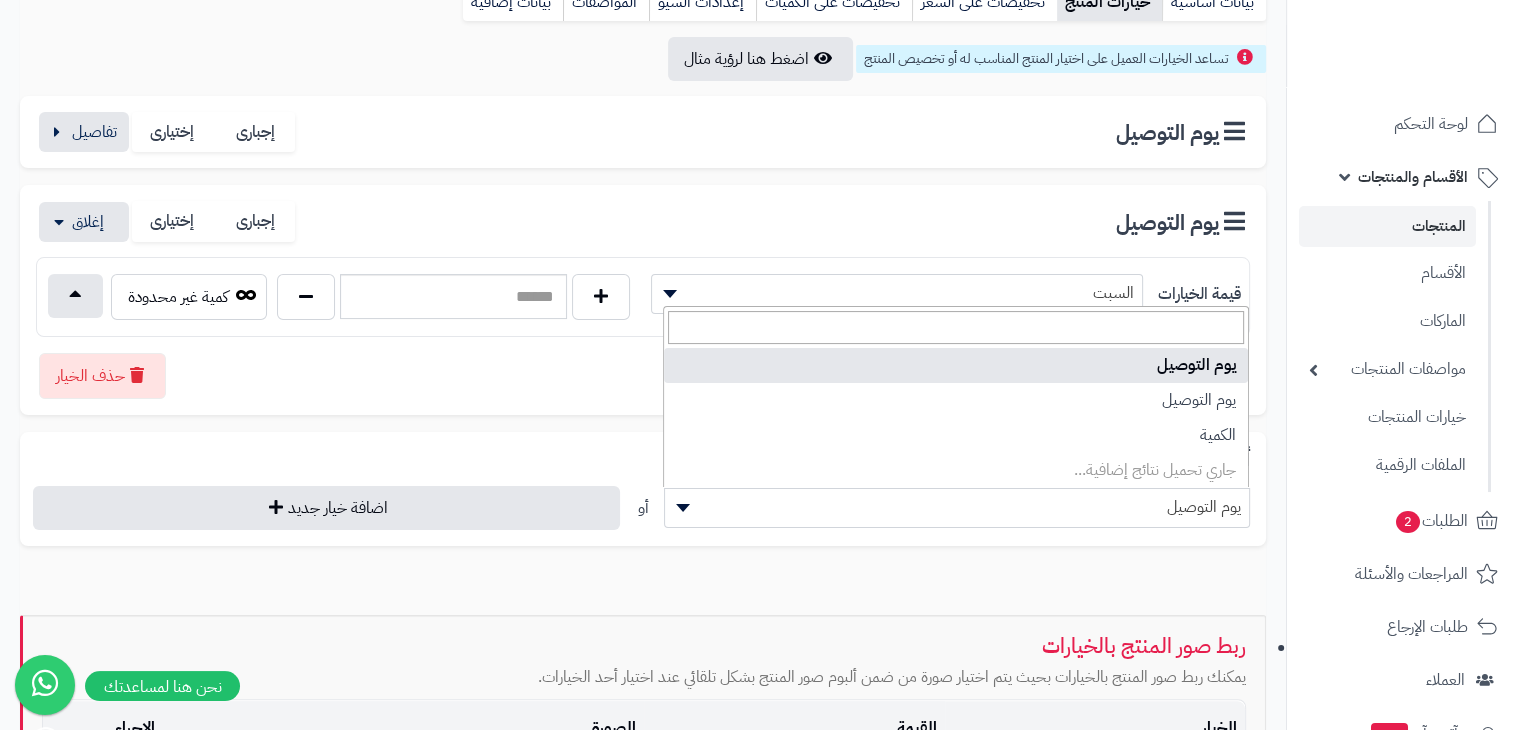 scroll, scrollTop: 300, scrollLeft: 0, axis: vertical 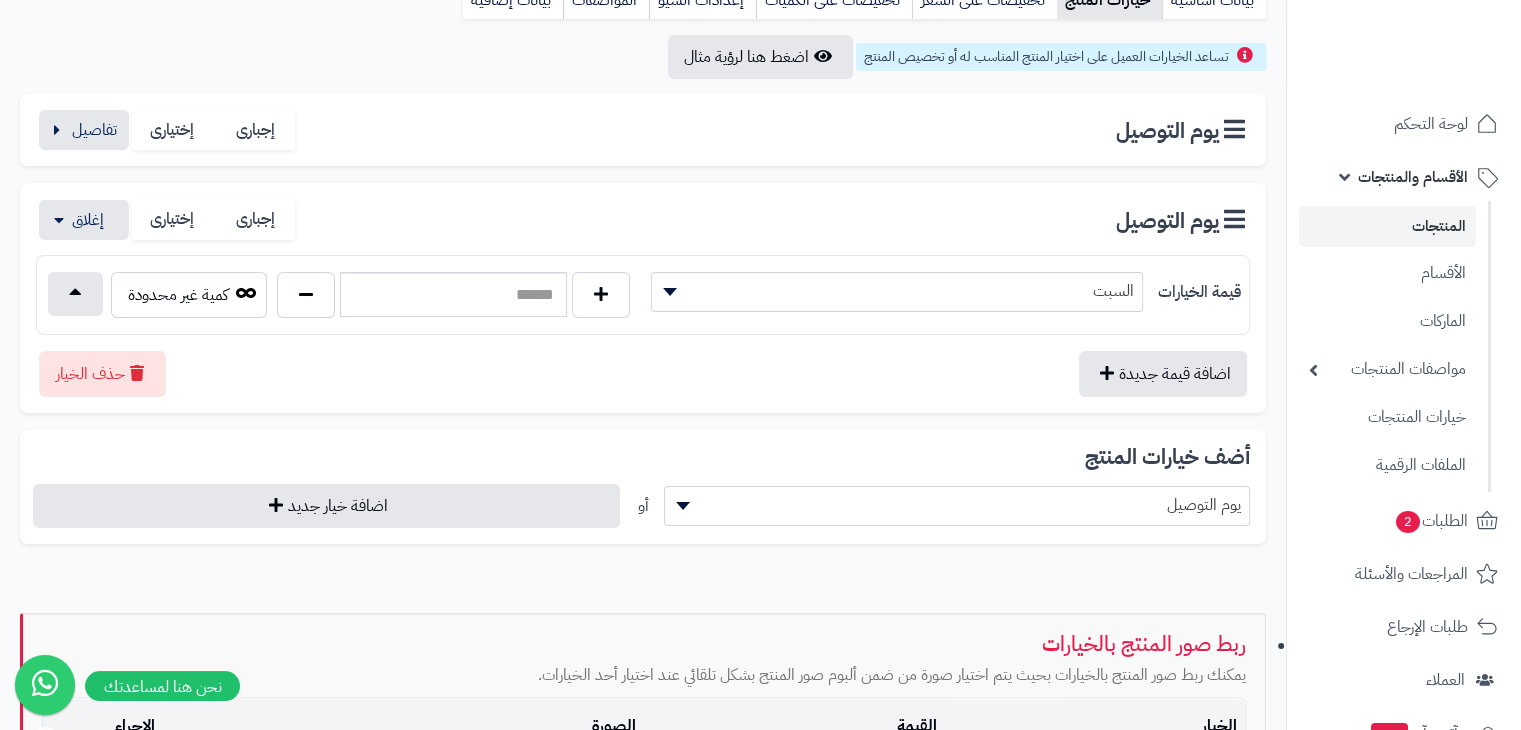 click on "اضافة قيمة جديدة
حذف الخيار" at bounding box center (643, 366) 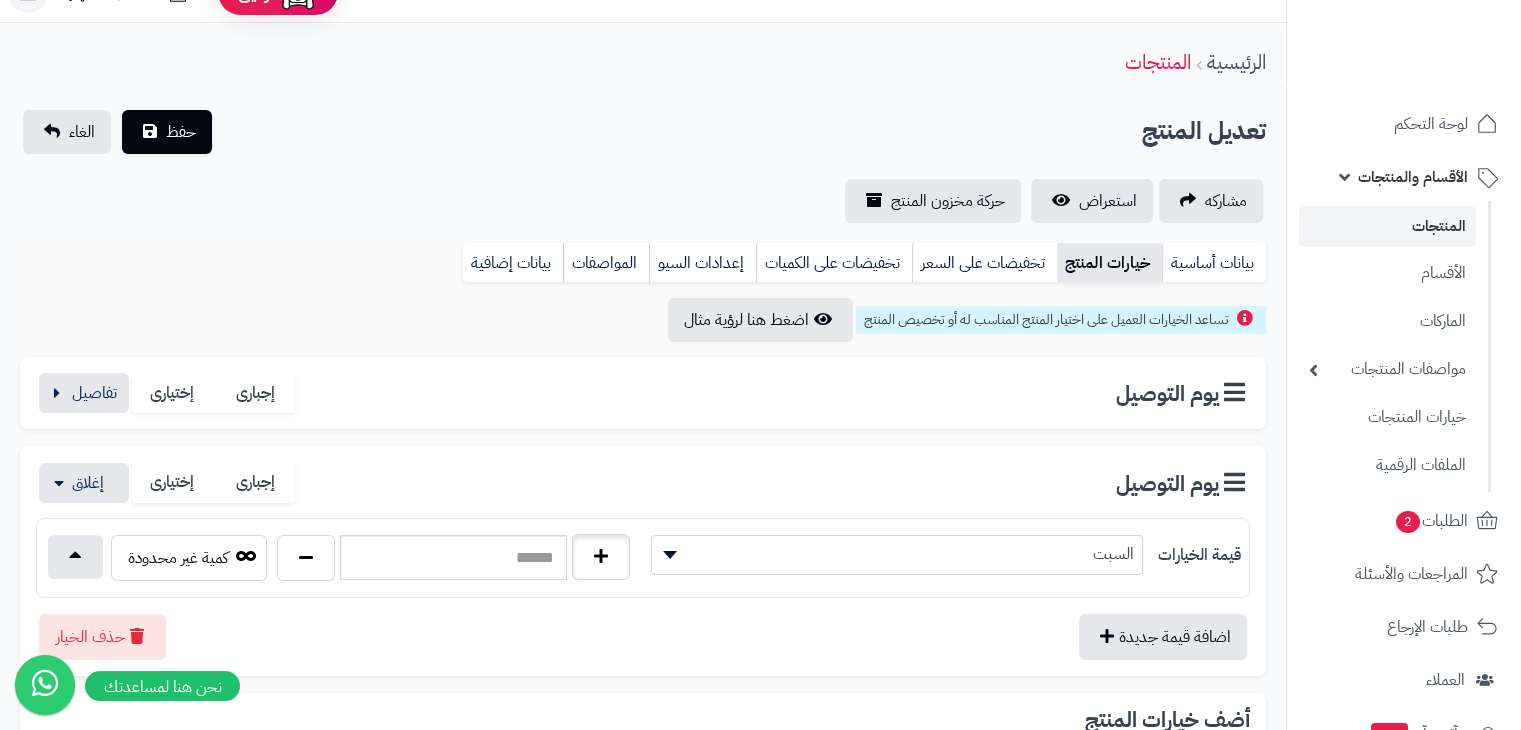 scroll, scrollTop: 36, scrollLeft: 0, axis: vertical 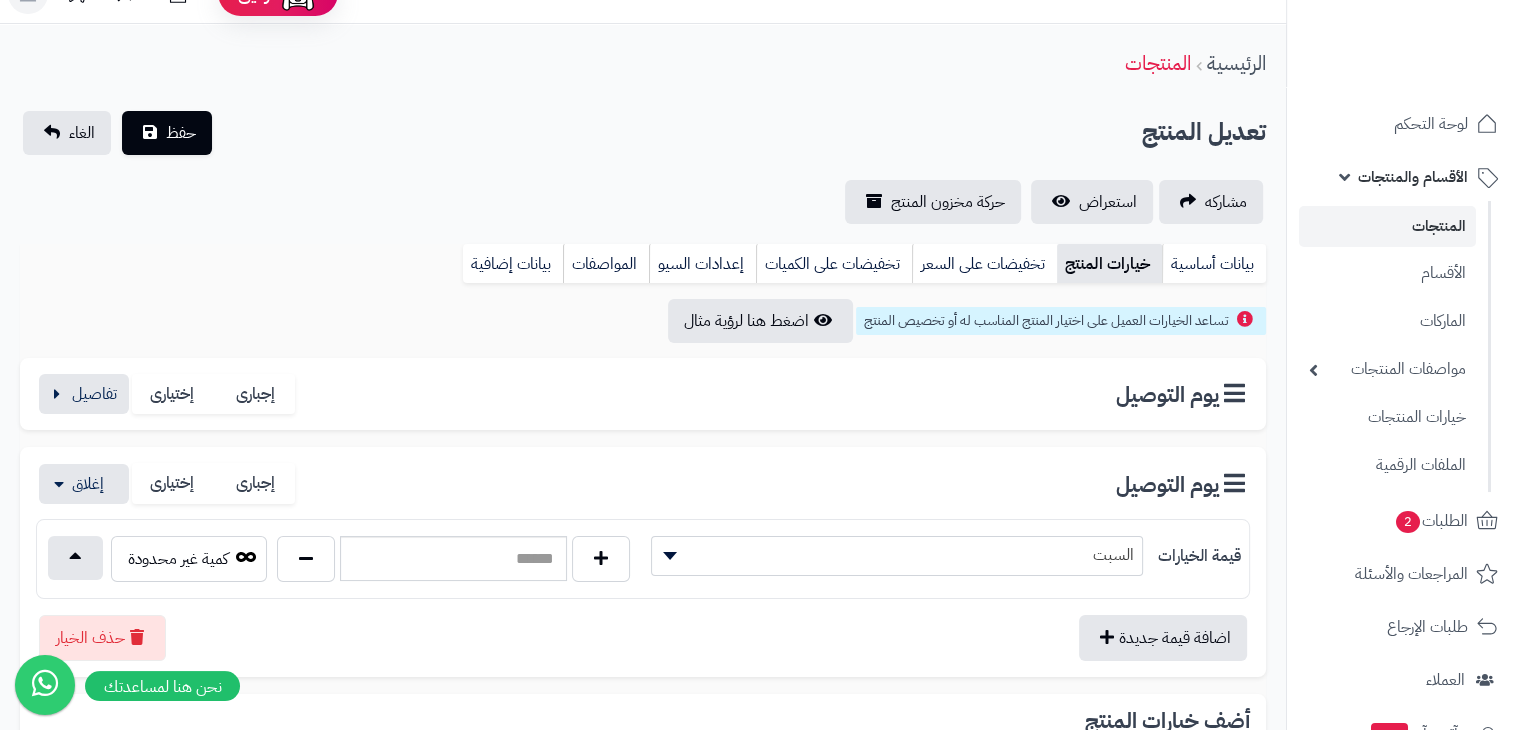 click on "**********" at bounding box center (643, 394) 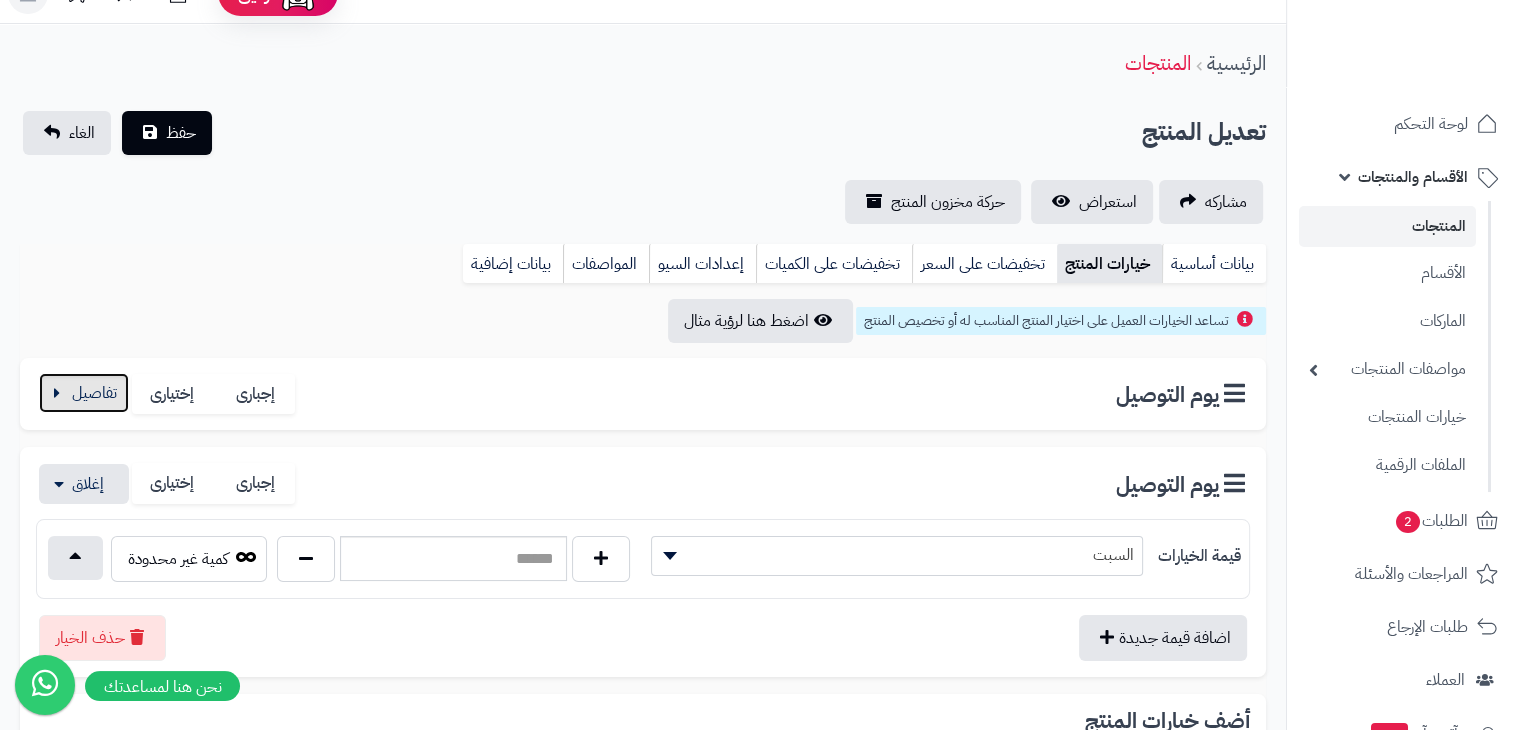 click at bounding box center (84, 393) 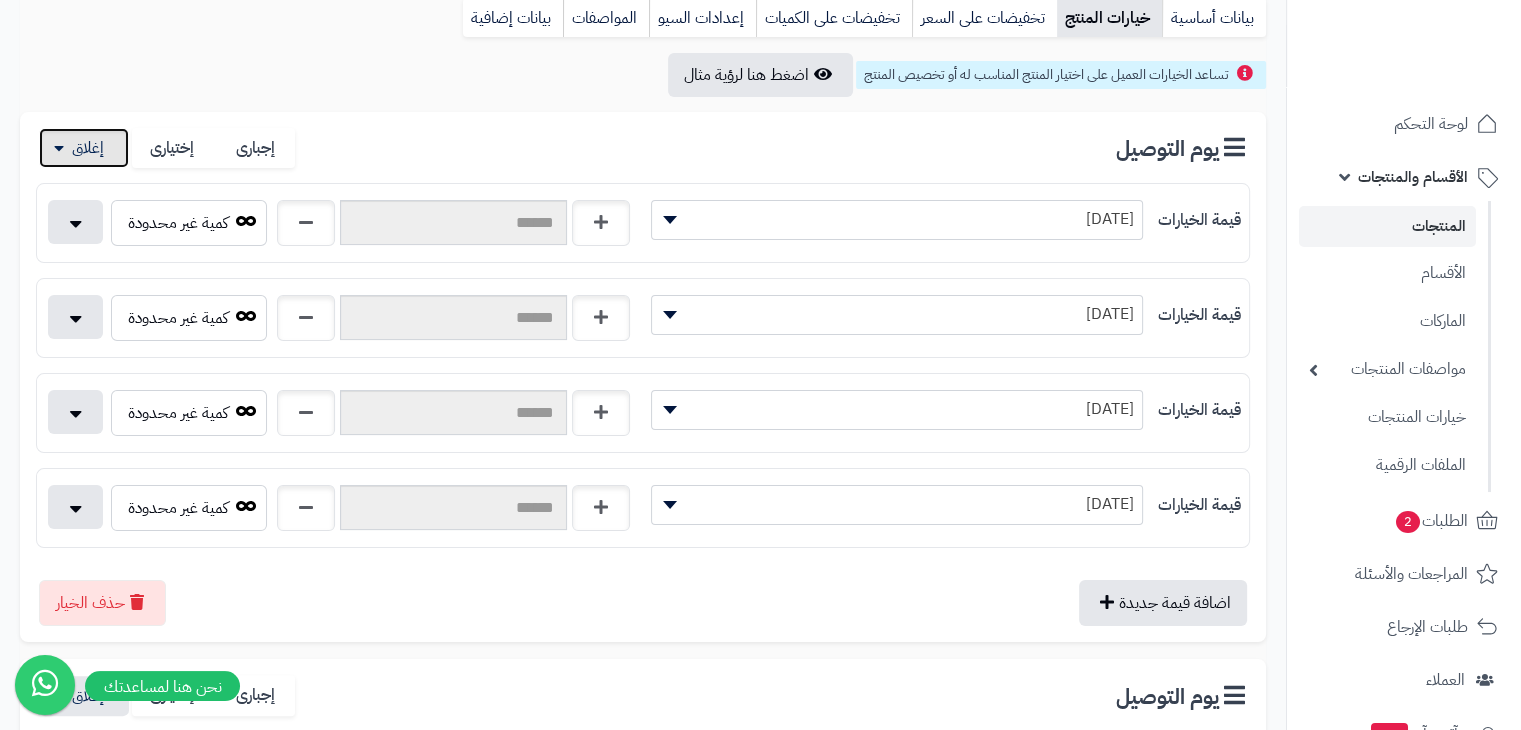 scroll, scrollTop: 300, scrollLeft: 0, axis: vertical 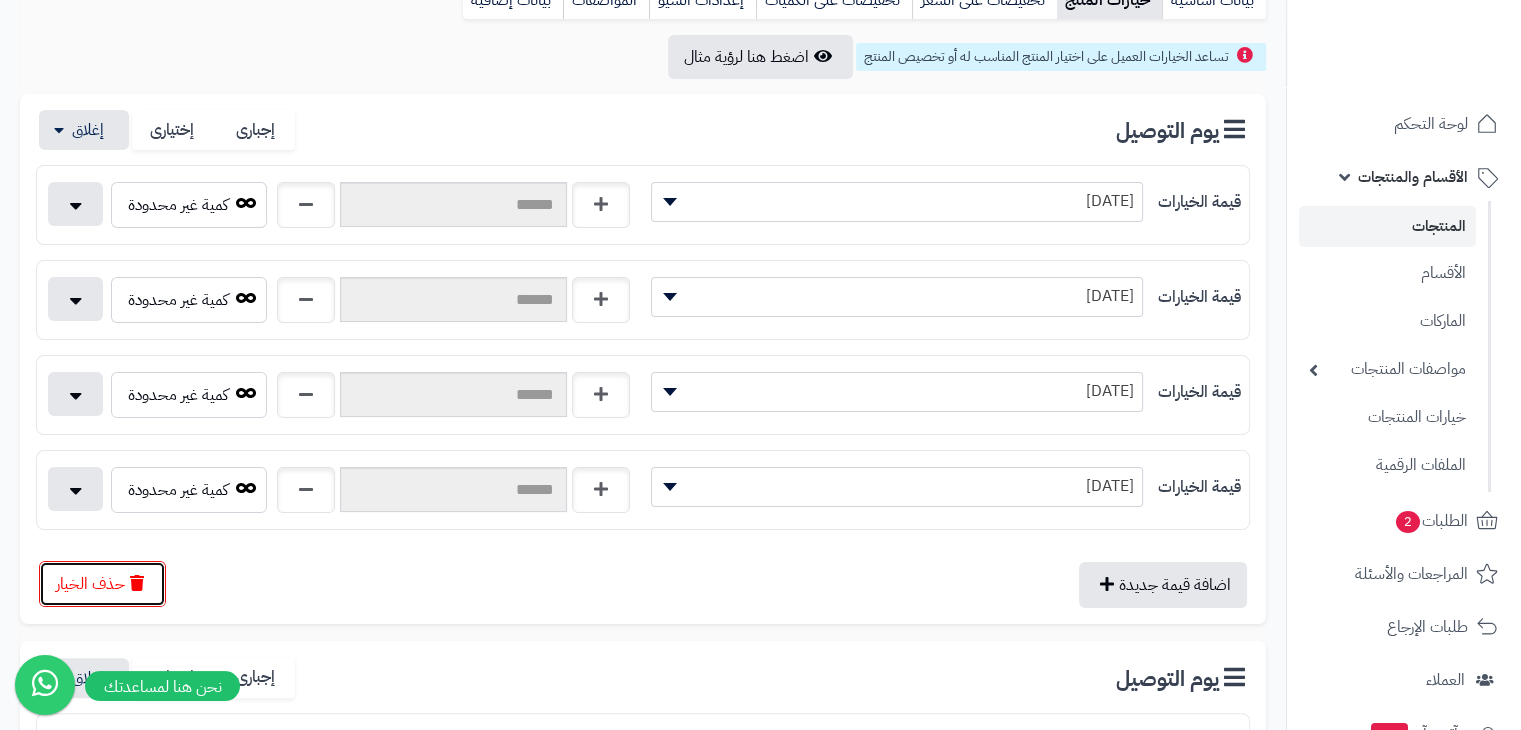 click on "حذف الخيار" at bounding box center (102, 584) 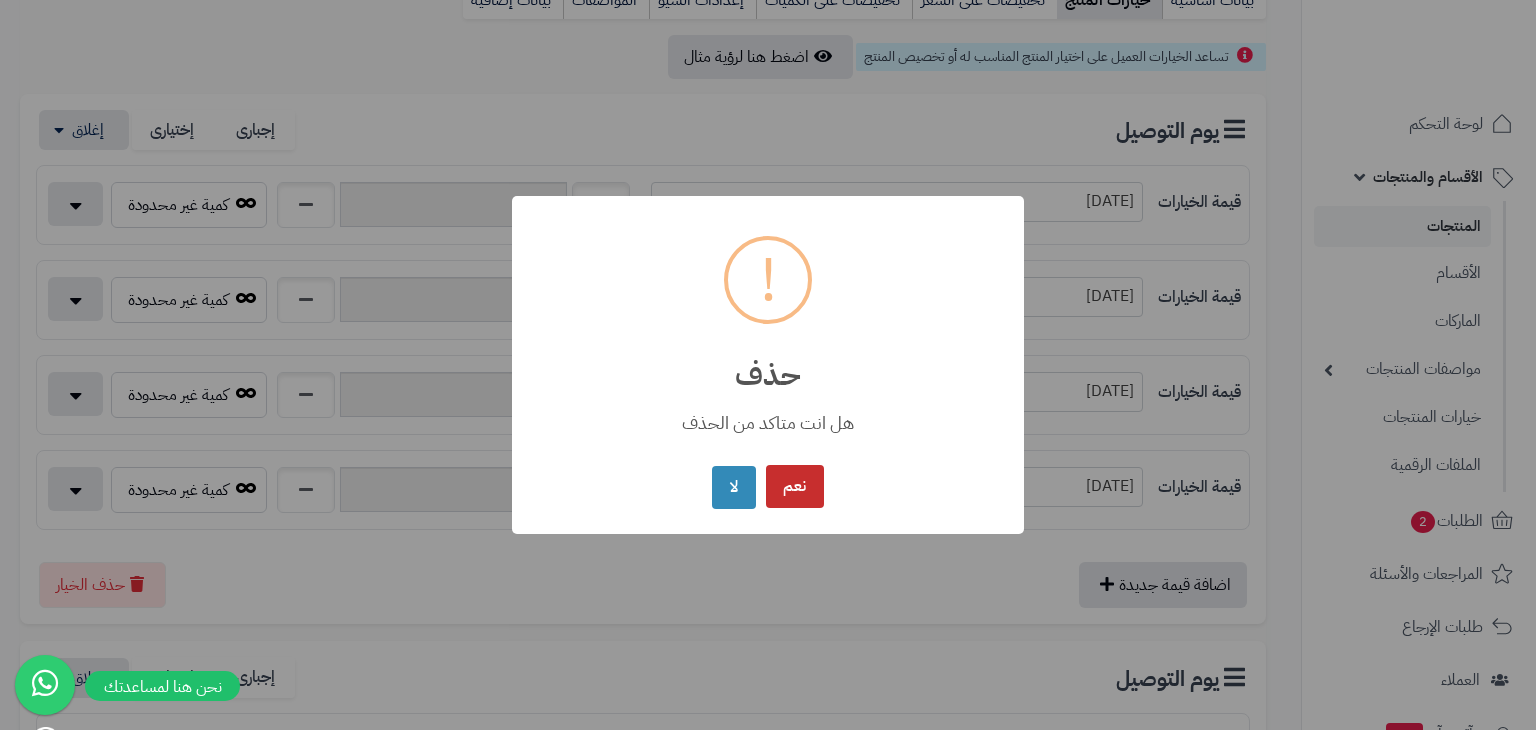 click on "نعم" at bounding box center (795, 486) 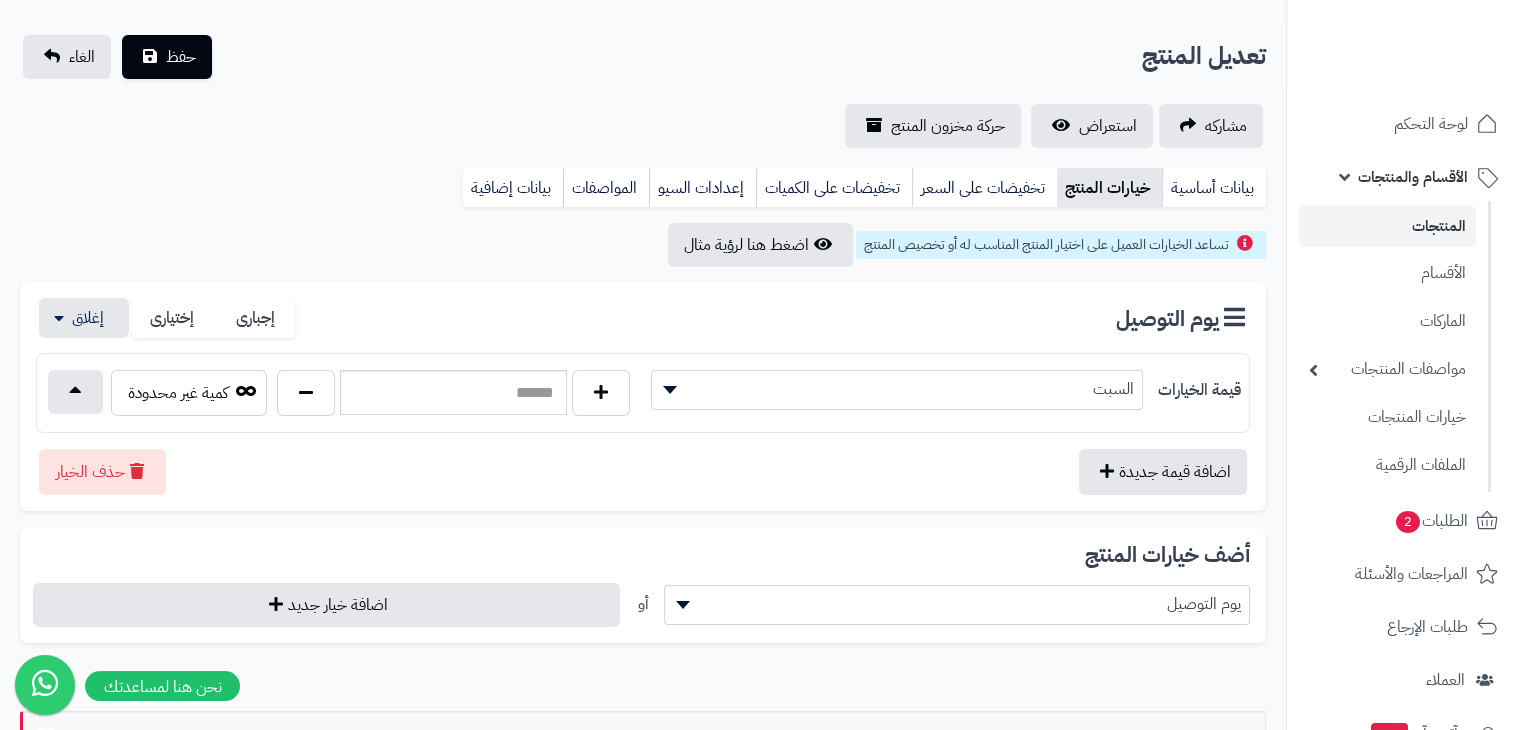 scroll, scrollTop: 110, scrollLeft: 0, axis: vertical 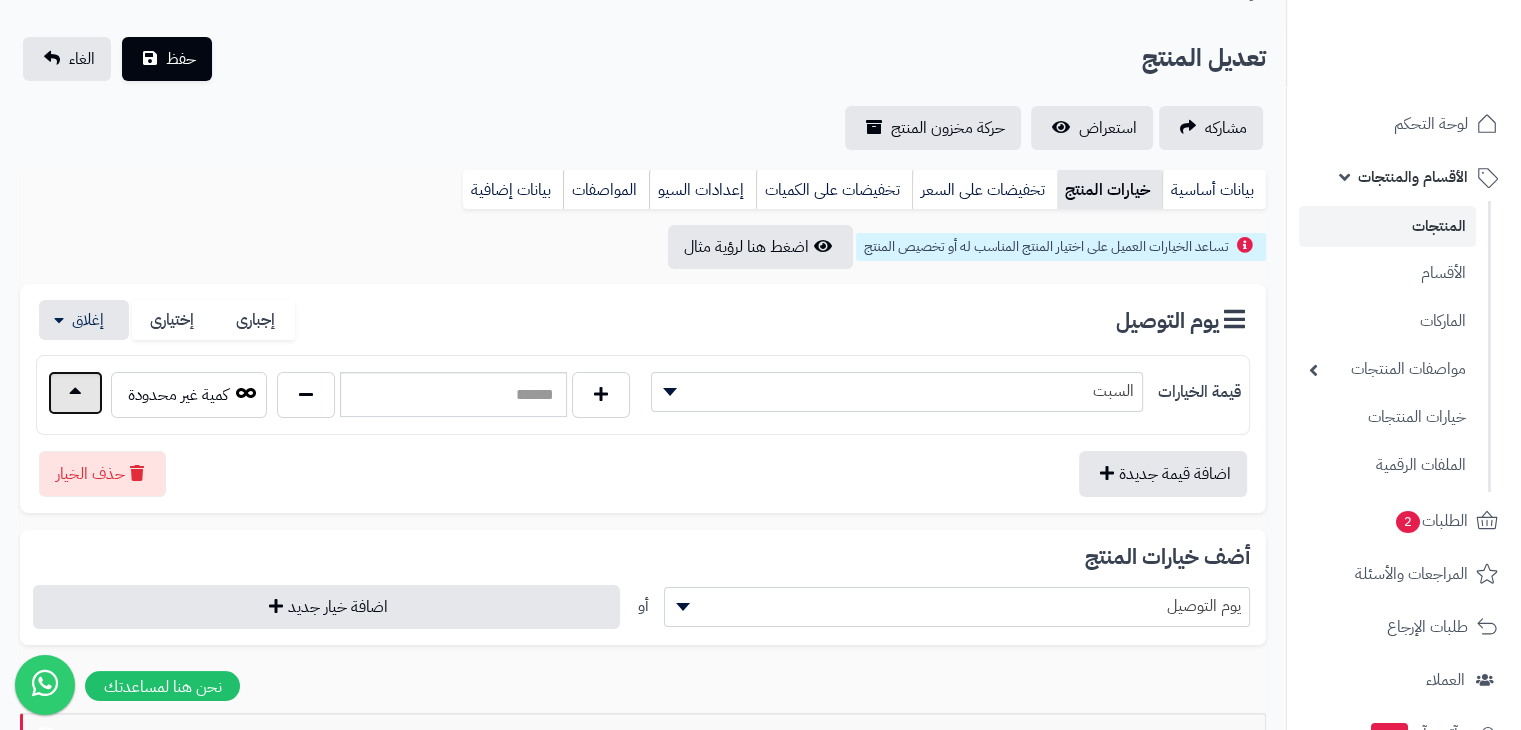 click at bounding box center (75, 393) 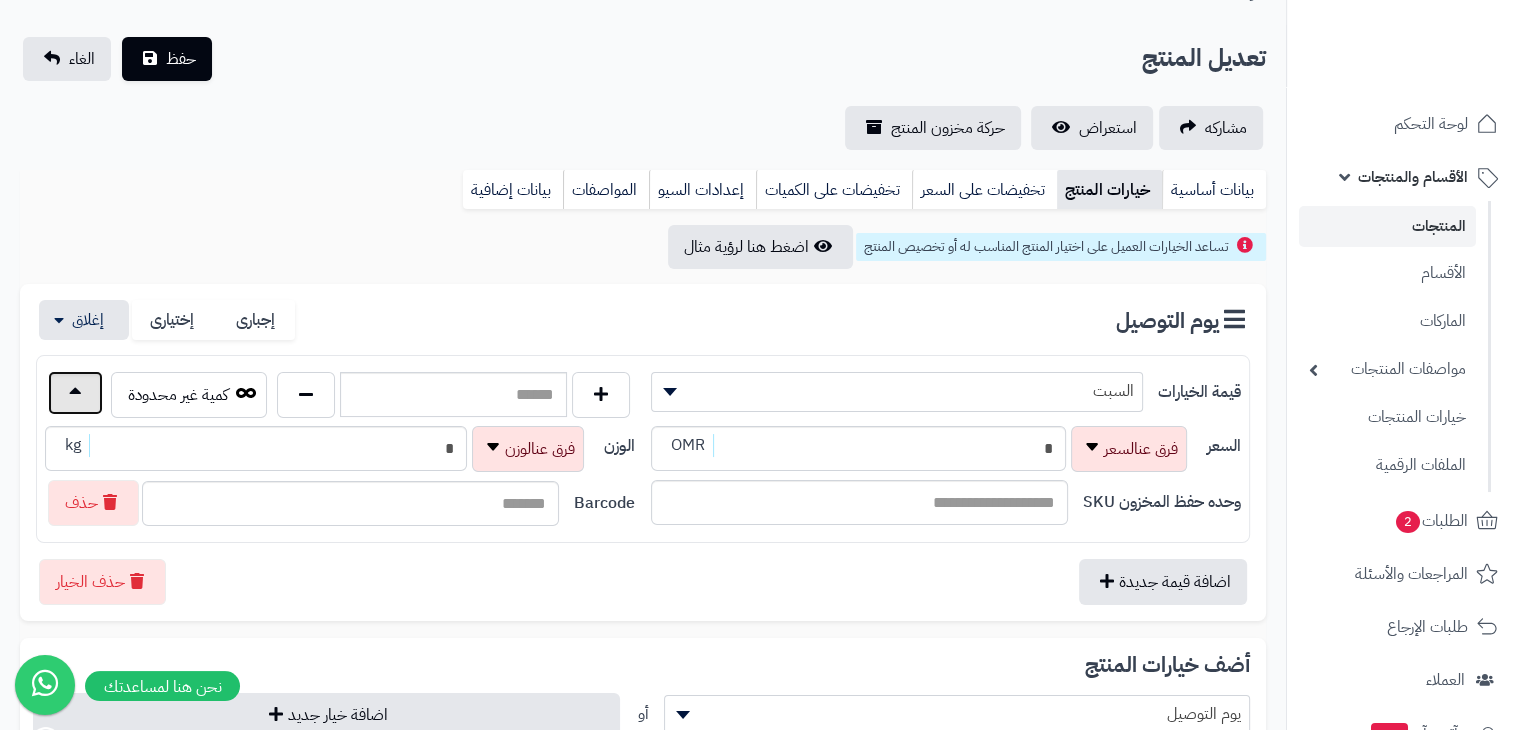 click at bounding box center (75, 393) 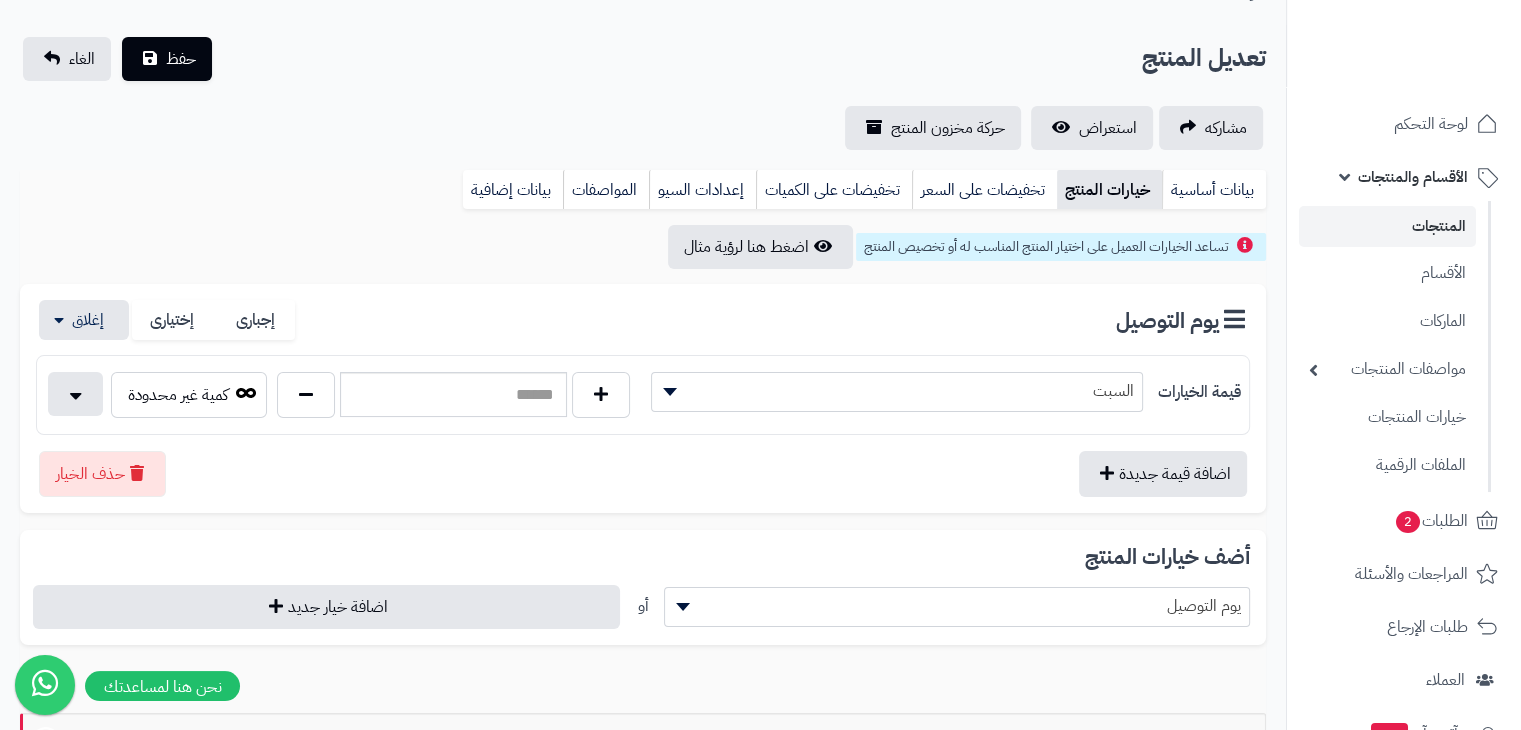 click on "يوم التوصيل" at bounding box center [1183, 320] 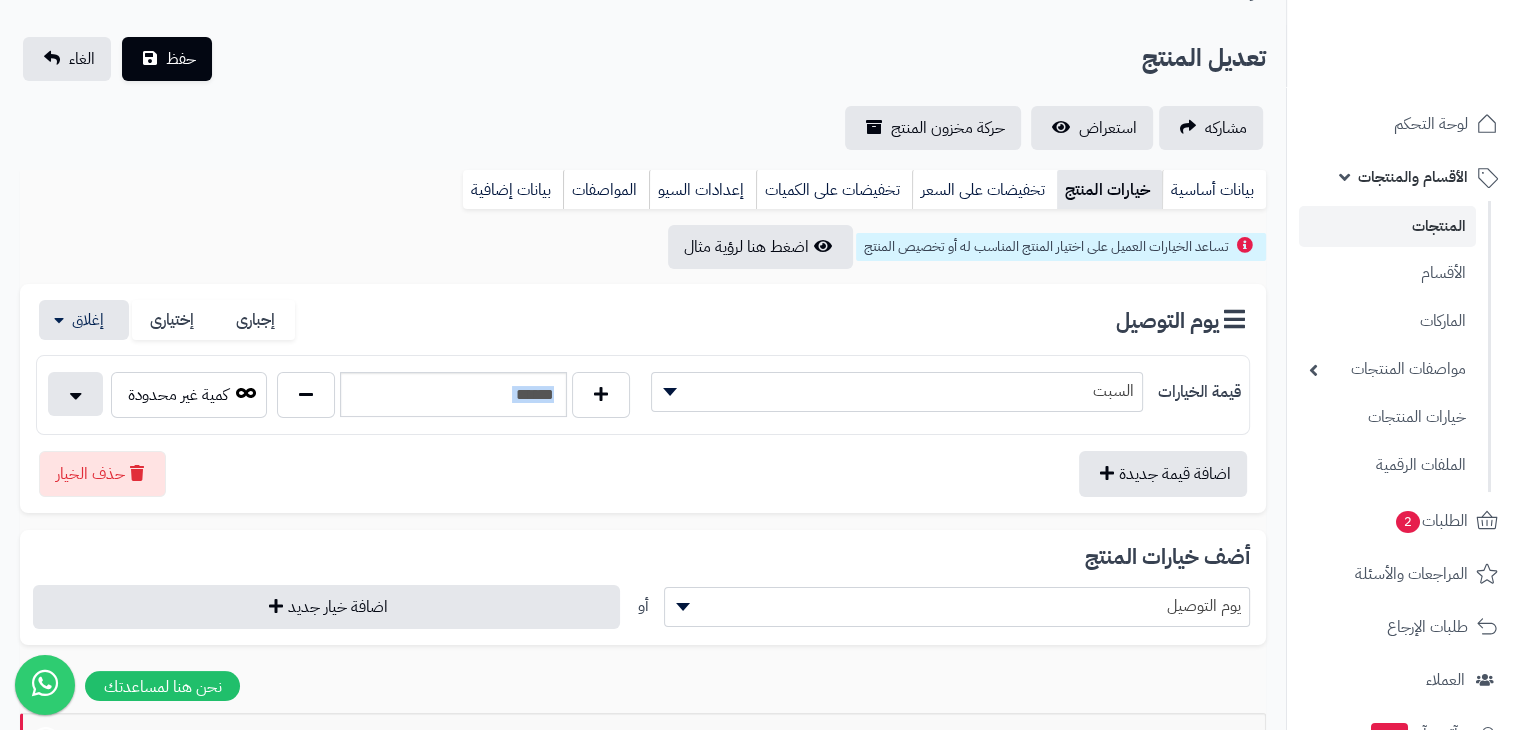 drag, startPoint x: 481, startPoint y: 502, endPoint x: 466, endPoint y: 381, distance: 121.92621 